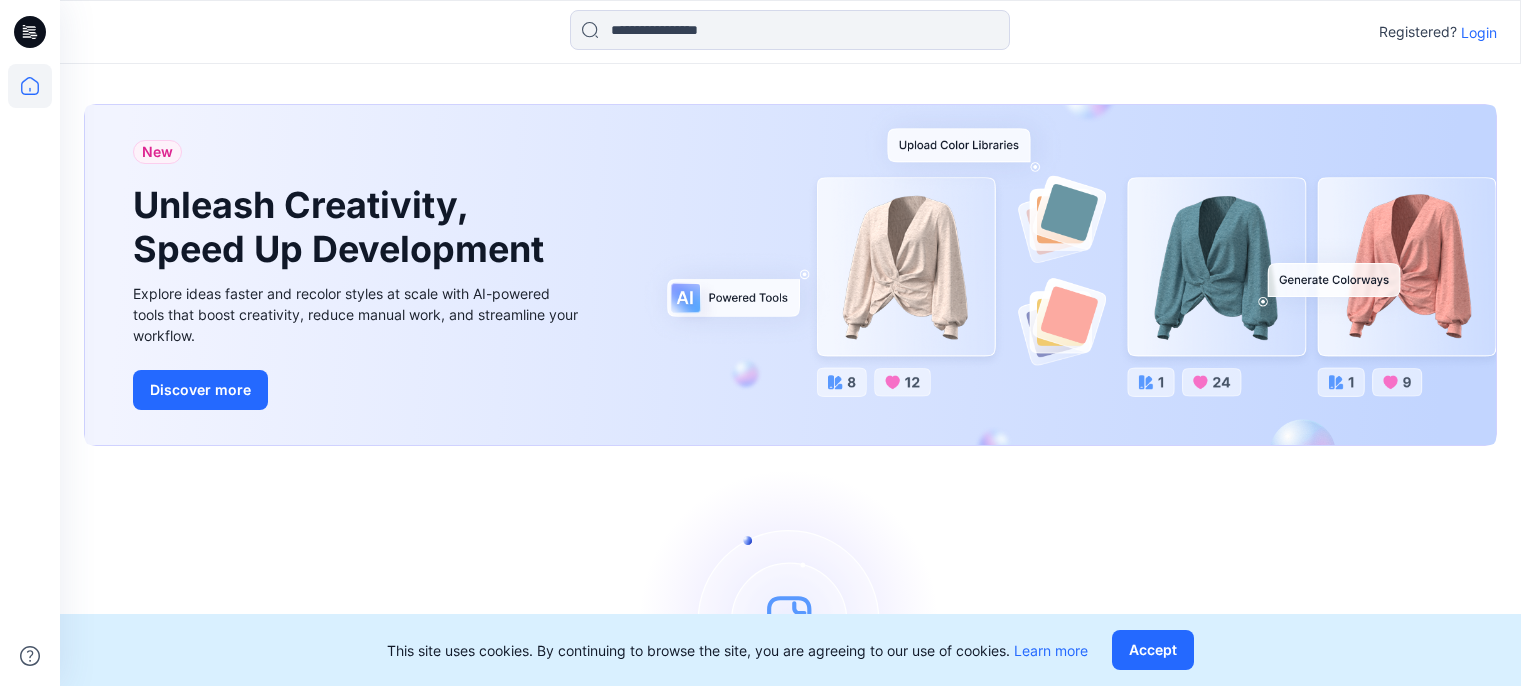 scroll, scrollTop: 0, scrollLeft: 0, axis: both 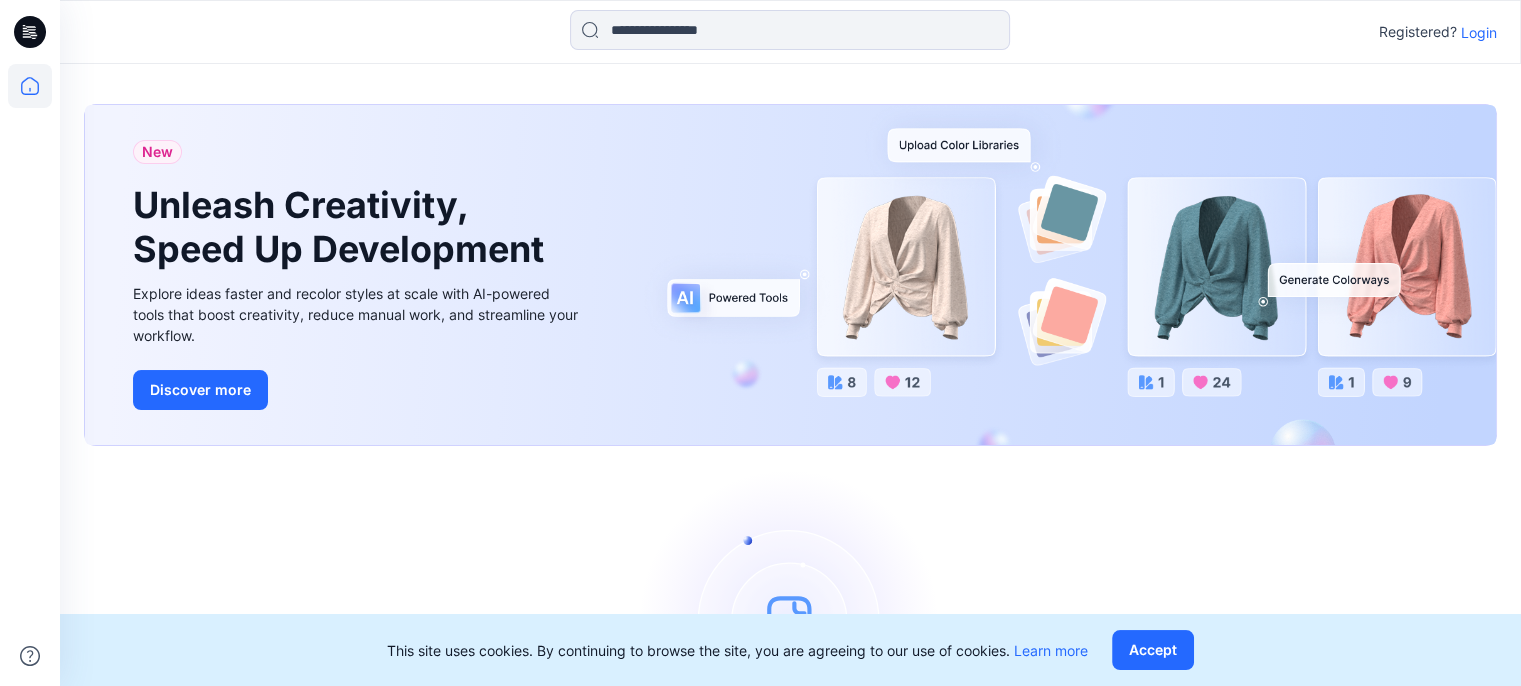 click on "Login" at bounding box center (1479, 32) 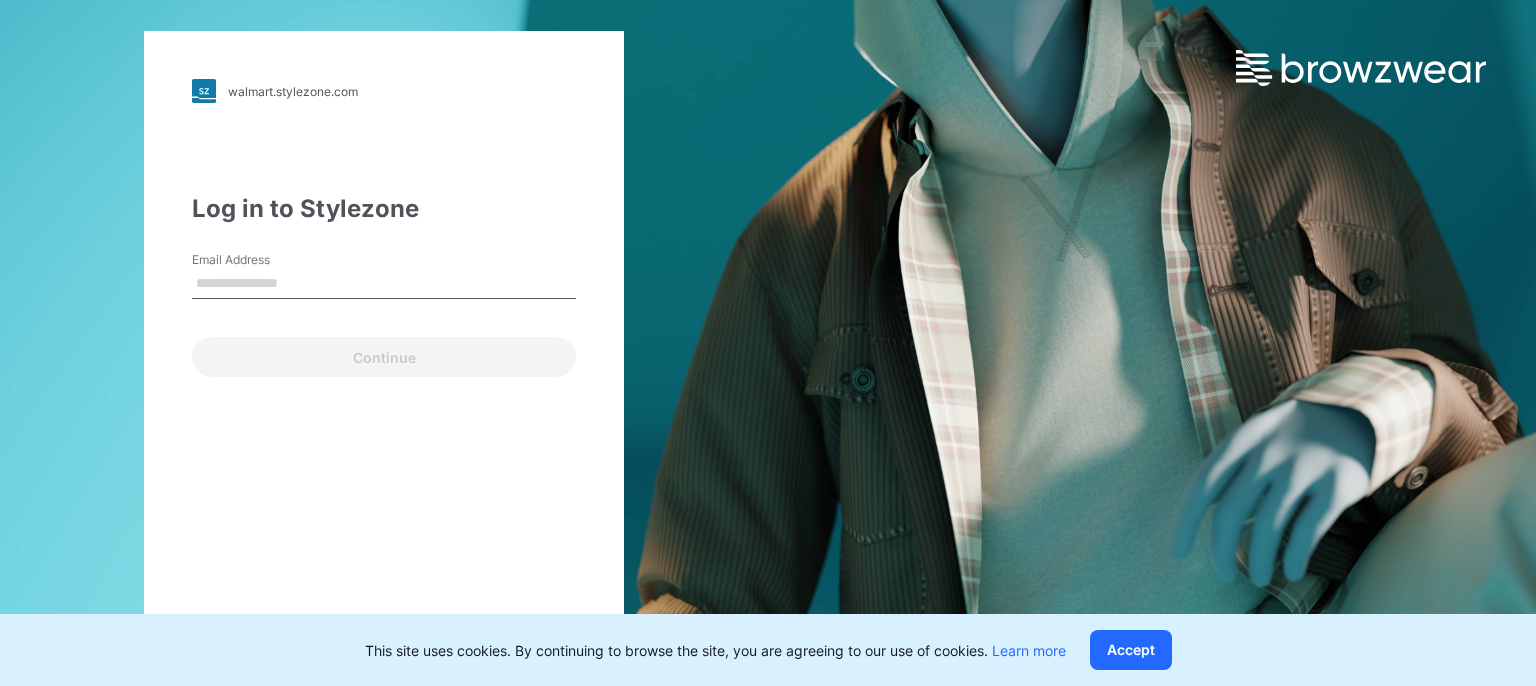 type on "**********" 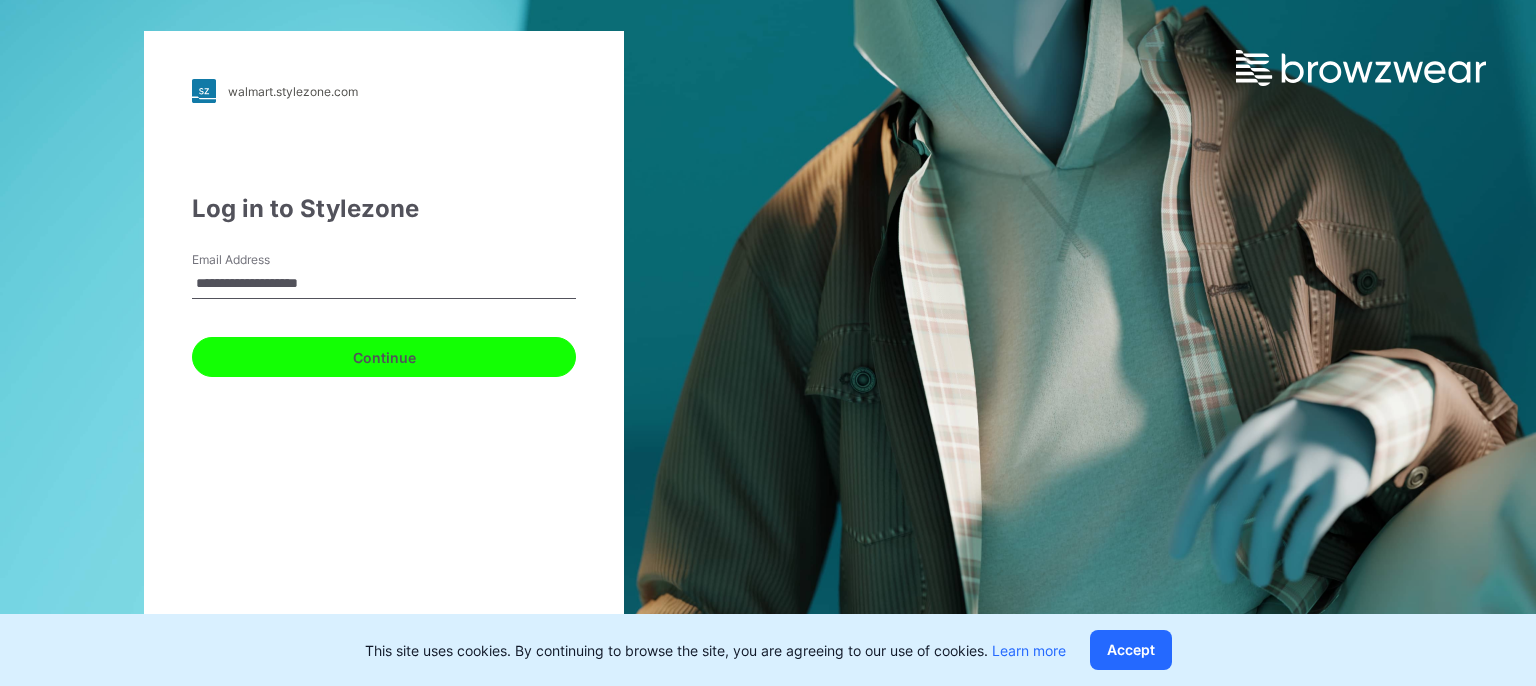 click on "Continue" at bounding box center (384, 357) 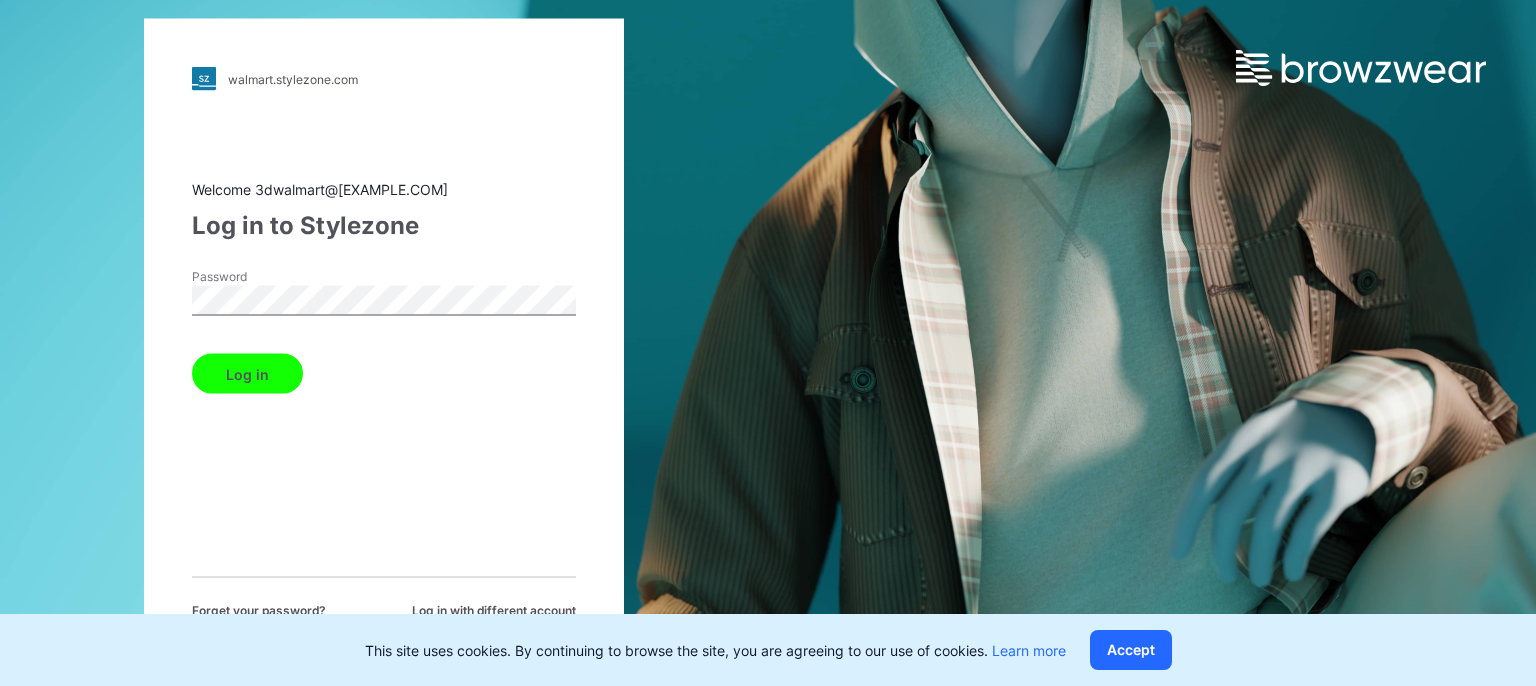 click on "Log in" at bounding box center (247, 374) 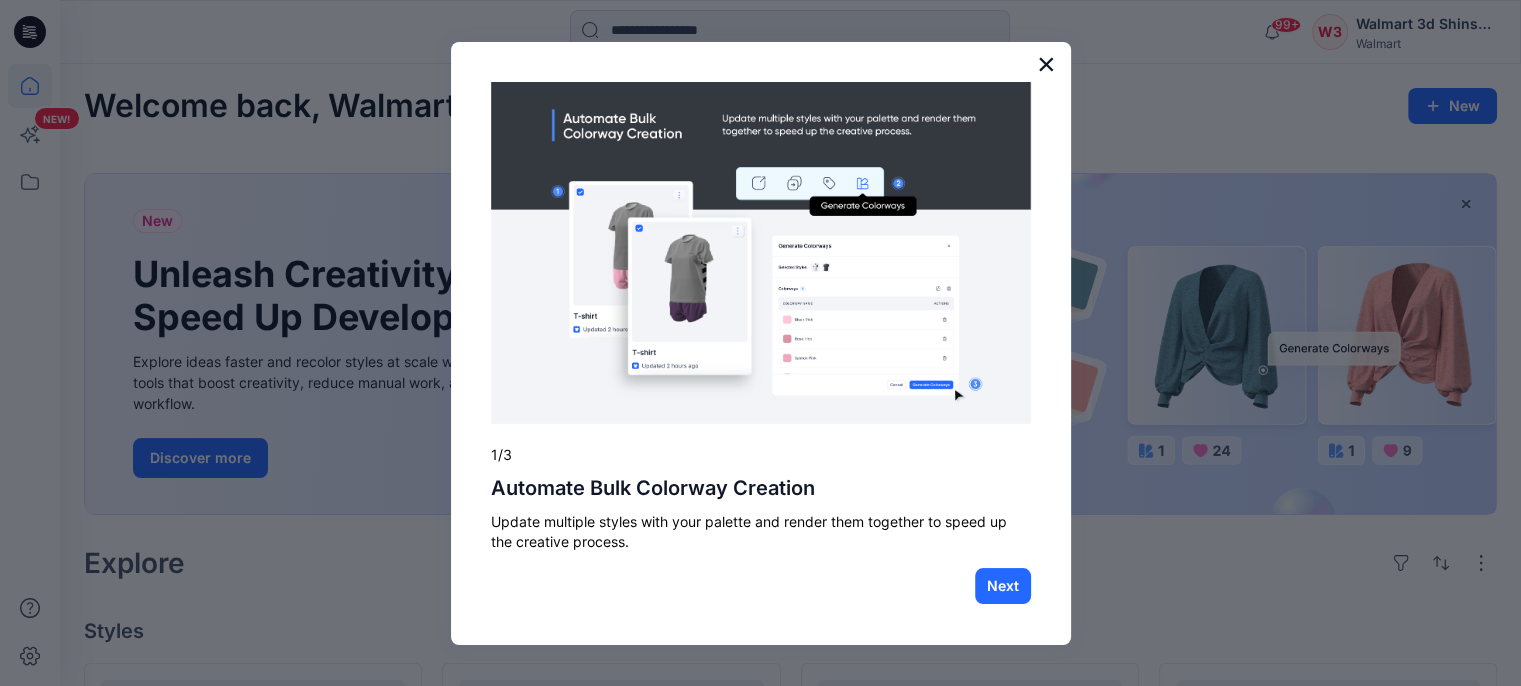 click on "×" at bounding box center (1046, 64) 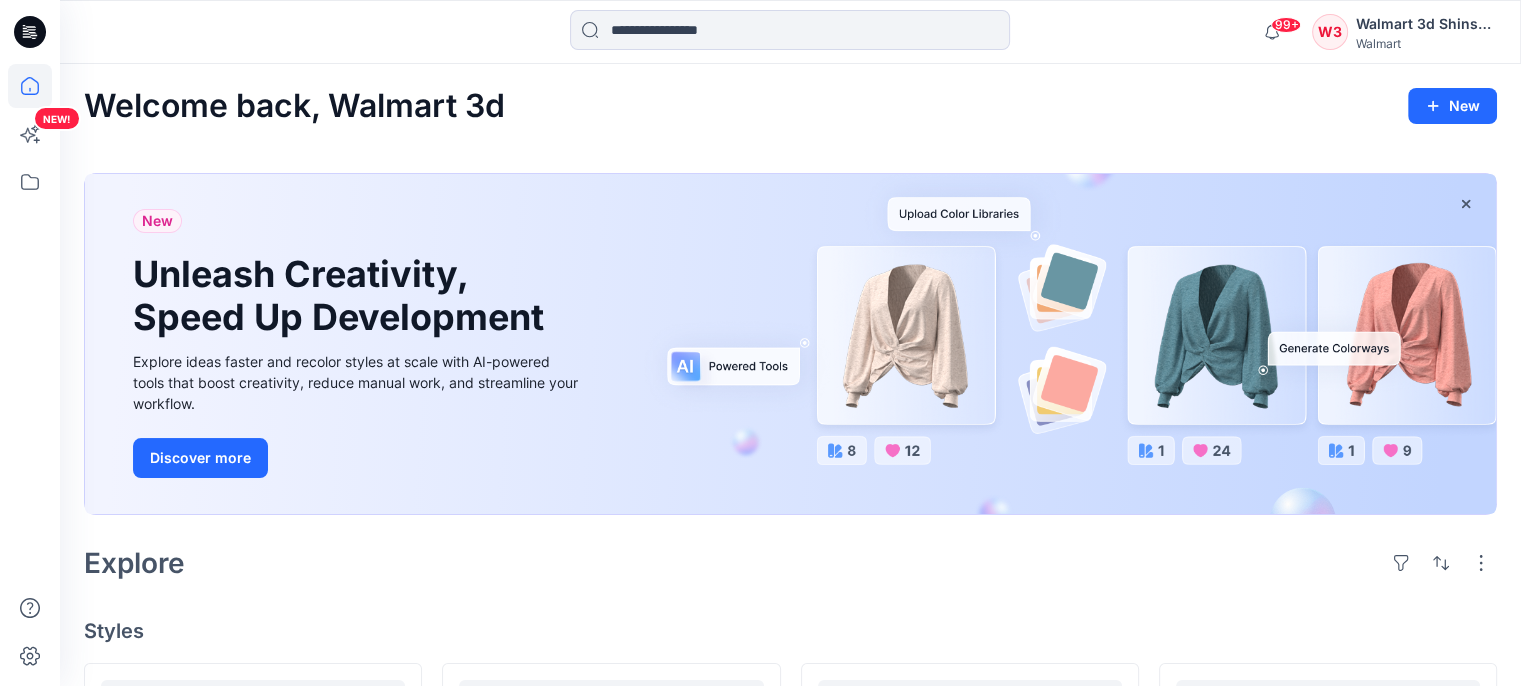 click 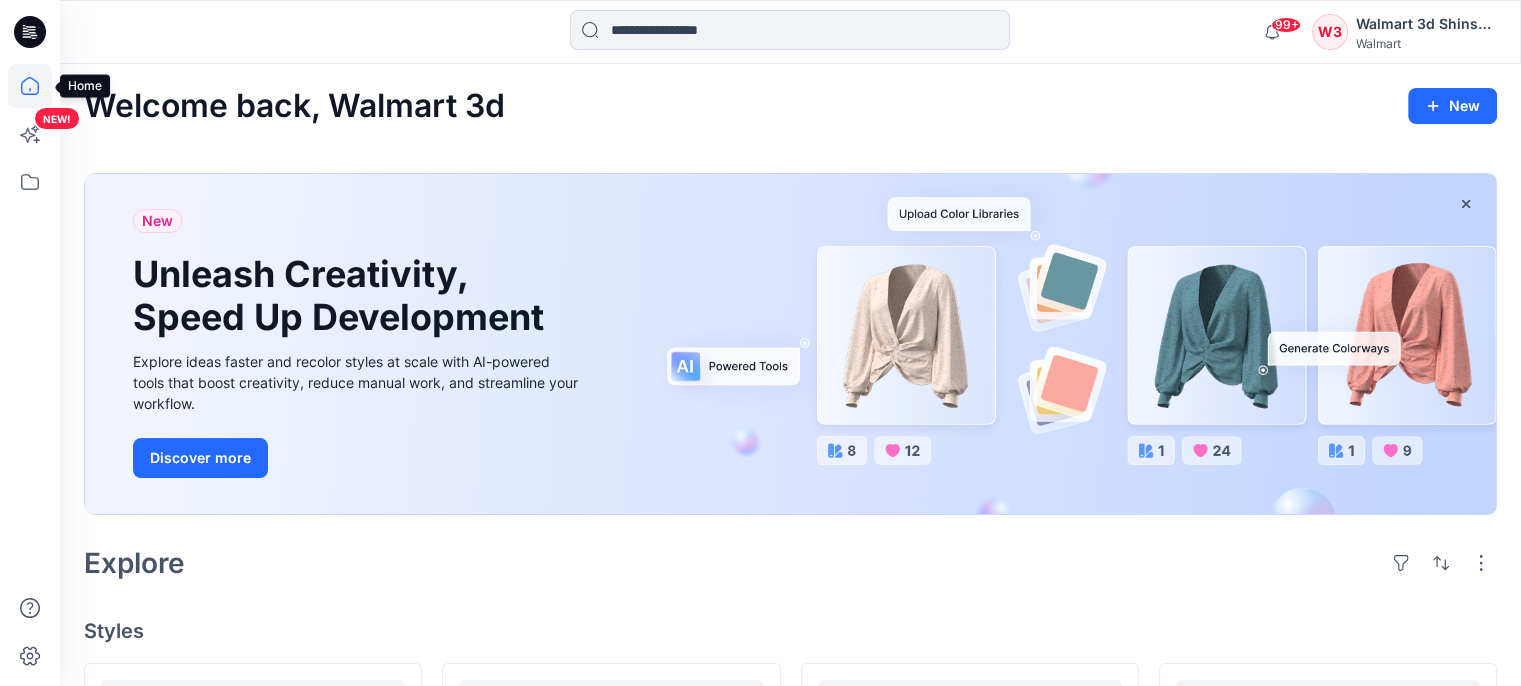 click 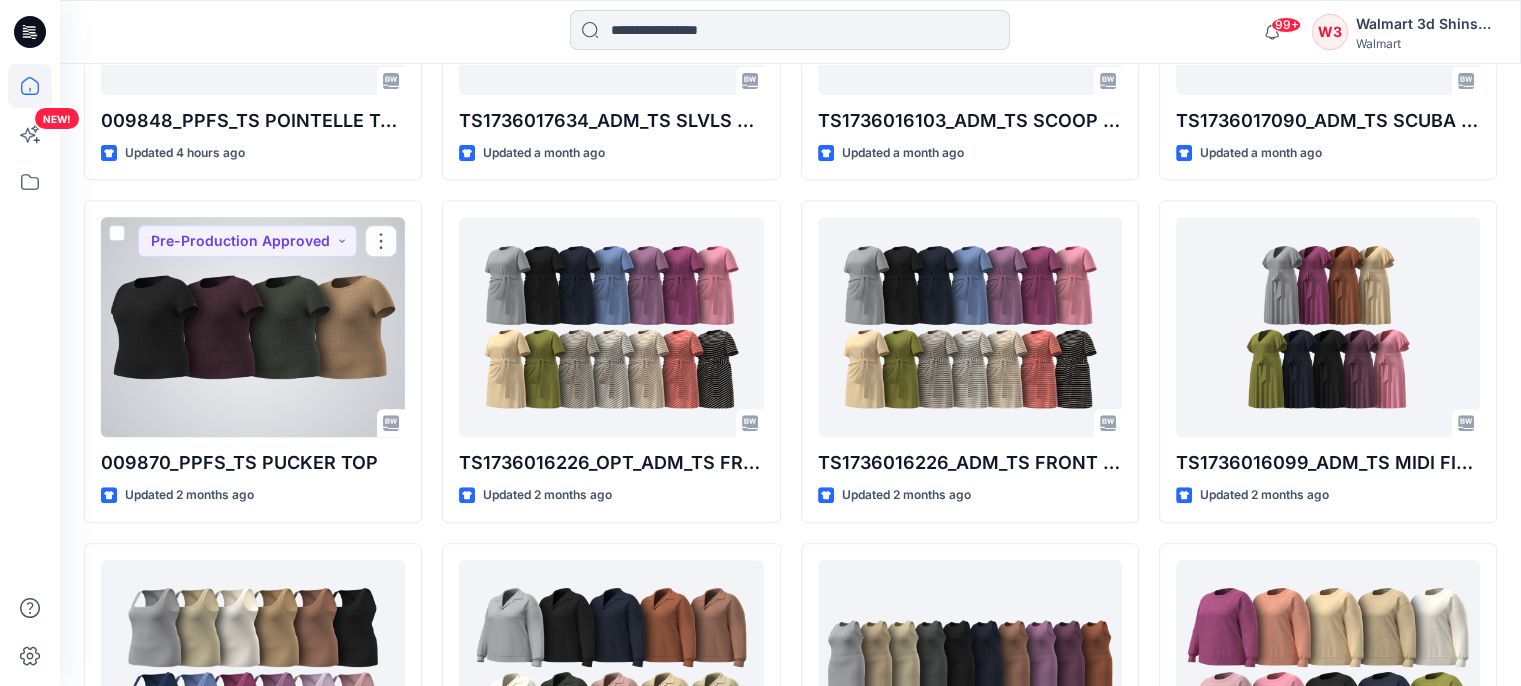 scroll, scrollTop: 405, scrollLeft: 0, axis: vertical 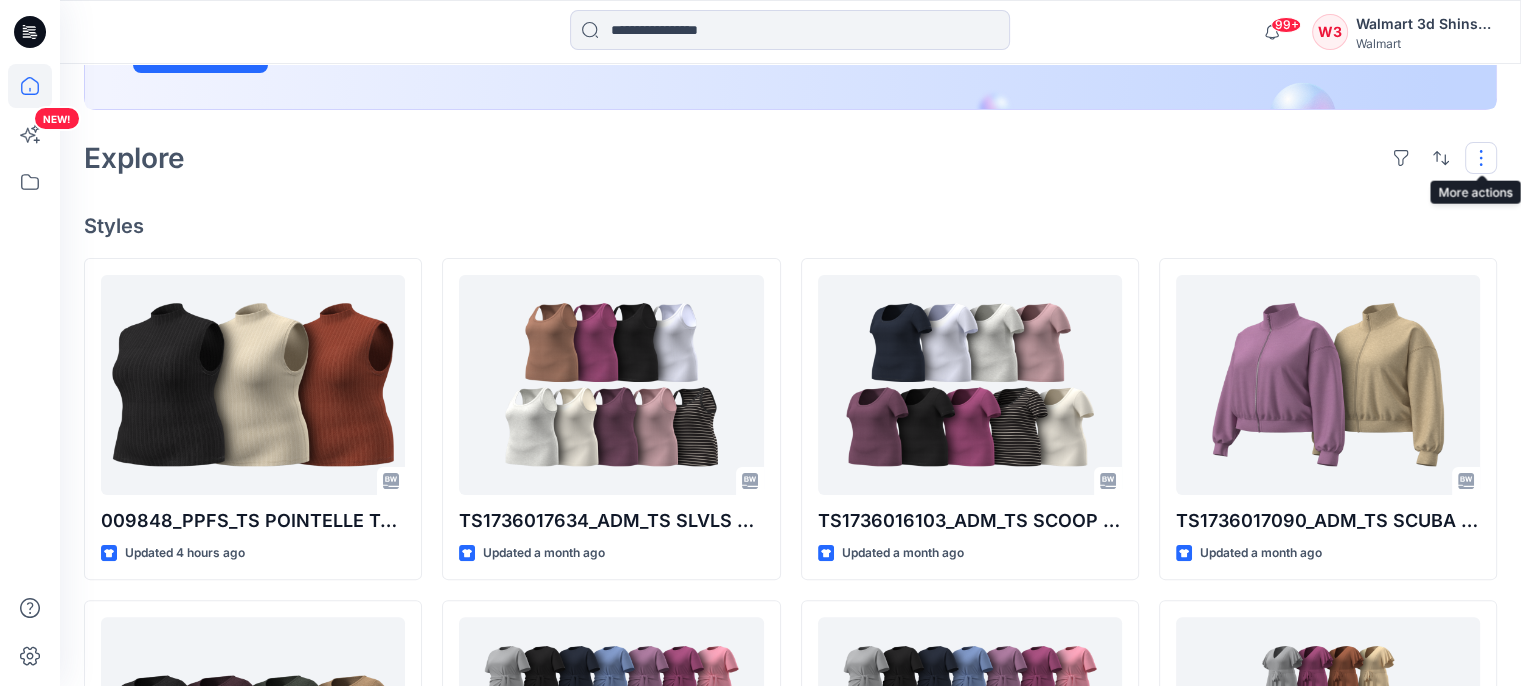 click at bounding box center [1481, 158] 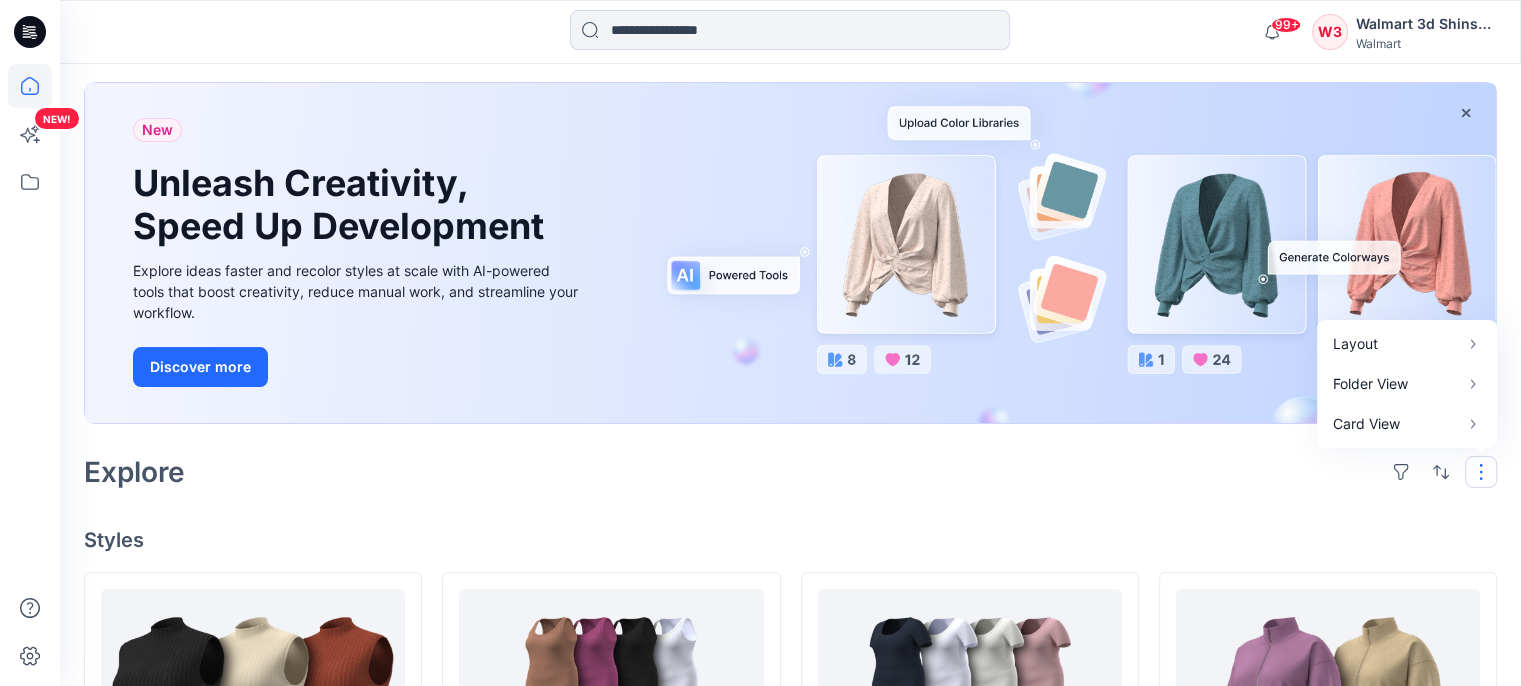 scroll, scrollTop: 0, scrollLeft: 0, axis: both 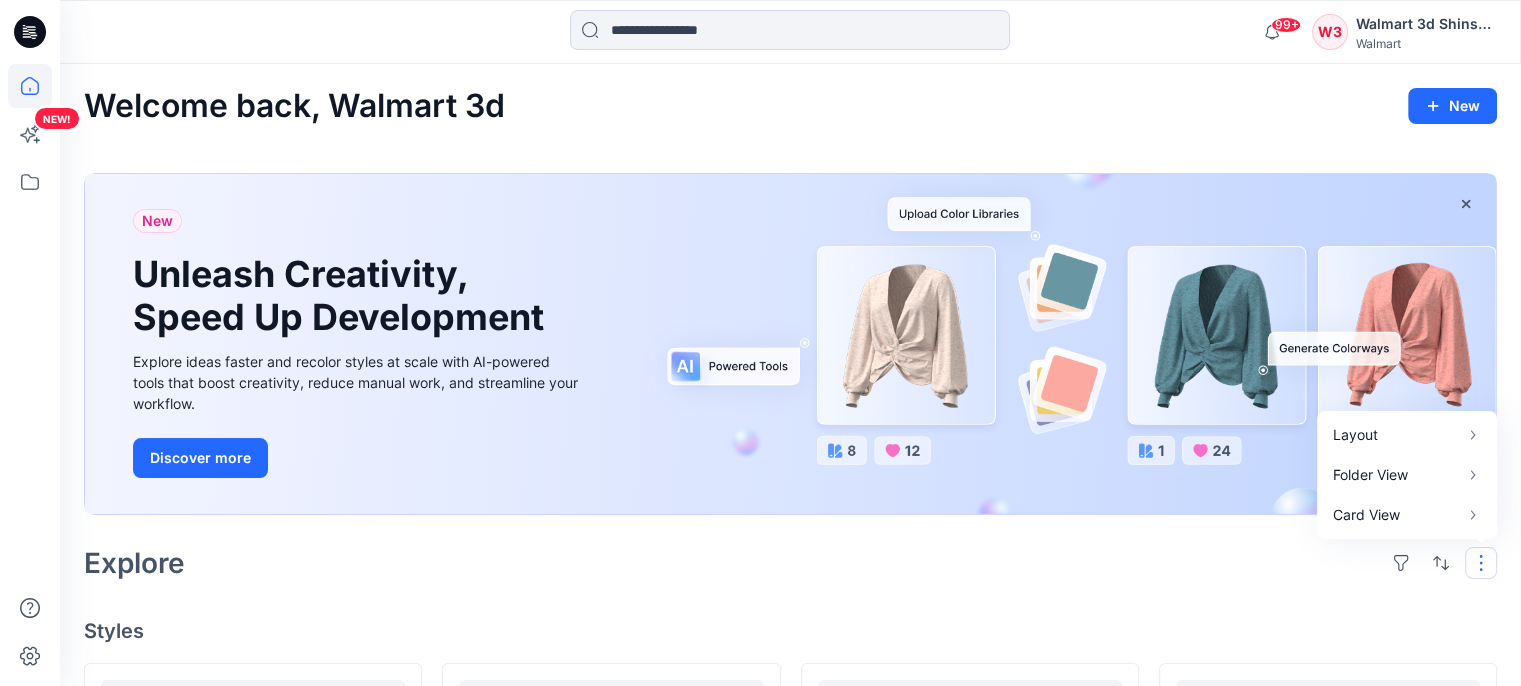 click on "Walmart 3d Shinsung" at bounding box center (1426, 24) 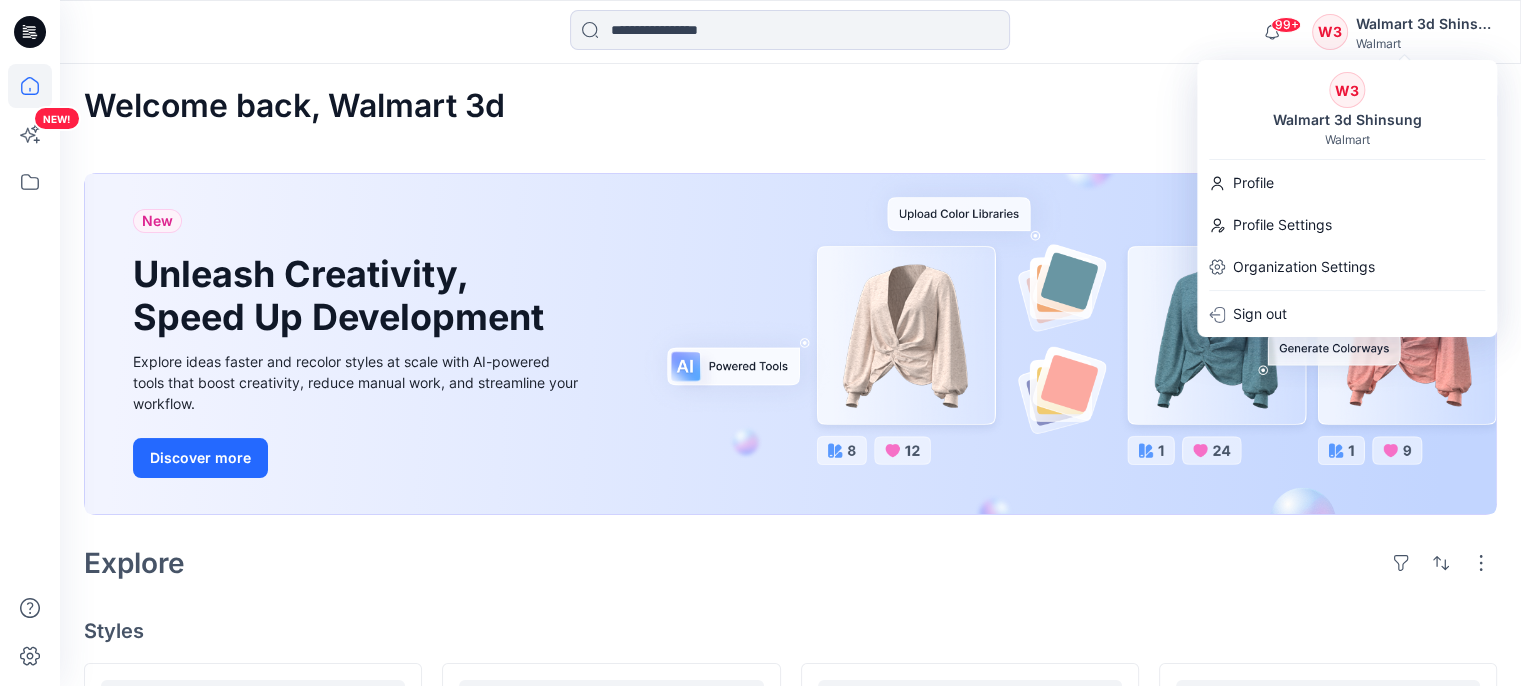 click on "Walmart 3d Shinsung" at bounding box center (1426, 24) 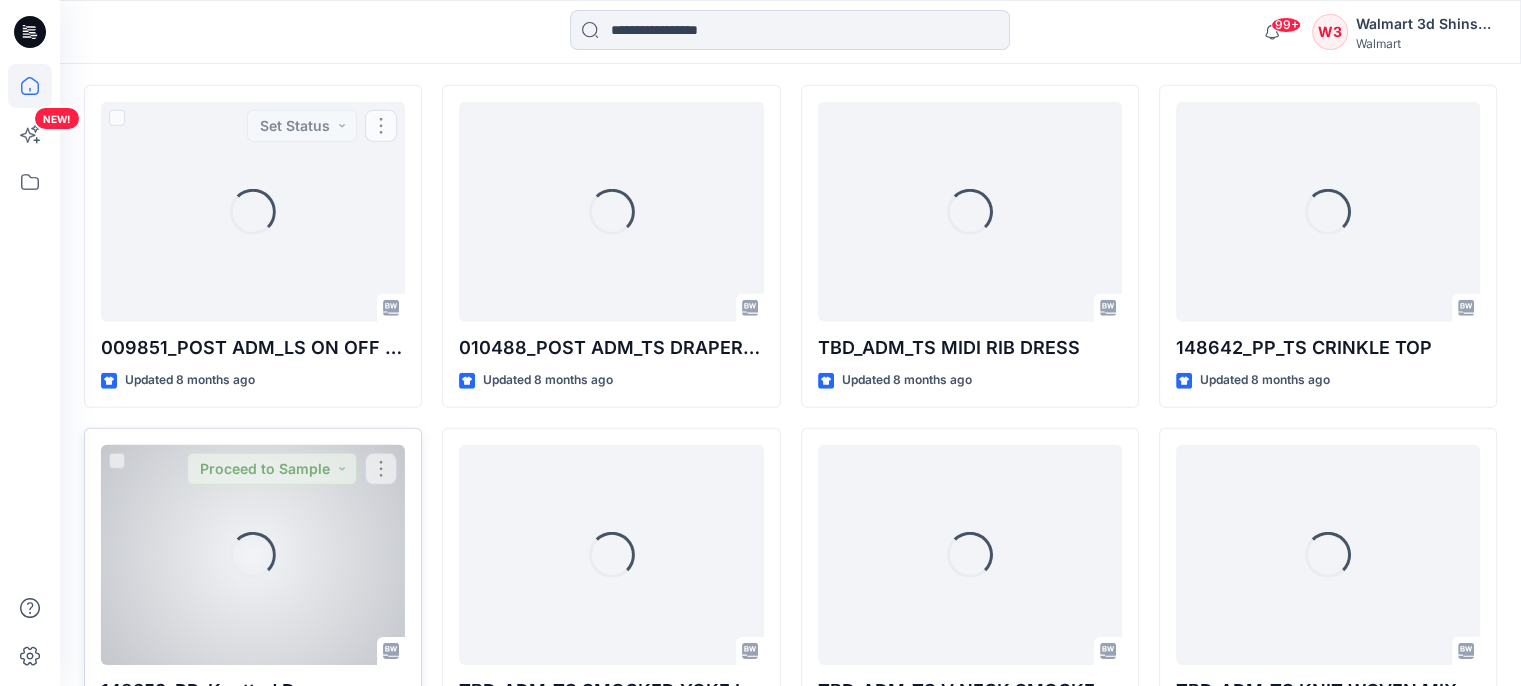 scroll, scrollTop: 6211, scrollLeft: 0, axis: vertical 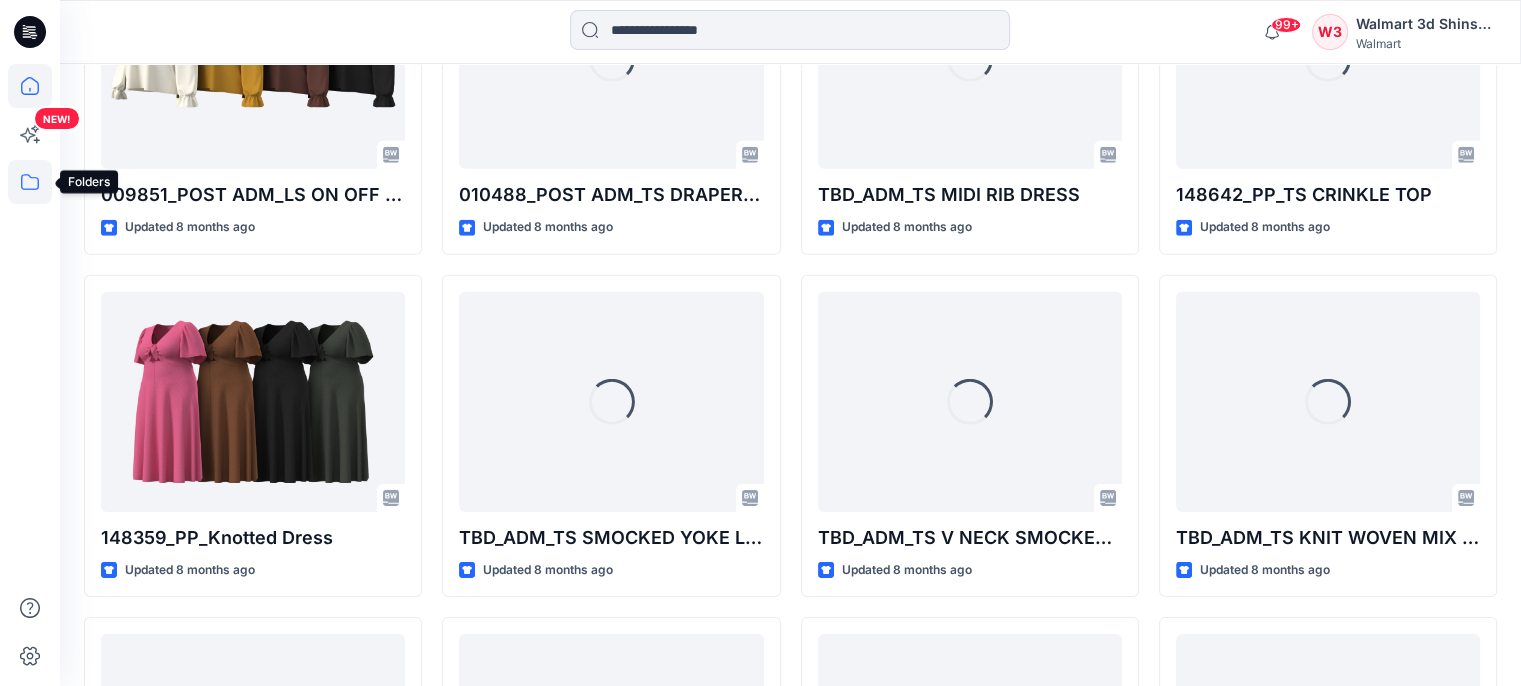 click 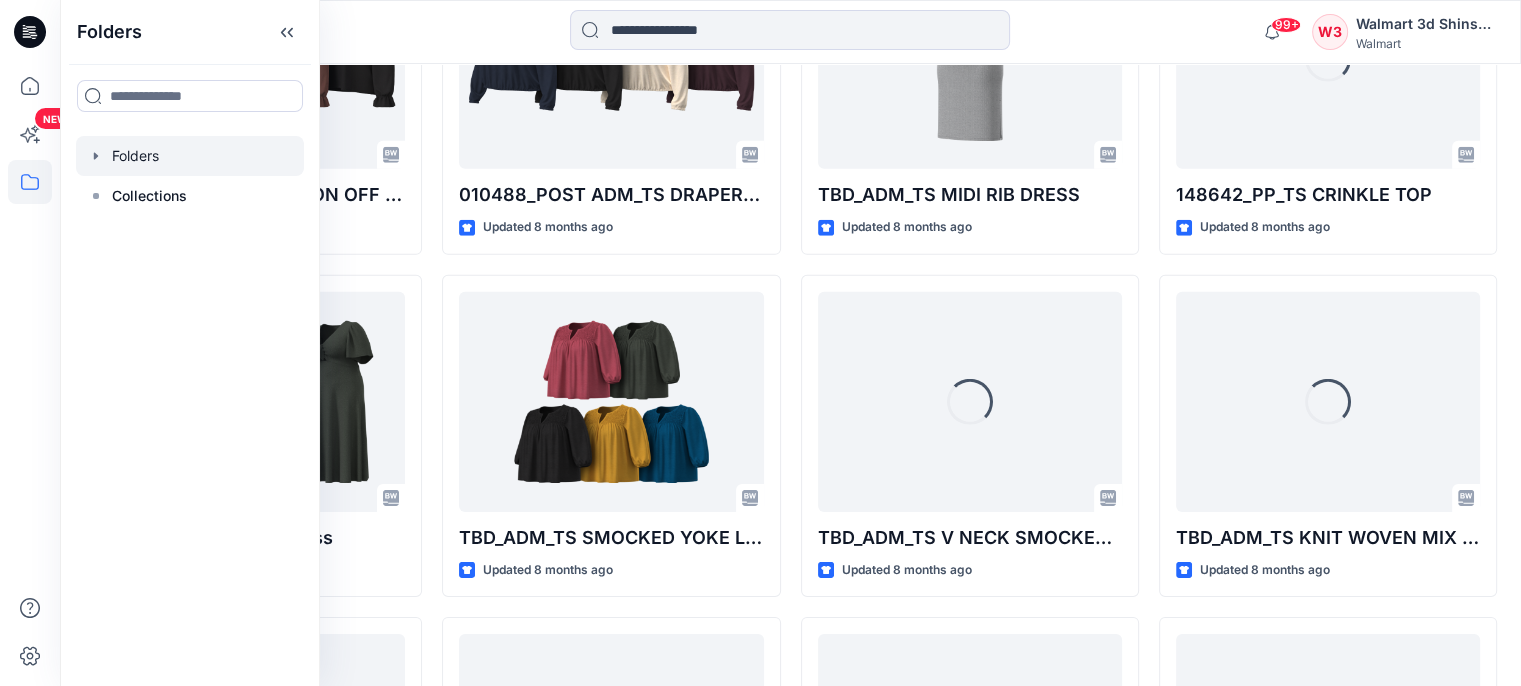 click at bounding box center (190, 156) 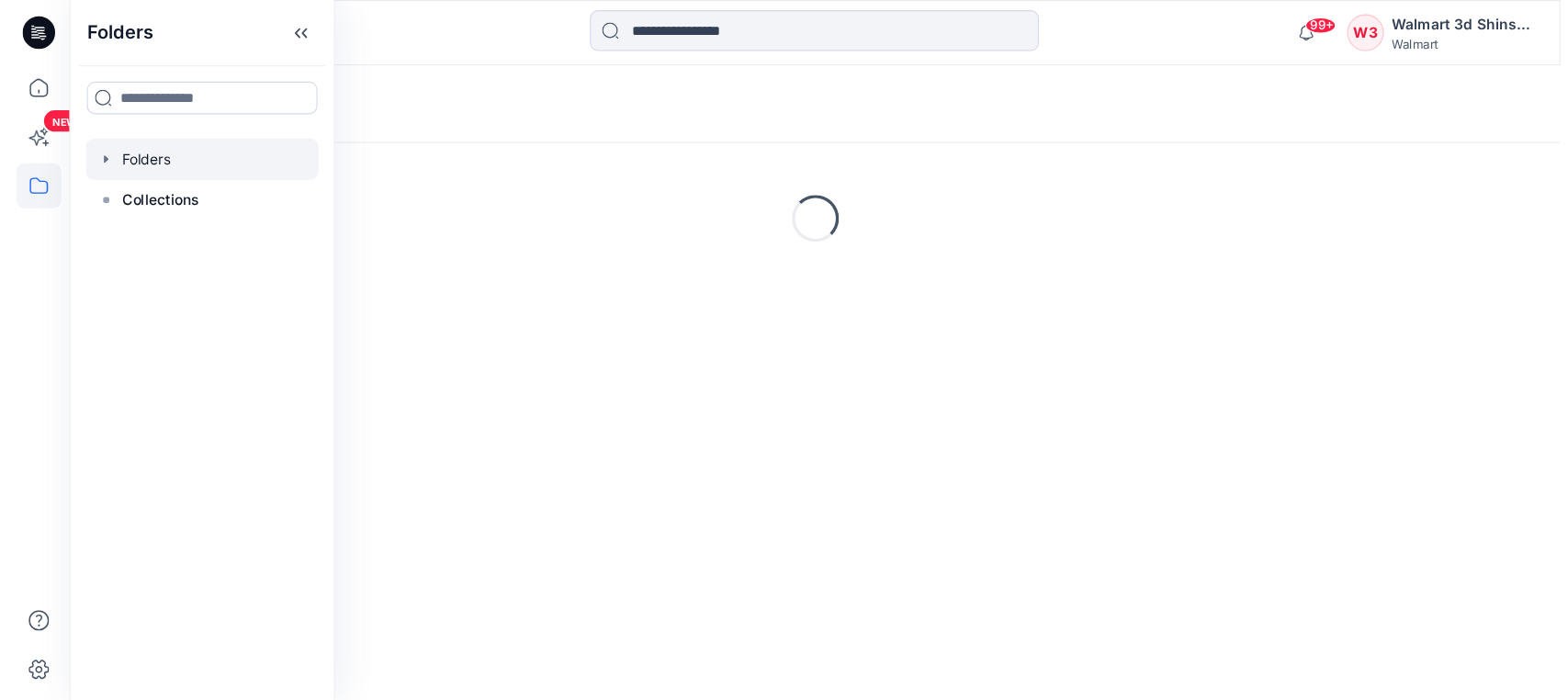scroll, scrollTop: 0, scrollLeft: 0, axis: both 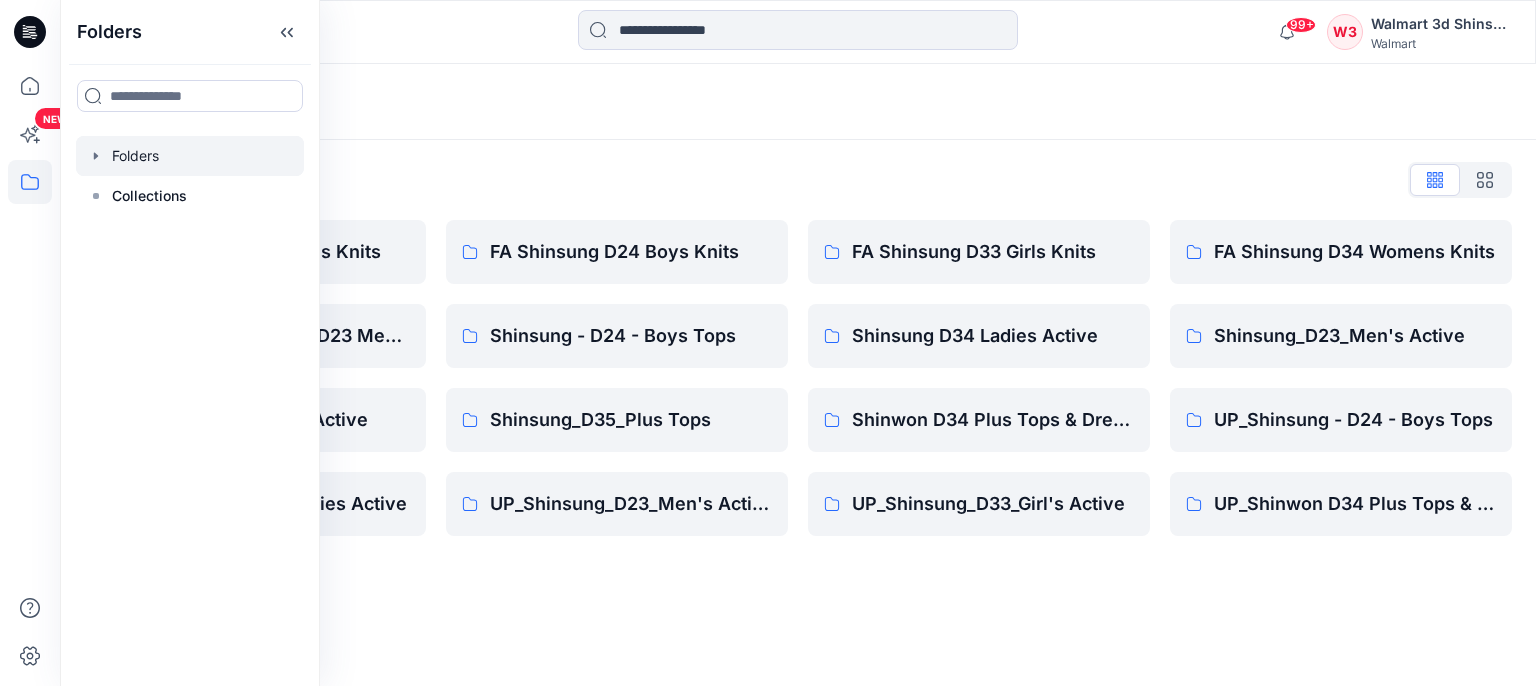 click on "Folders Folders List FA Shinsung D23 Mens Knits Ozark Trail_Shinsung D23 Men's Outdoor Shinsung_D33_Girl's Active UP_Shinsung D34 Ladies Active FA Shinsung D24 Boys Knits Shinsung - D24 - Boys Tops Shinsung_D35_Plus Tops UP_Shinsung_D23_Men's Active FA Shinsung D33 Girls Knits Shinsung D34 Ladies Active Shinwon D34 Plus Tops & Dresses UP_Shinsung_D33_Girl's Active FA Shinsung D34 Womens Knits Shinsung_D23_Men's Active UP_Shinsung - D24 - Boys Tops UP_Shinwon D34 Plus Tops & Dresses" at bounding box center [798, 375] 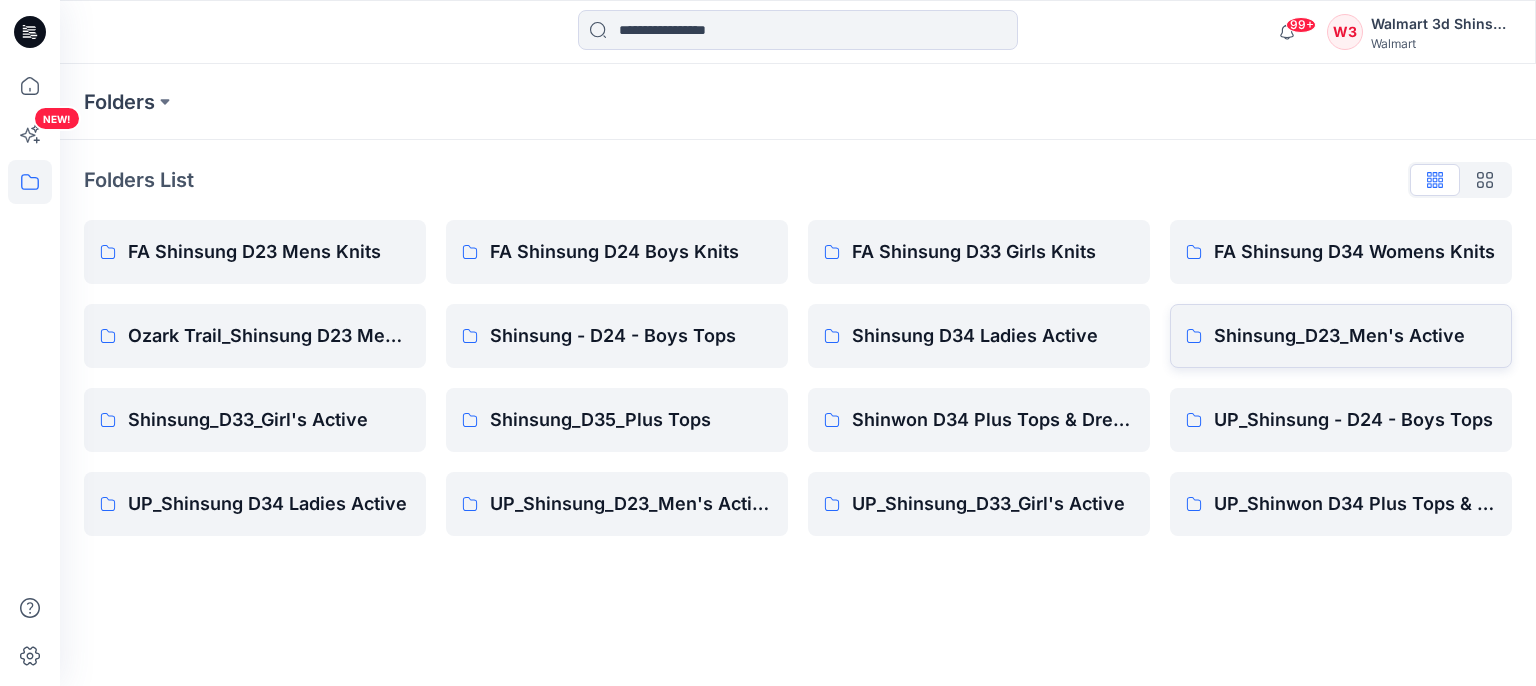 click on "Shinsung_D23_Men's Active" at bounding box center [1355, 336] 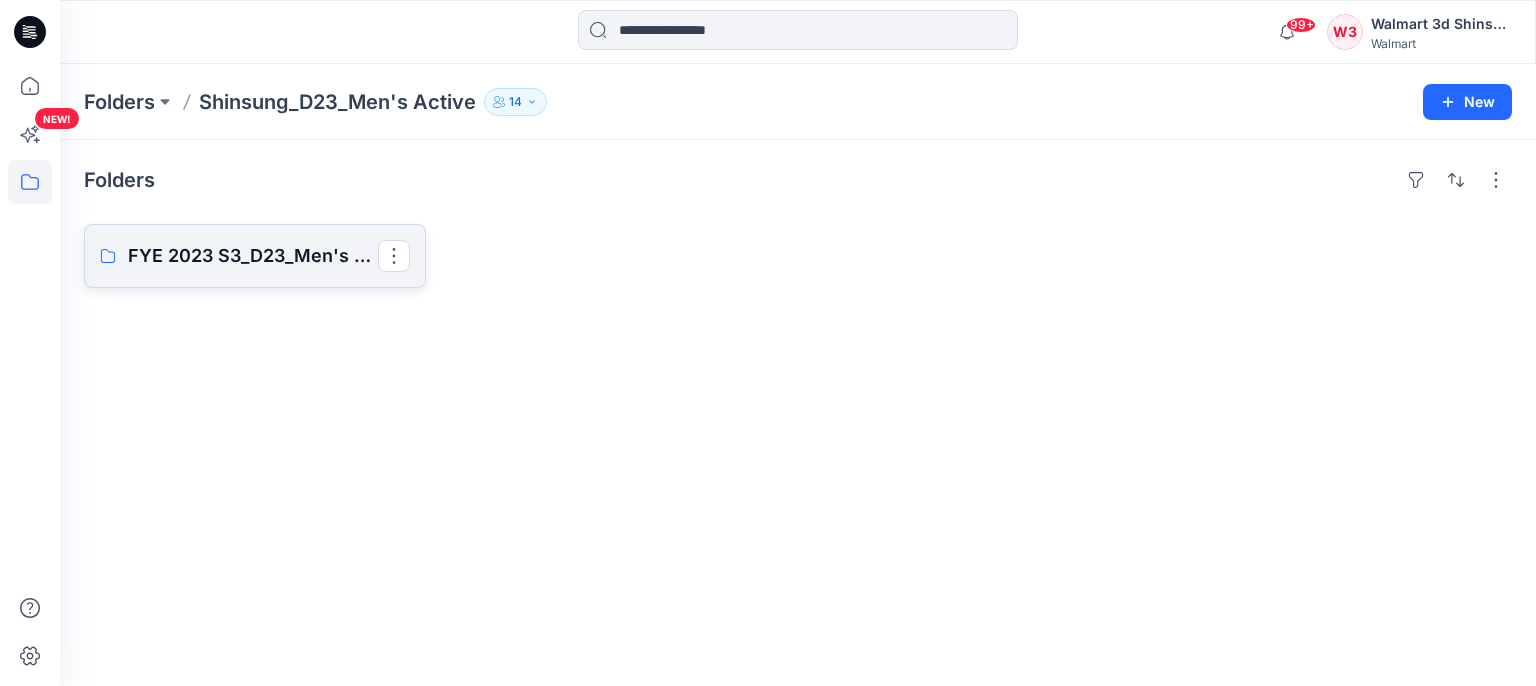 click on "FYE 2023 S3_D23_Men's Active - Shinsung" at bounding box center (253, 256) 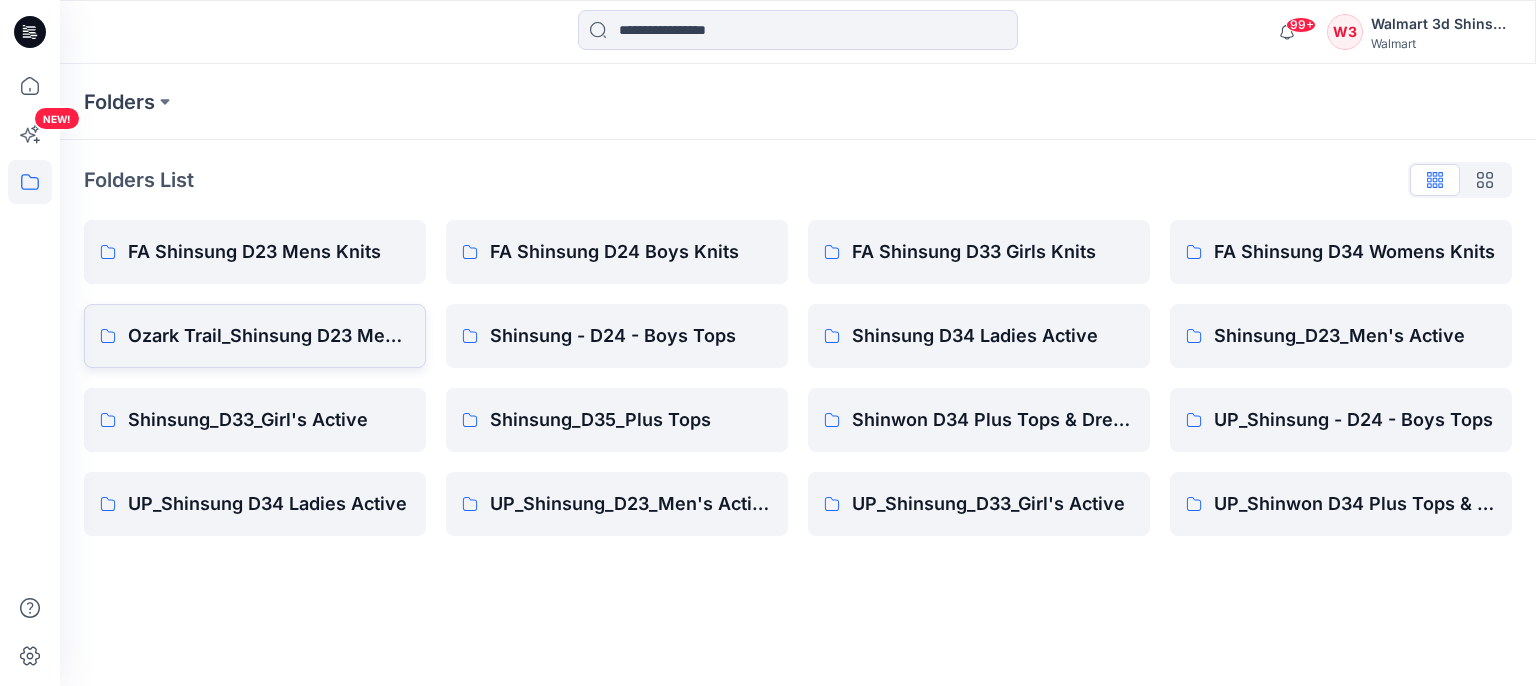 click on "Ozark Trail_Shinsung D23 Men's Outdoor" at bounding box center [269, 336] 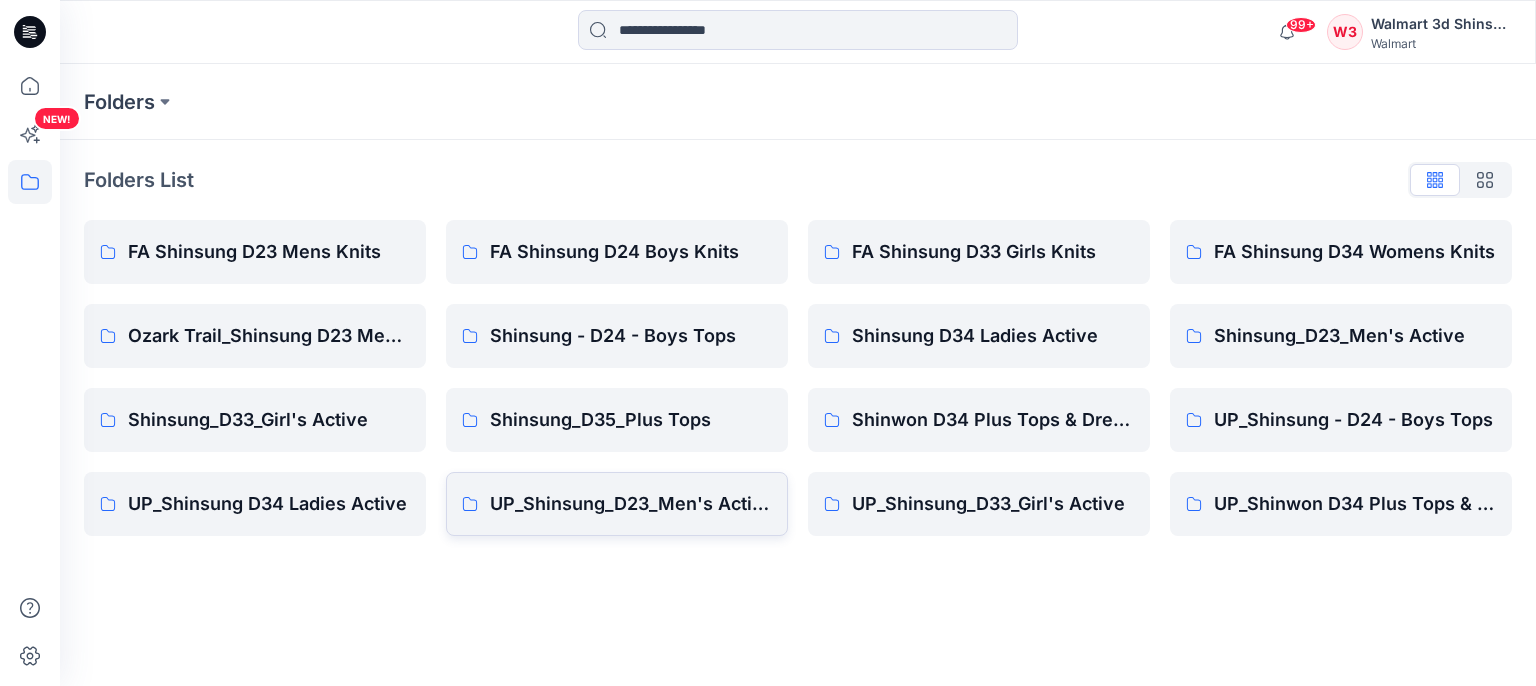 click on "UP_Shinsung_D23_Men's Active" at bounding box center [631, 504] 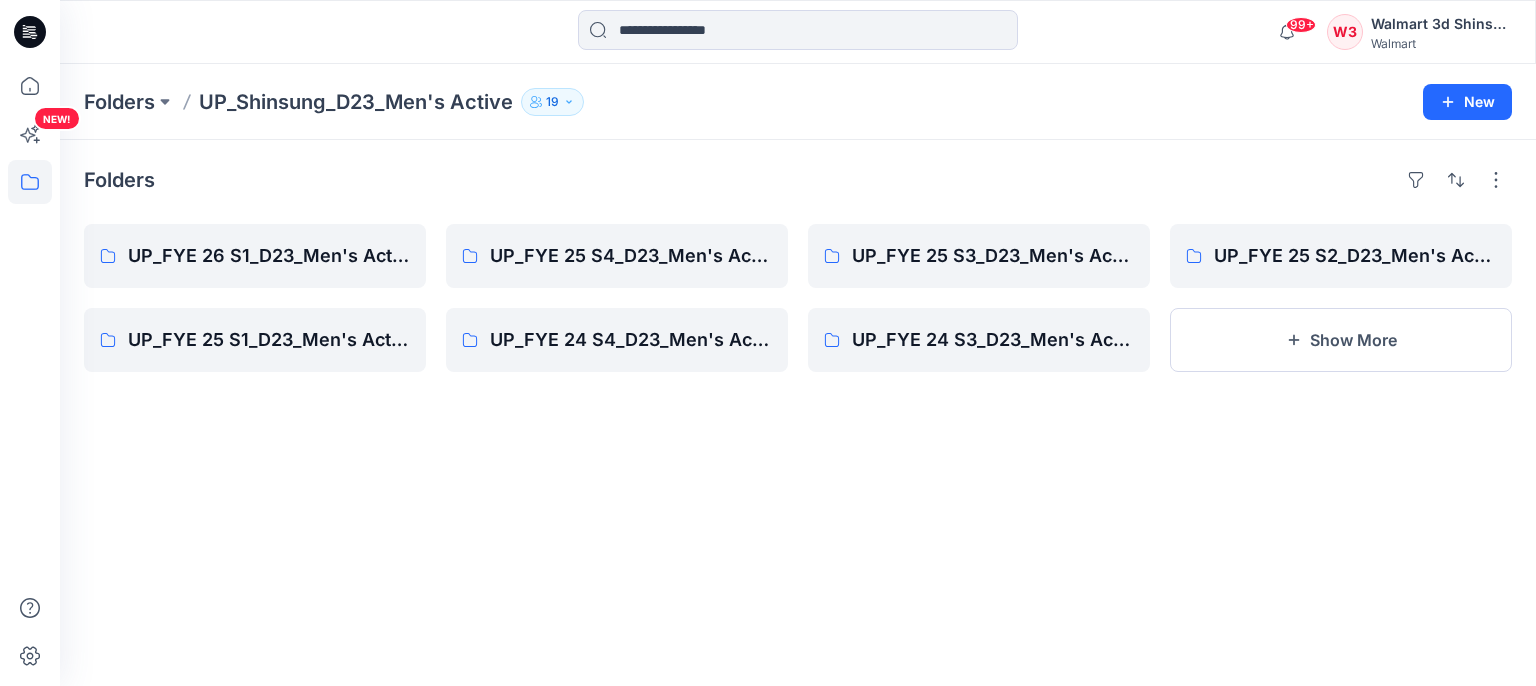 click on "Folders UP_FYE 26 S1_D23_Men's Active - Shinsung UP_FYE 25 S1_D23_Men's Active - Shinsung UP_FYE 25 S4_D23_Men's Active - Shinsung UP_FYE 24 S4_D23_Men's Active - Shinsung UP_FYE 25 S3_D23_Men's Active - Shinsung UP_FYE 24 S3_D23_Men's Active - Shinsung UP_FYE 25 S2_D23_Men's Active - Shinsung Show More" at bounding box center [798, 413] 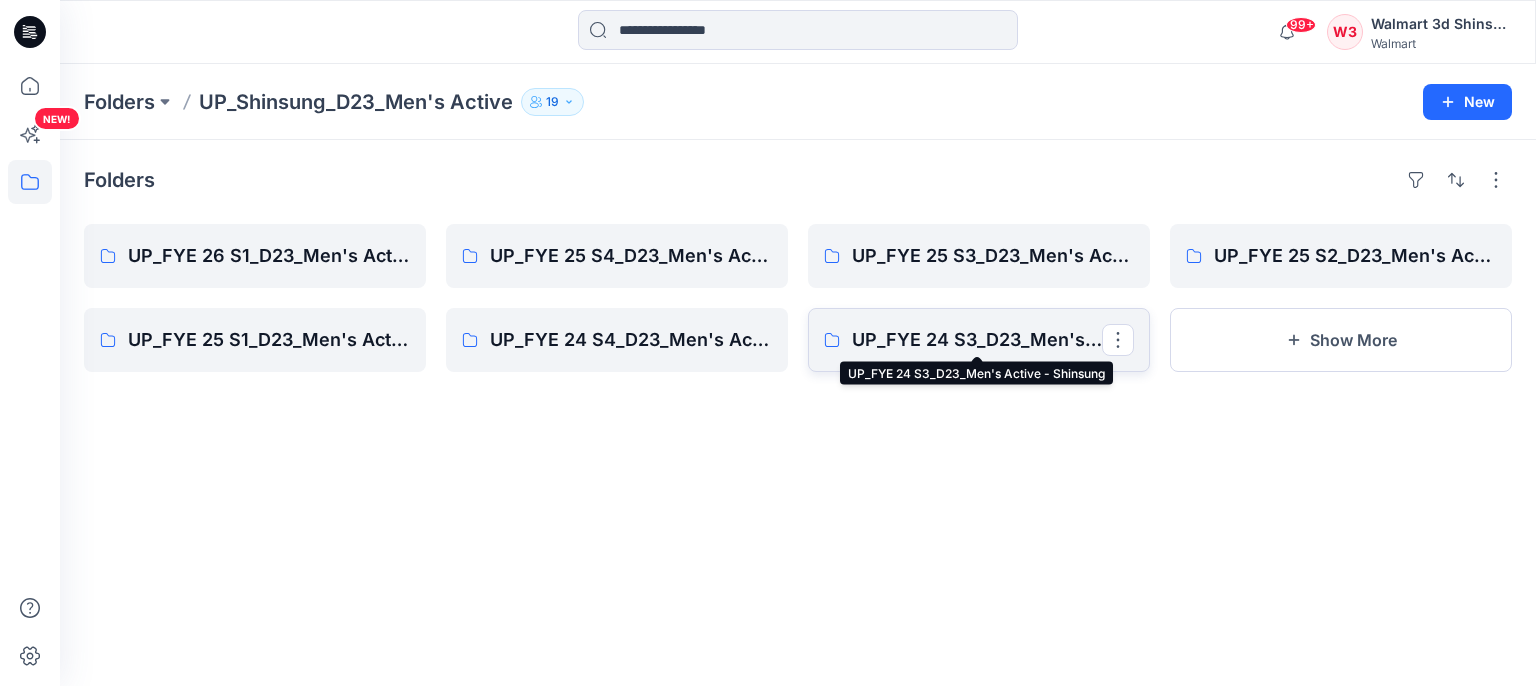 click on "UP_FYE 24 S3_D23_Men's Active - Shinsung" at bounding box center (977, 340) 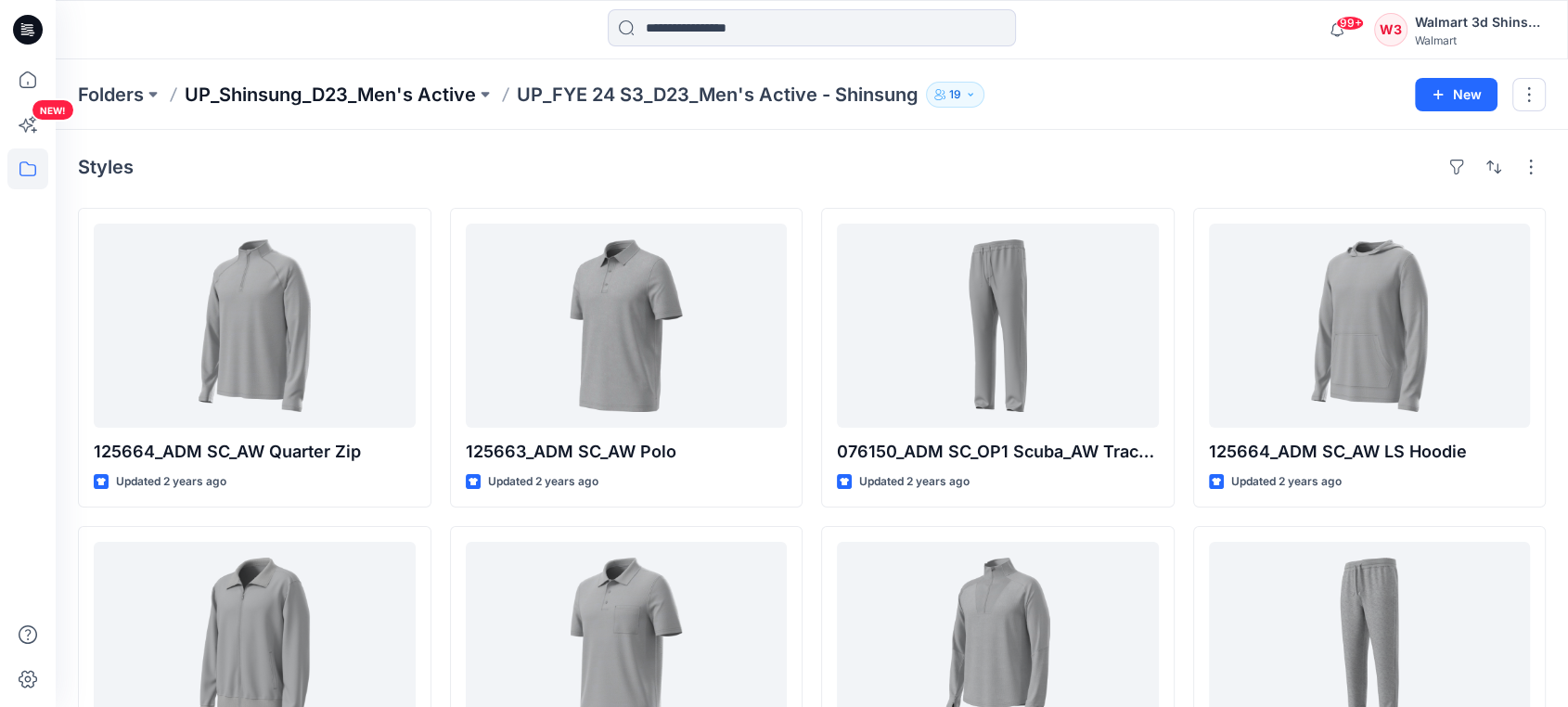 click on "UP_Shinsung_D23_Men's Active" at bounding box center [330, 95] 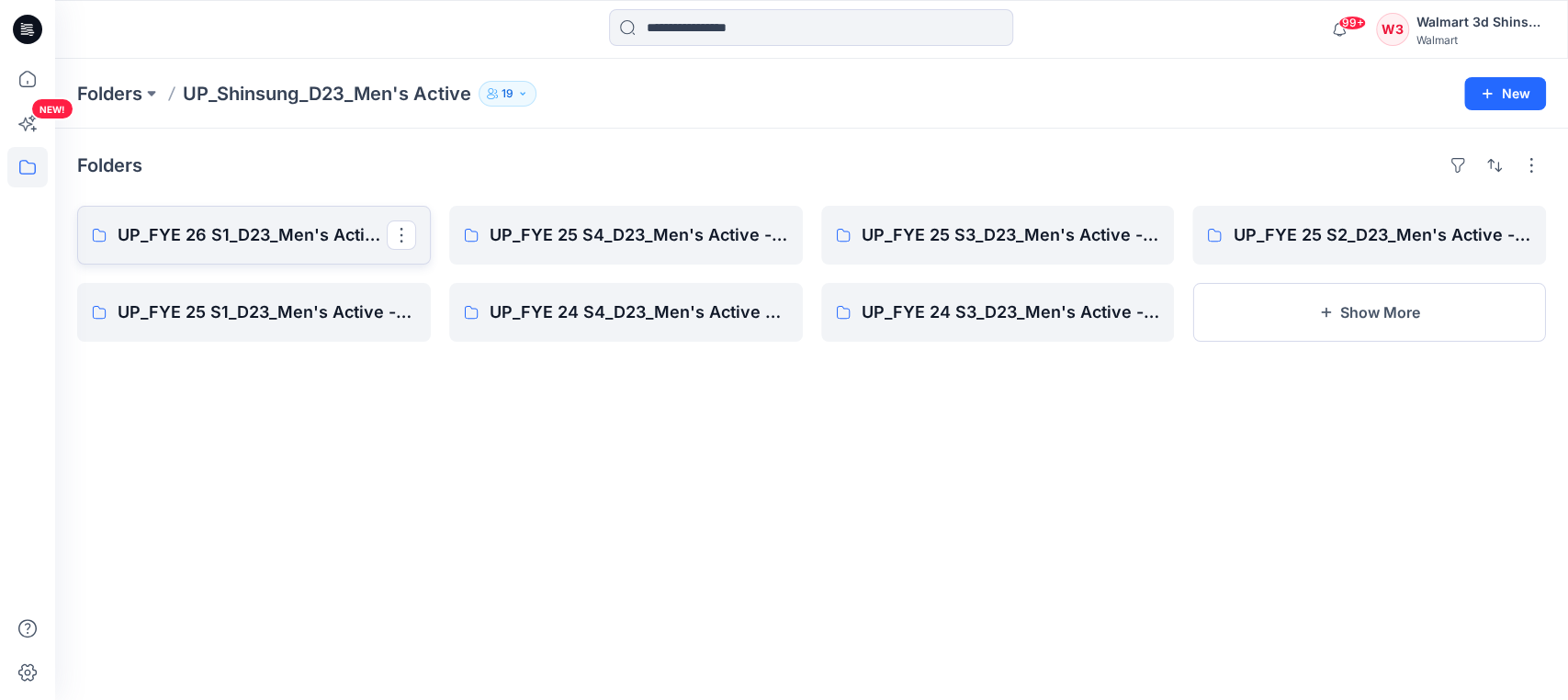 click on "UP_FYE 26 S1_D23_Men's Active - Shinsung" at bounding box center (252, 235) 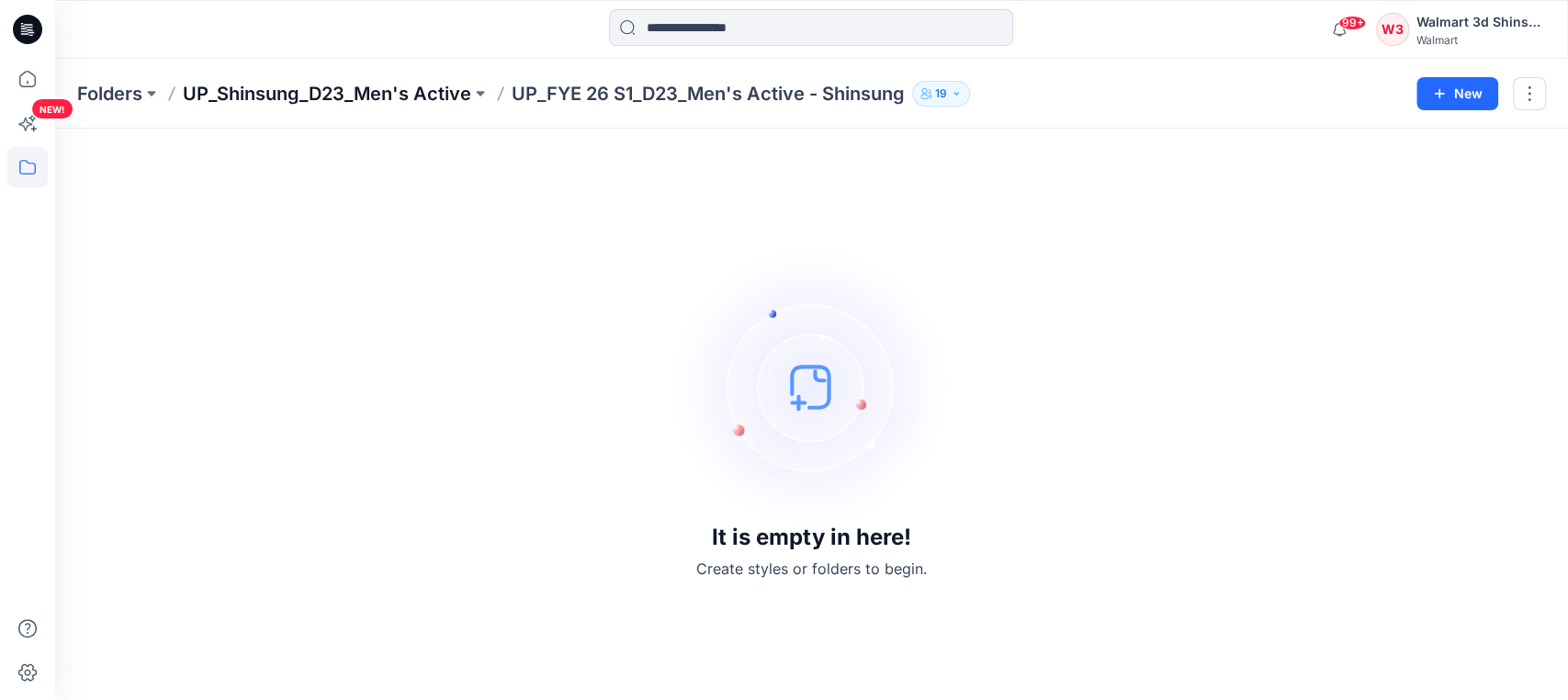 click on "UP_Shinsung_D23_Men's Active" at bounding box center (327, 94) 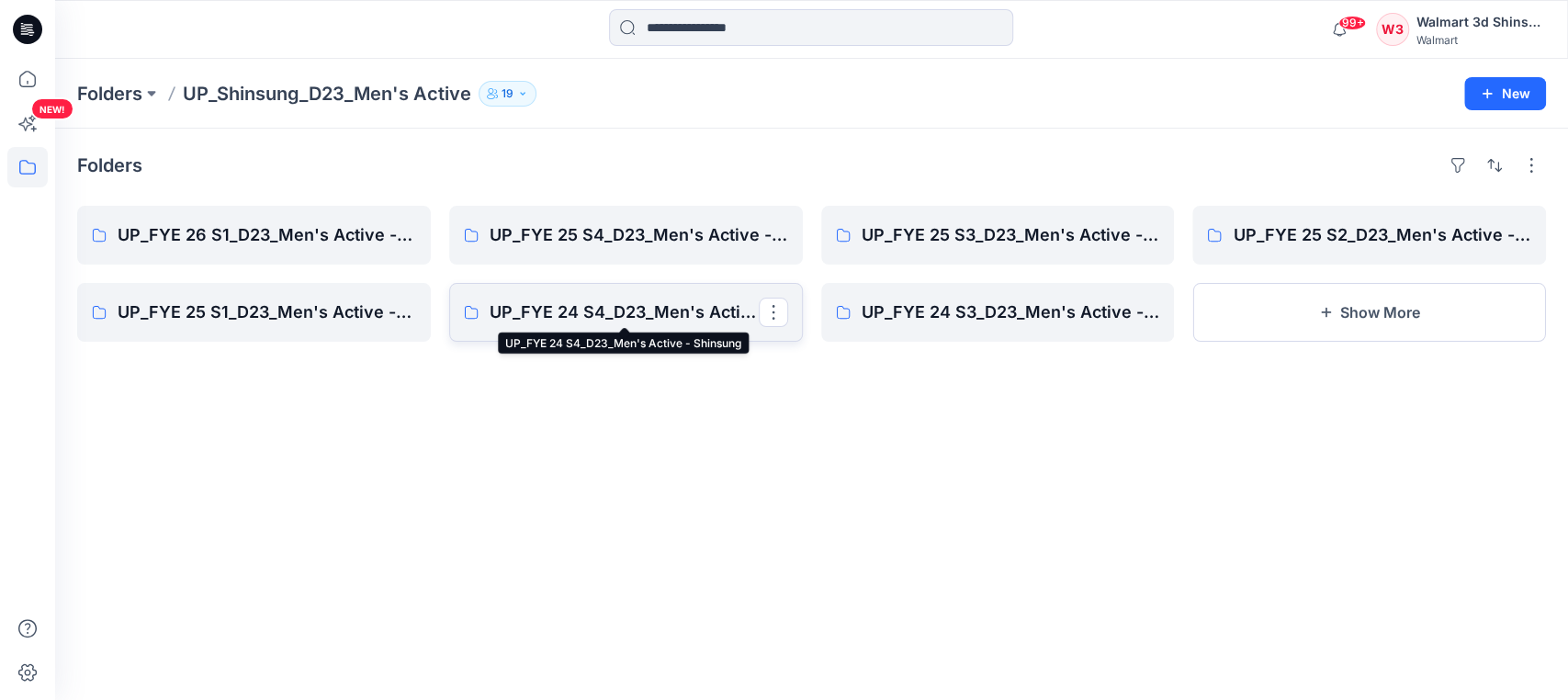 click on "UP_FYE 24 S4_D23_Men's Active - Shinsung" at bounding box center (624, 312) 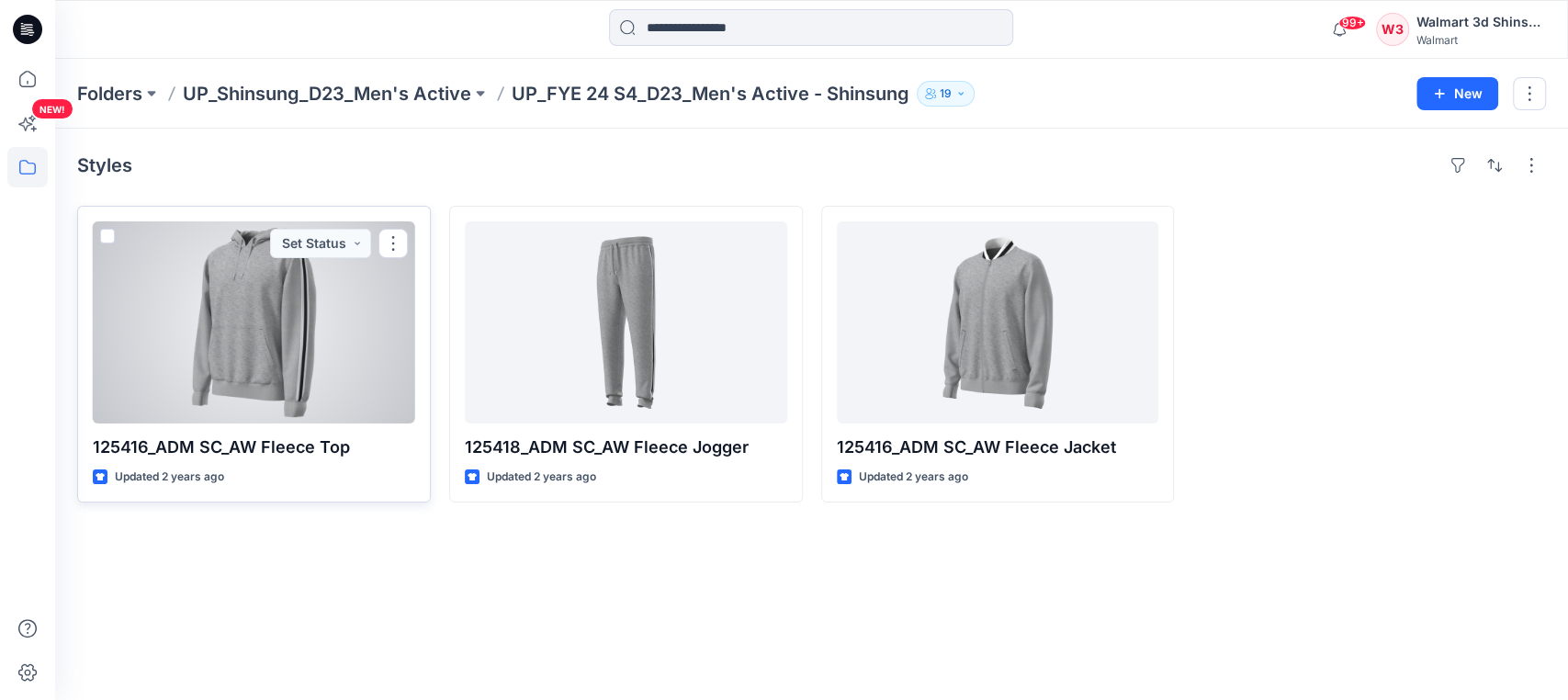 click at bounding box center [254, 322] 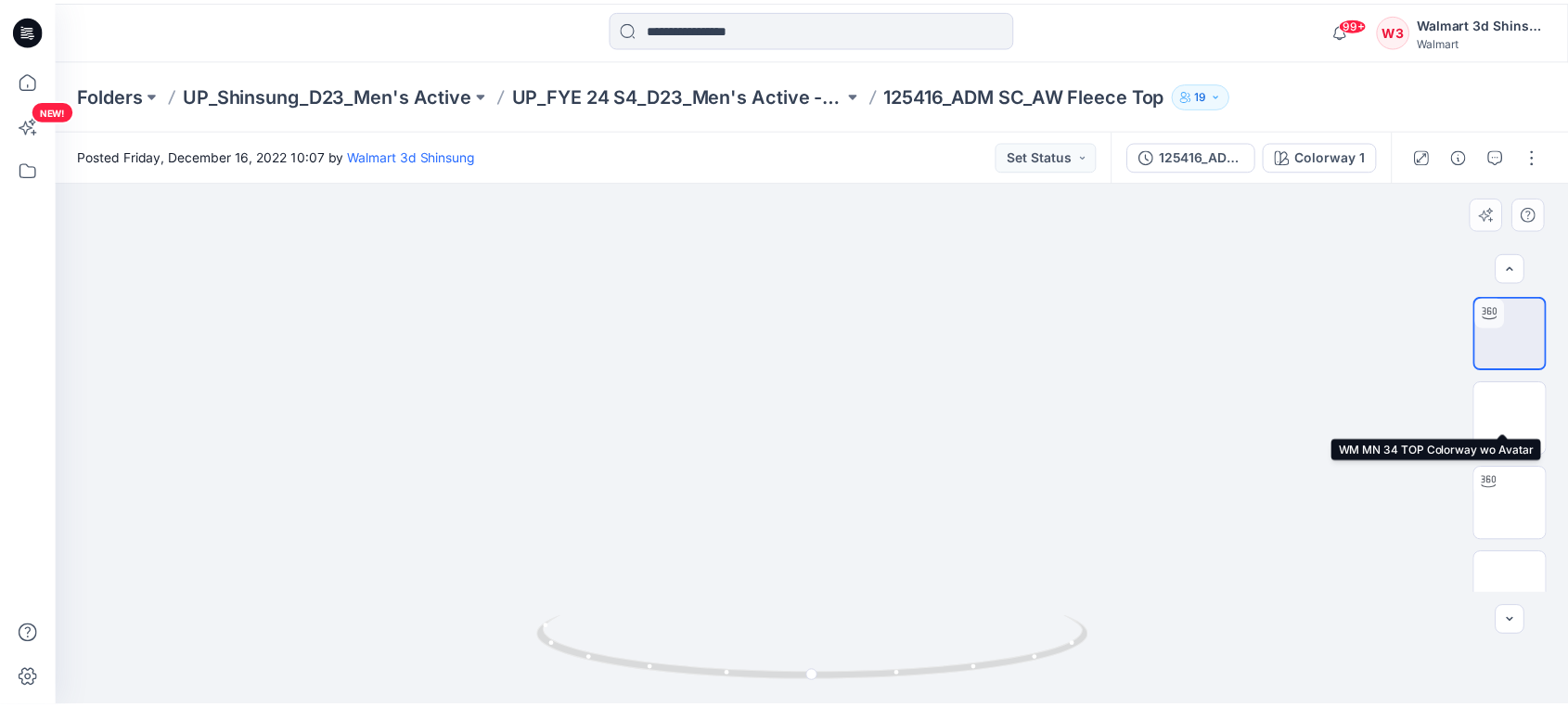scroll, scrollTop: 203, scrollLeft: 0, axis: vertical 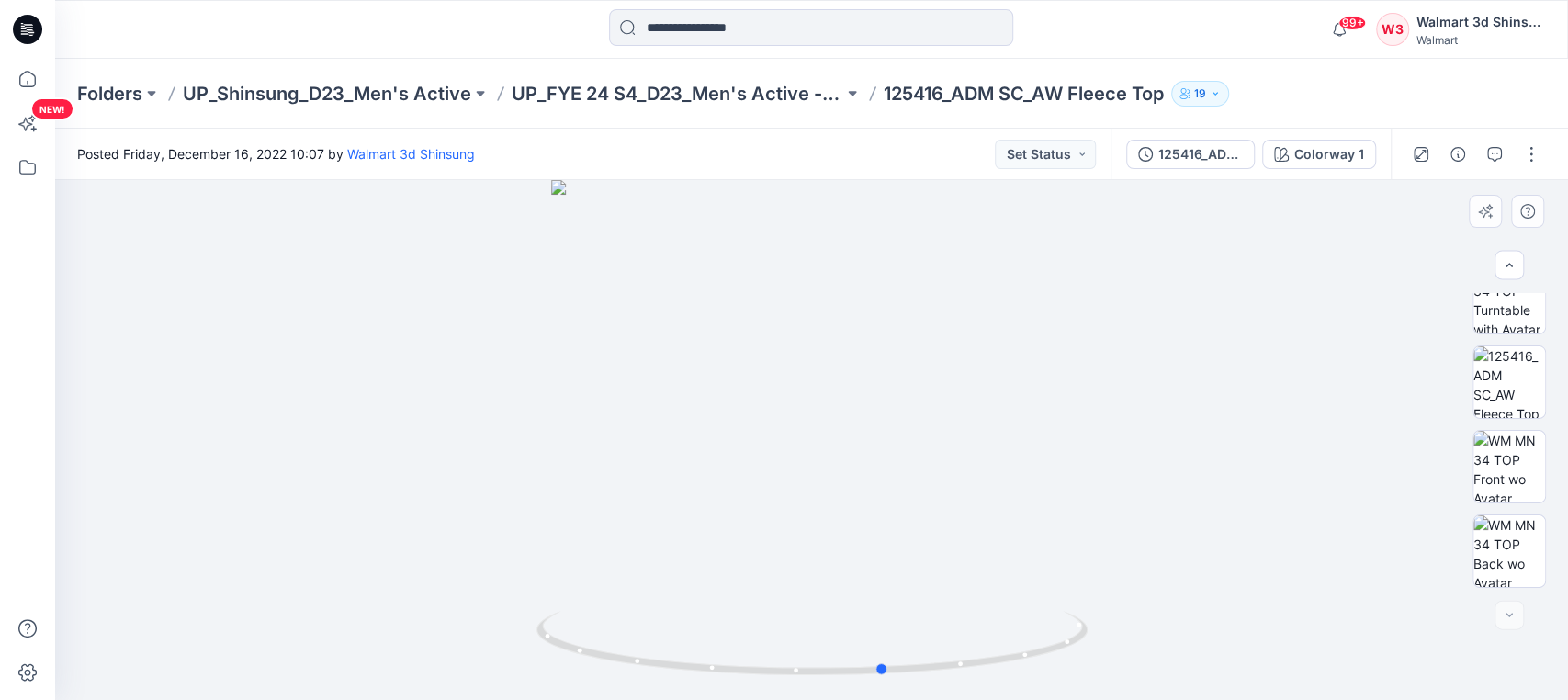 drag, startPoint x: 848, startPoint y: 416, endPoint x: 927, endPoint y: 420, distance: 79.1012 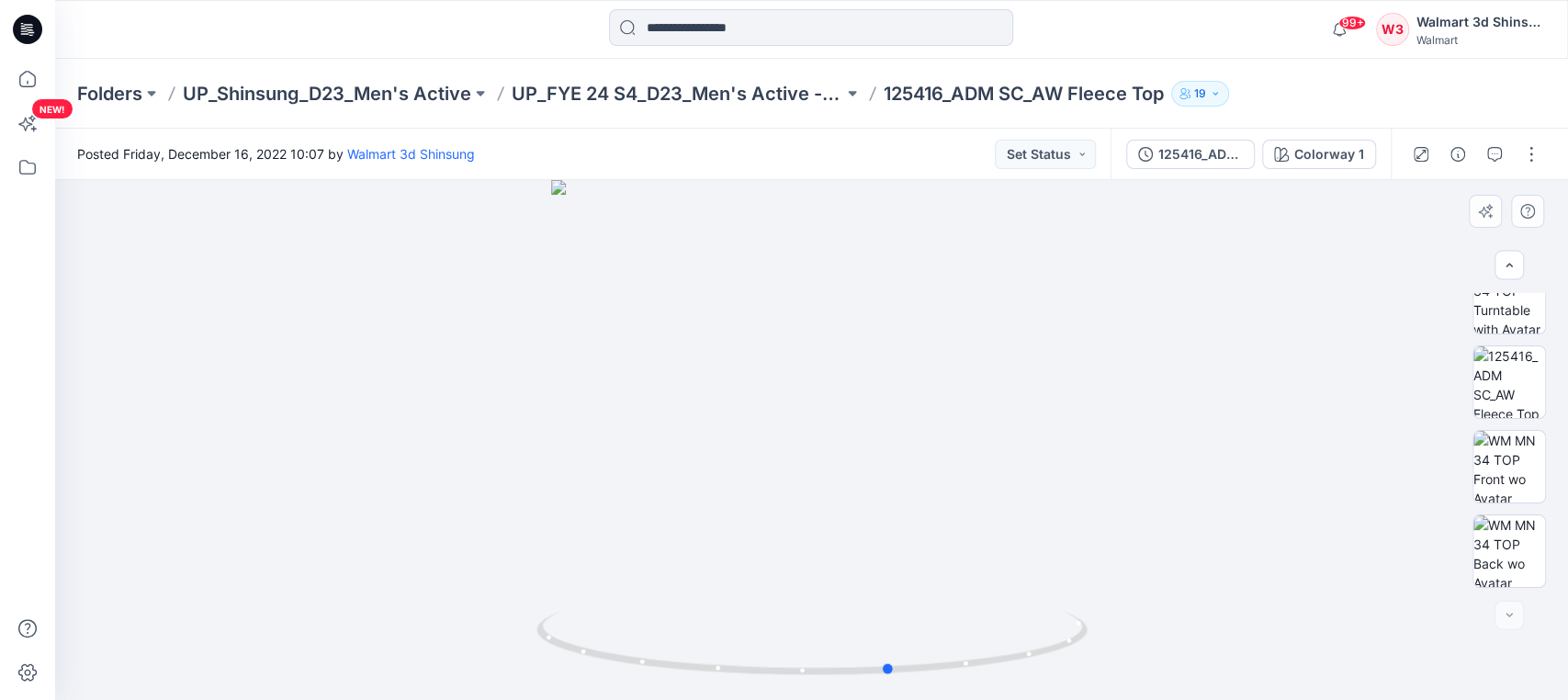 drag, startPoint x: 794, startPoint y: 465, endPoint x: 976, endPoint y: 481, distance: 182.7019 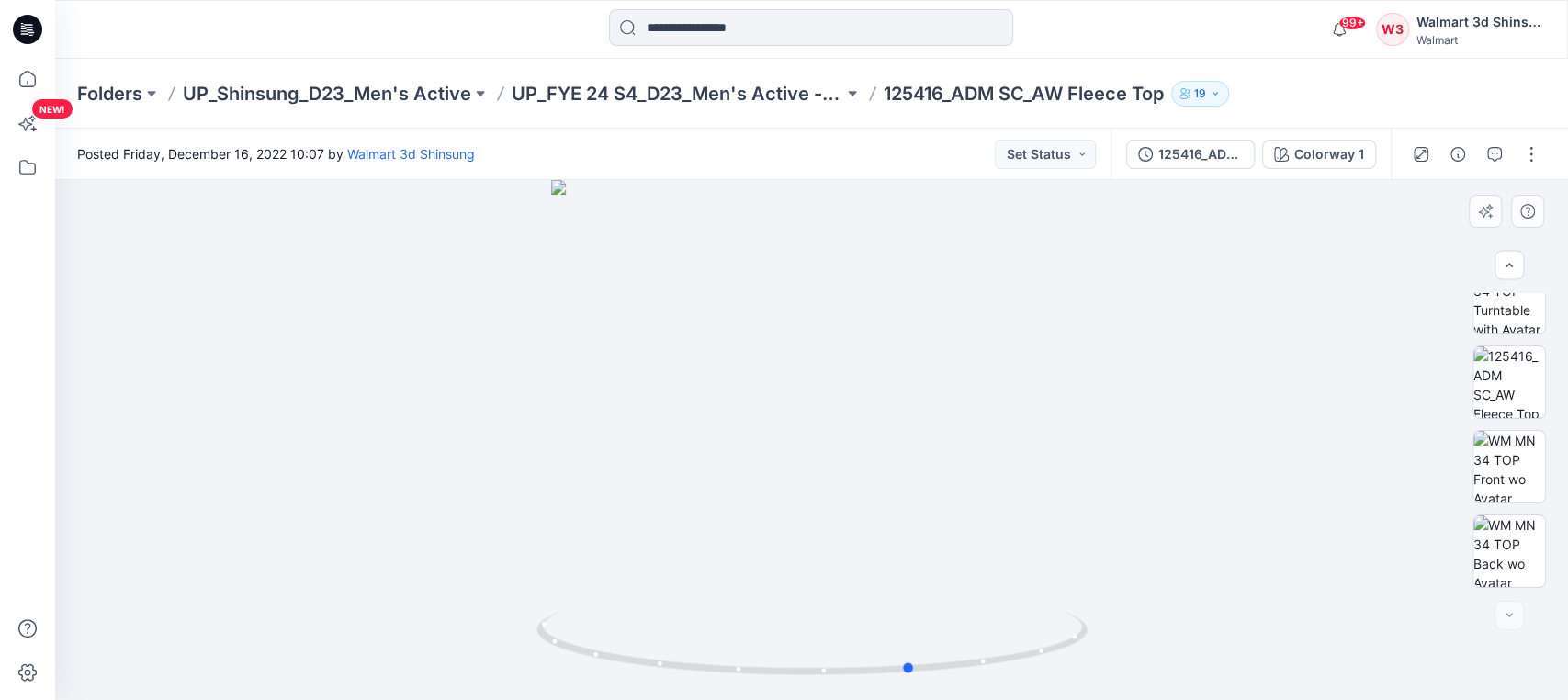 drag, startPoint x: 865, startPoint y: 467, endPoint x: 706, endPoint y: 464, distance: 159.0283 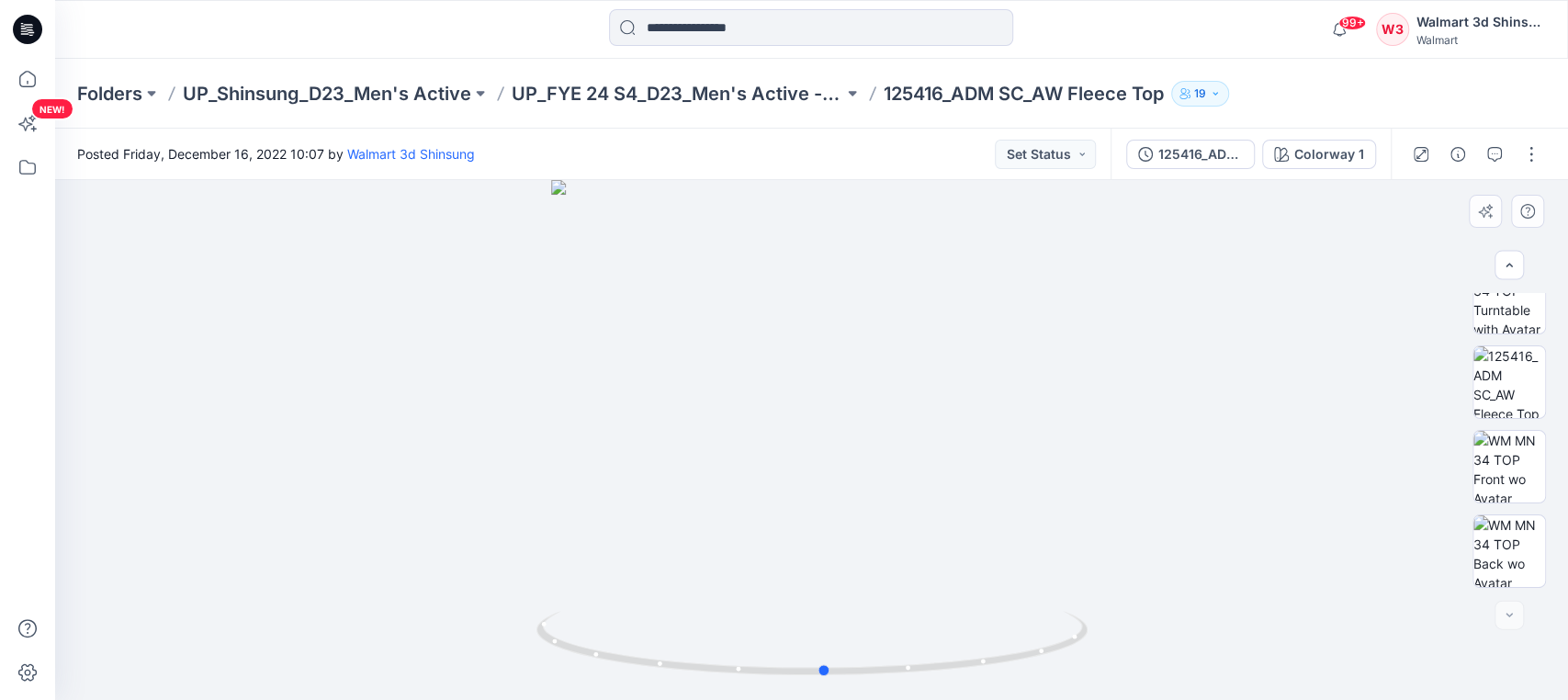 drag, startPoint x: 884, startPoint y: 506, endPoint x: 787, endPoint y: 502, distance: 97.08244 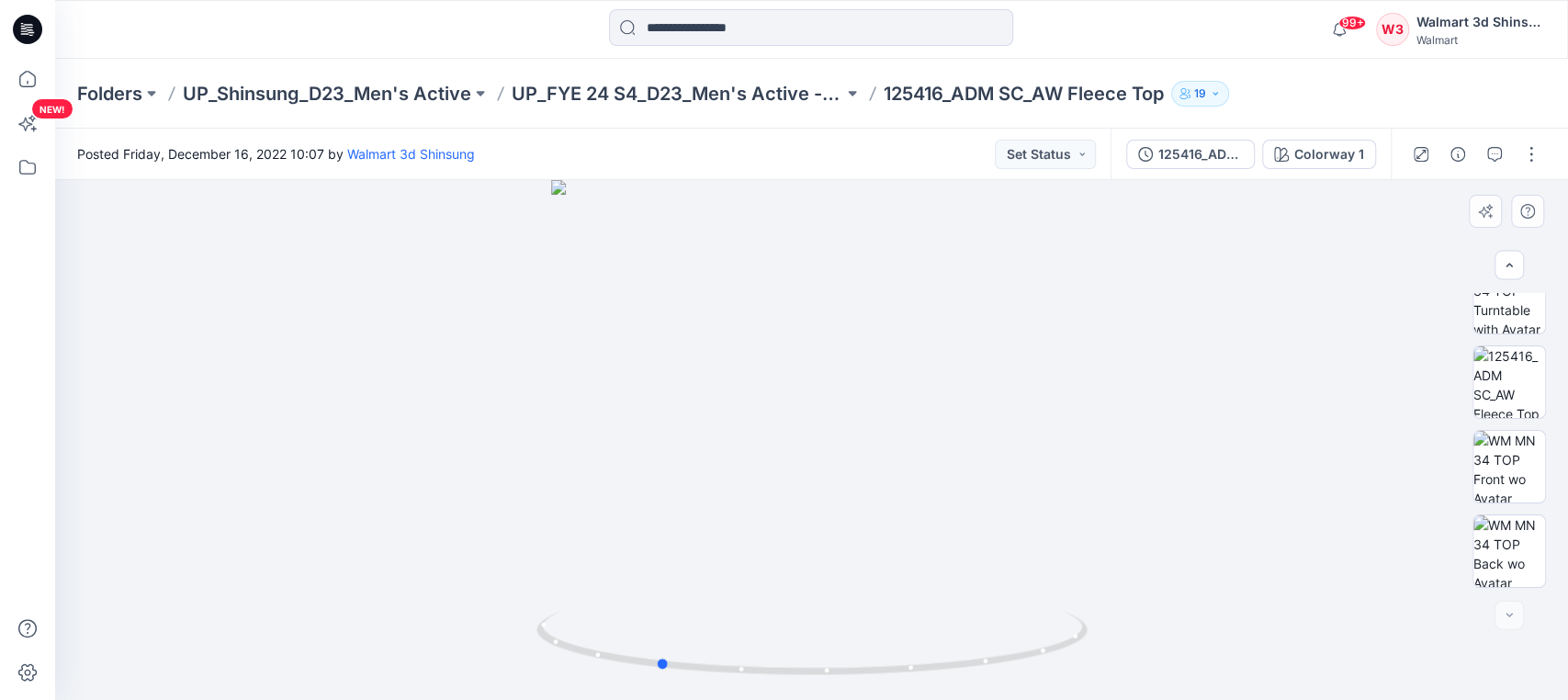 drag, startPoint x: 982, startPoint y: 443, endPoint x: 826, endPoint y: 446, distance: 156.02884 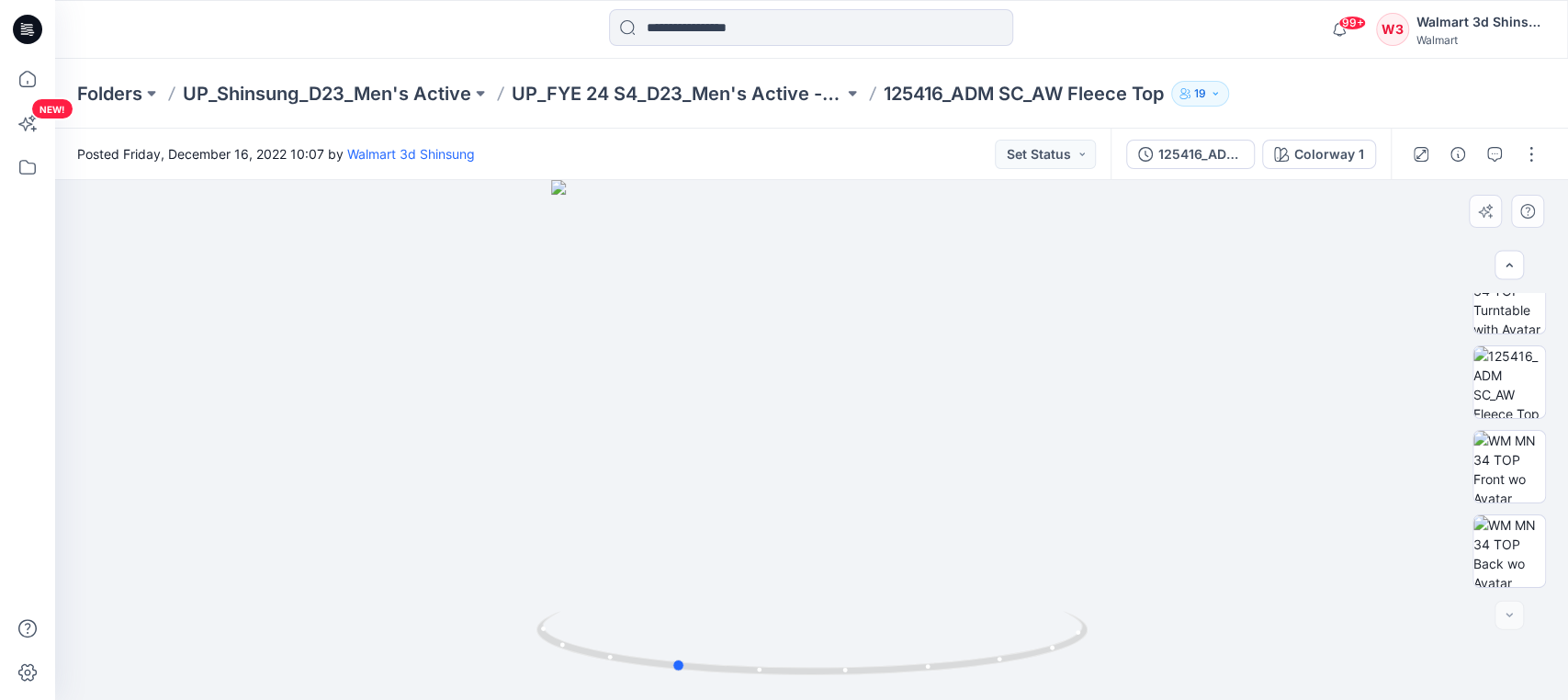 drag, startPoint x: 802, startPoint y: 450, endPoint x: 818, endPoint y: 460, distance: 18.867962 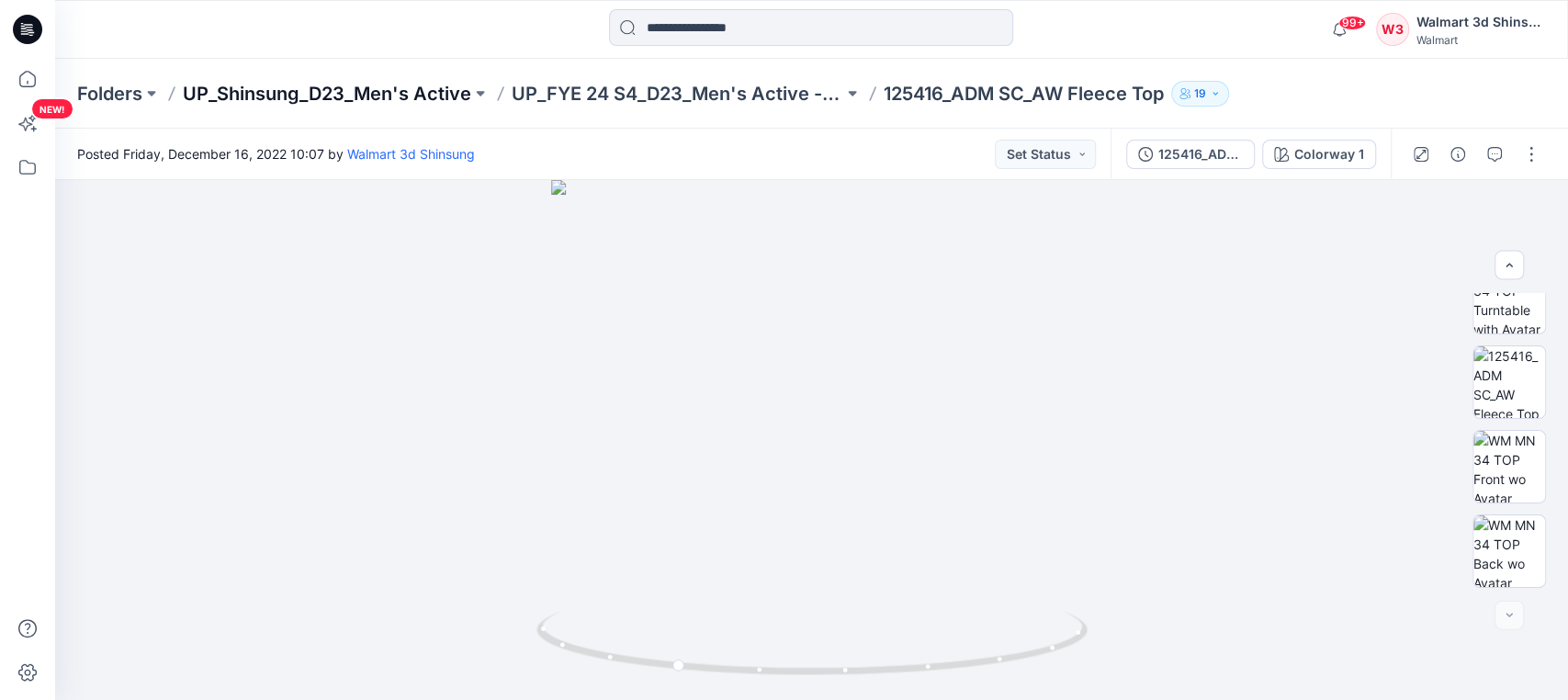 click on "UP_Shinsung_D23_Men's Active" at bounding box center (327, 94) 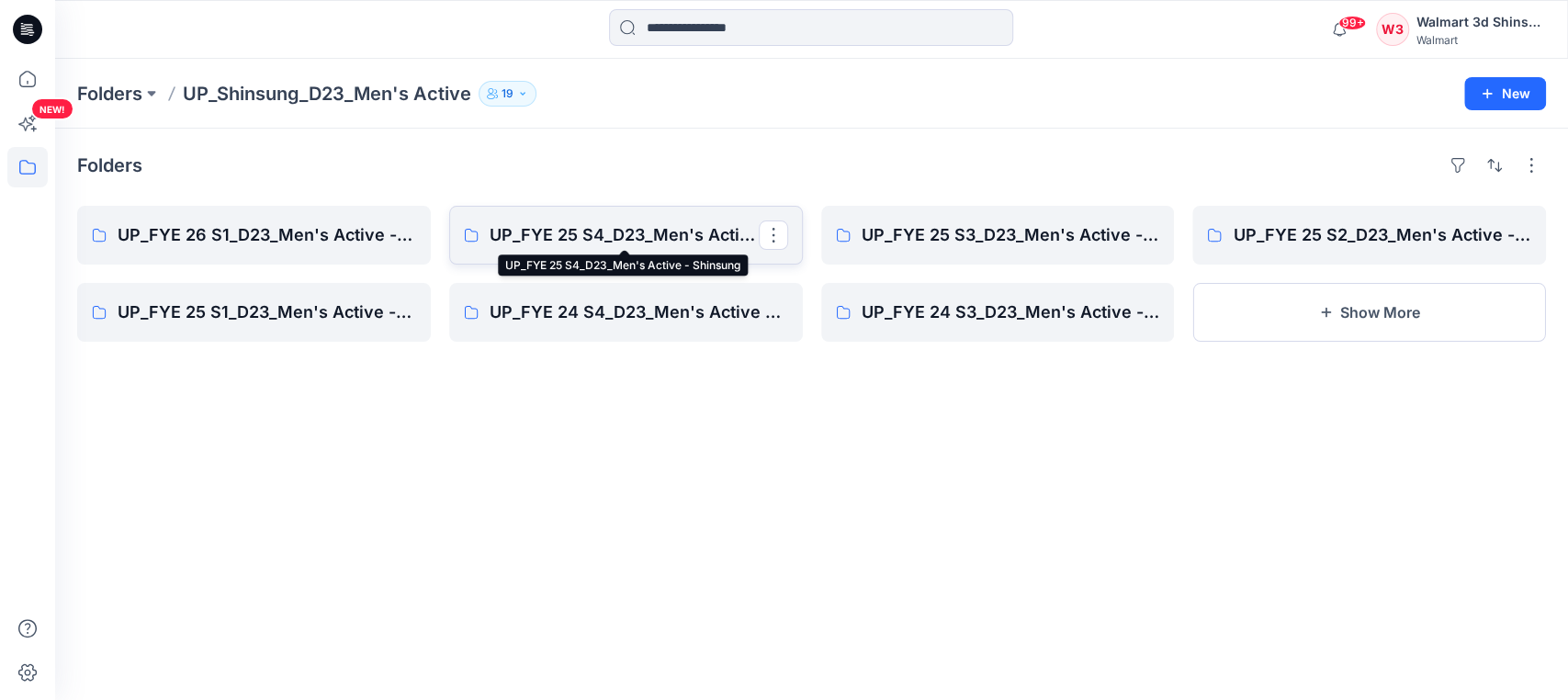 click on "UP_FYE 25 S4_D23_Men's Active - Shinsung" at bounding box center [624, 235] 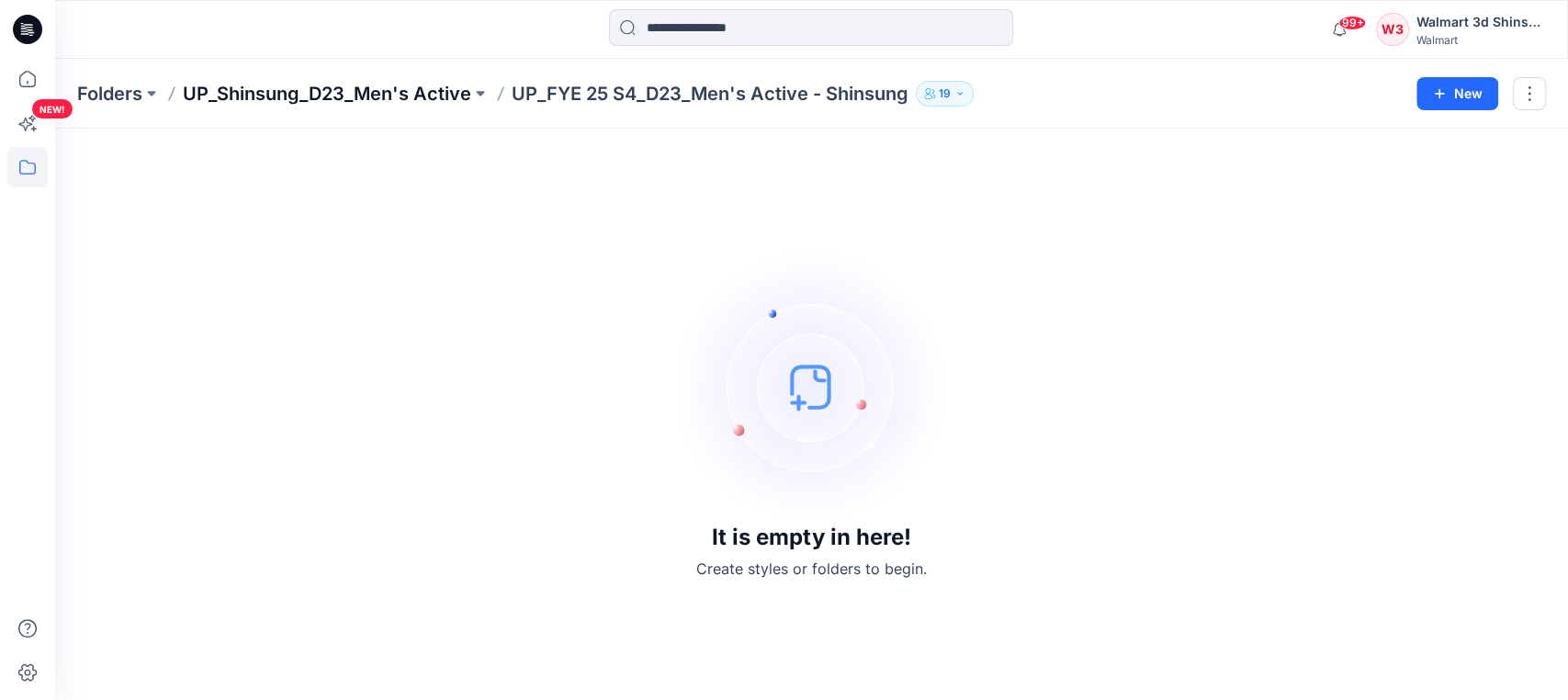 click on "UP_Shinsung_D23_Men's Active" at bounding box center (327, 94) 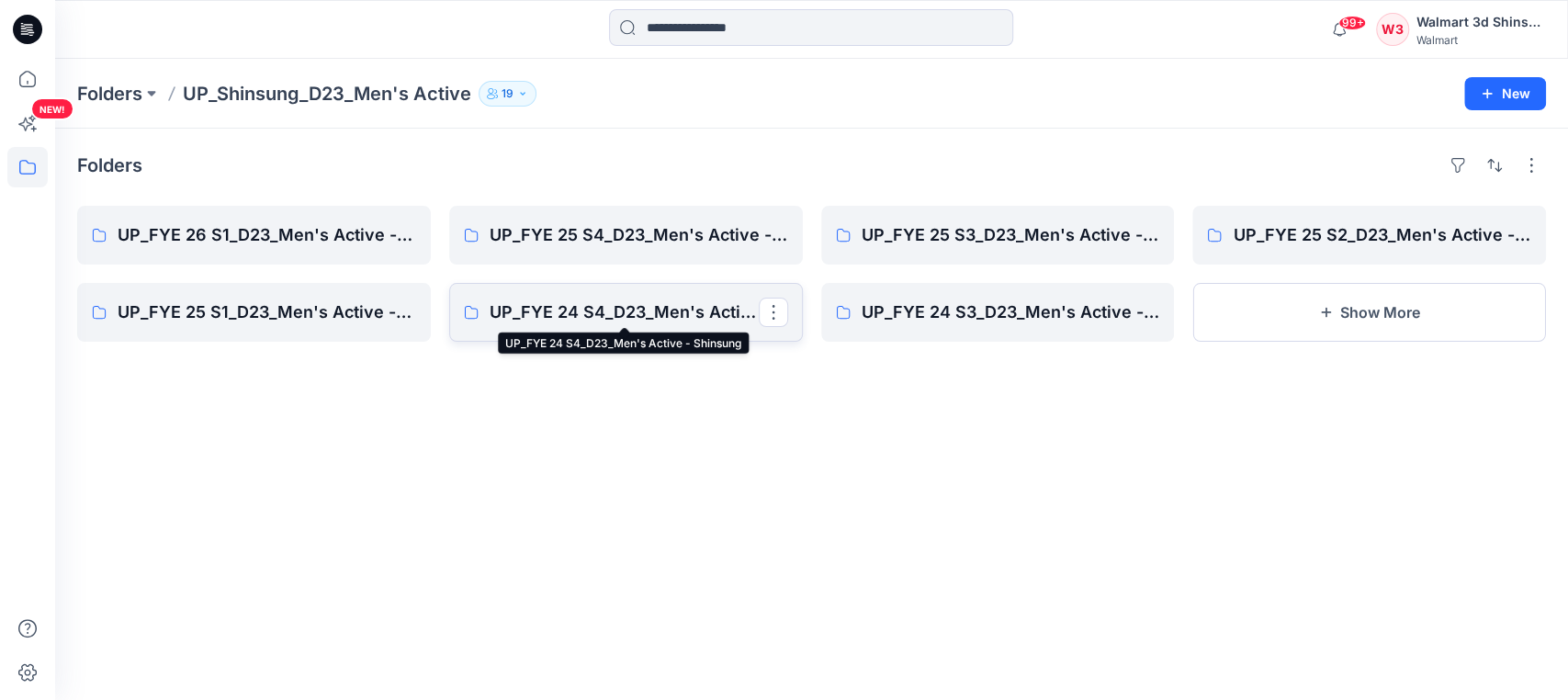 click on "UP_FYE 24 S4_D23_Men's Active - Shinsung" at bounding box center (624, 312) 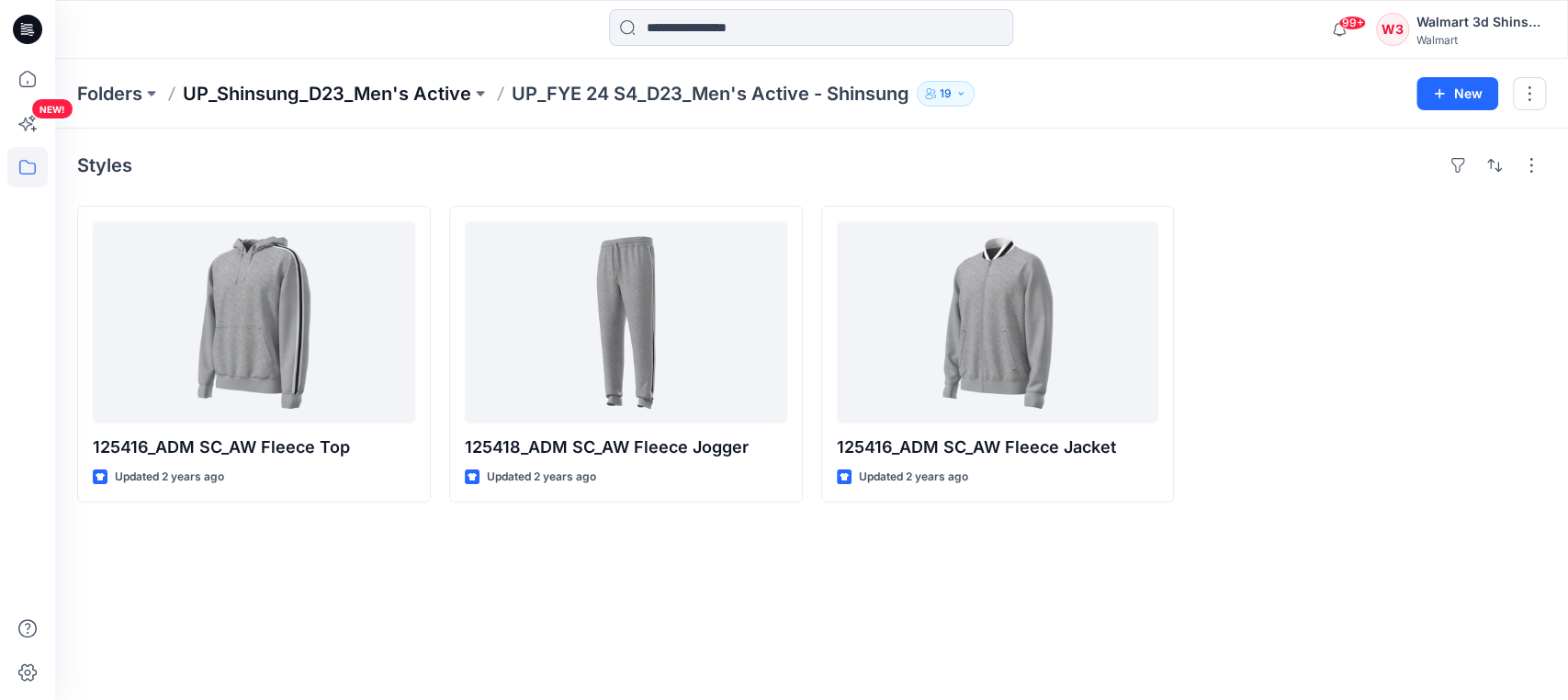 click on "UP_Shinsung_D23_Men's Active" at bounding box center (327, 94) 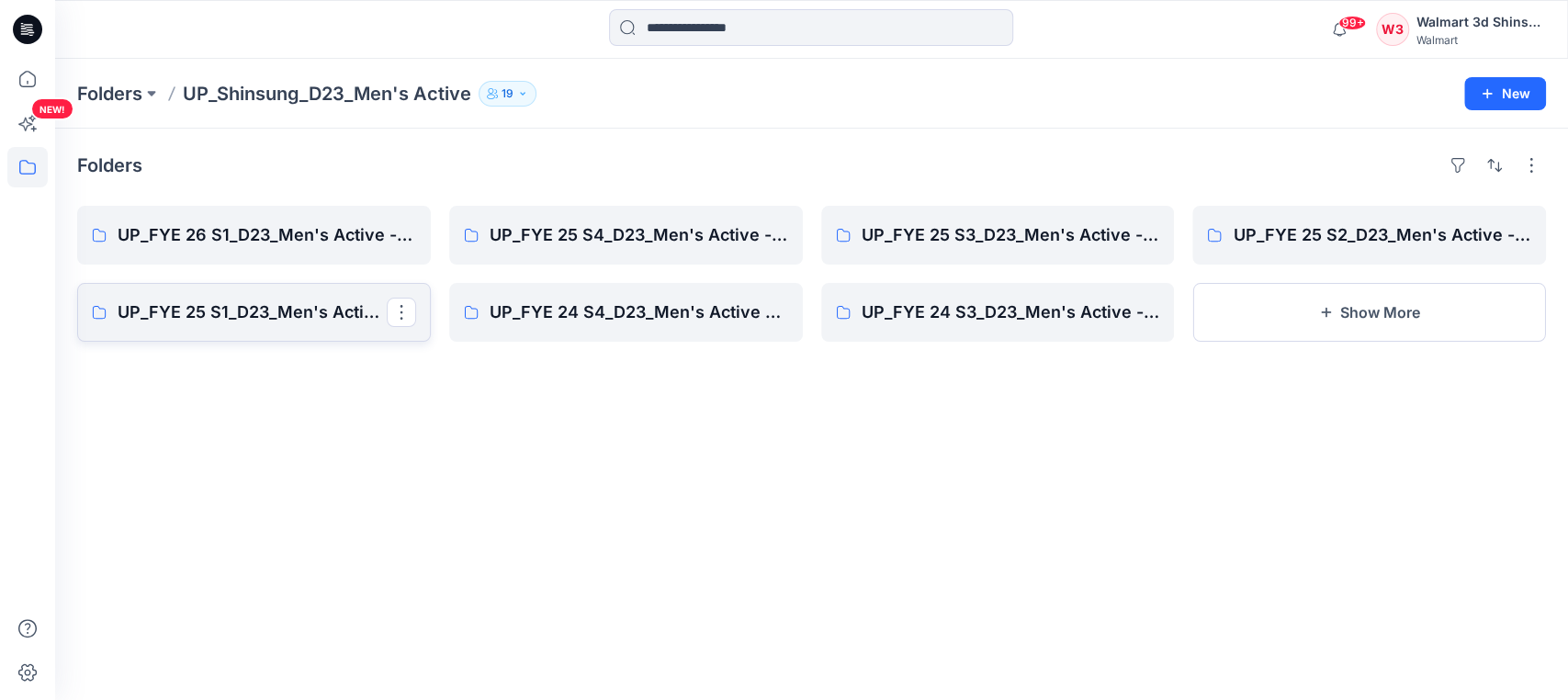 click on "UP_FYE 25 S1_D23_Men's Active - Shinsung" at bounding box center [252, 312] 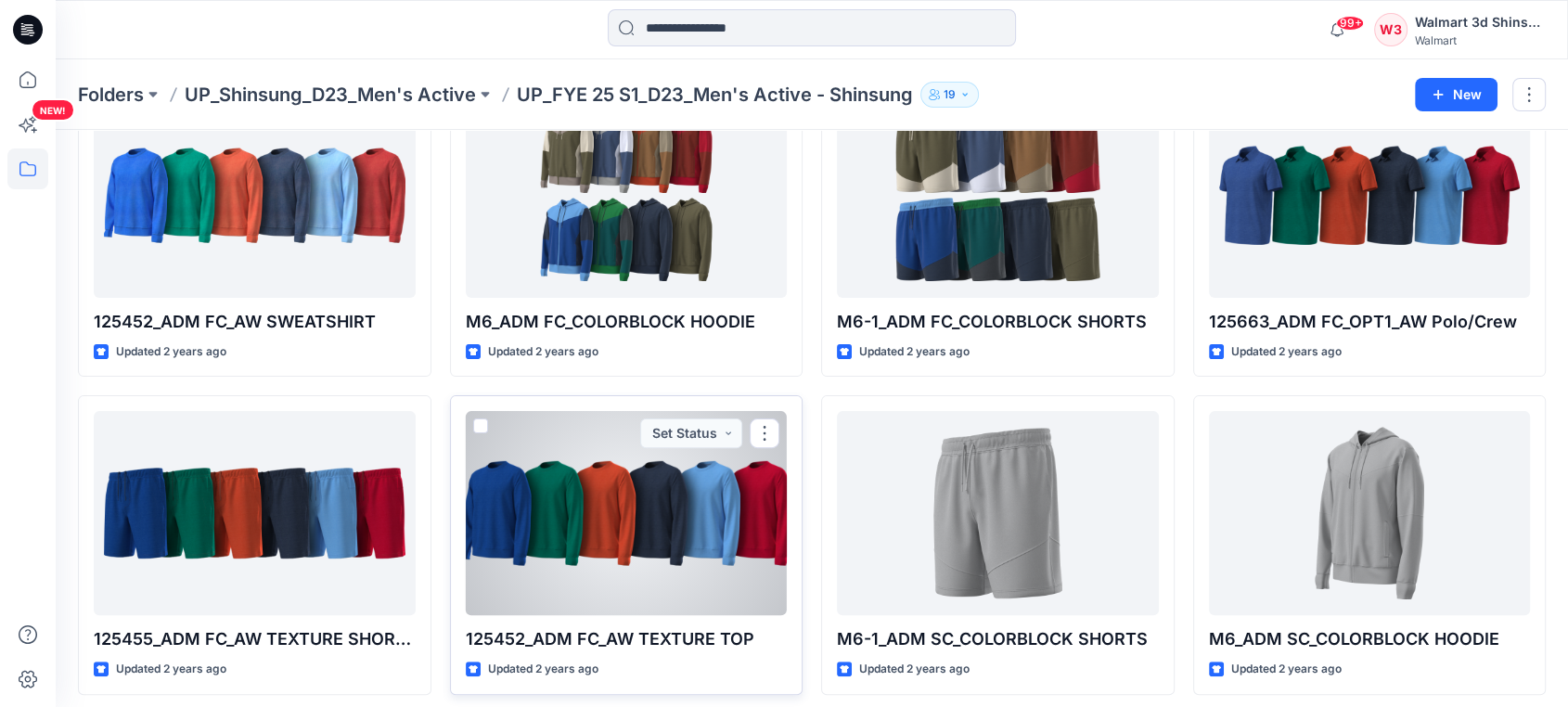 scroll, scrollTop: 412, scrollLeft: 0, axis: vertical 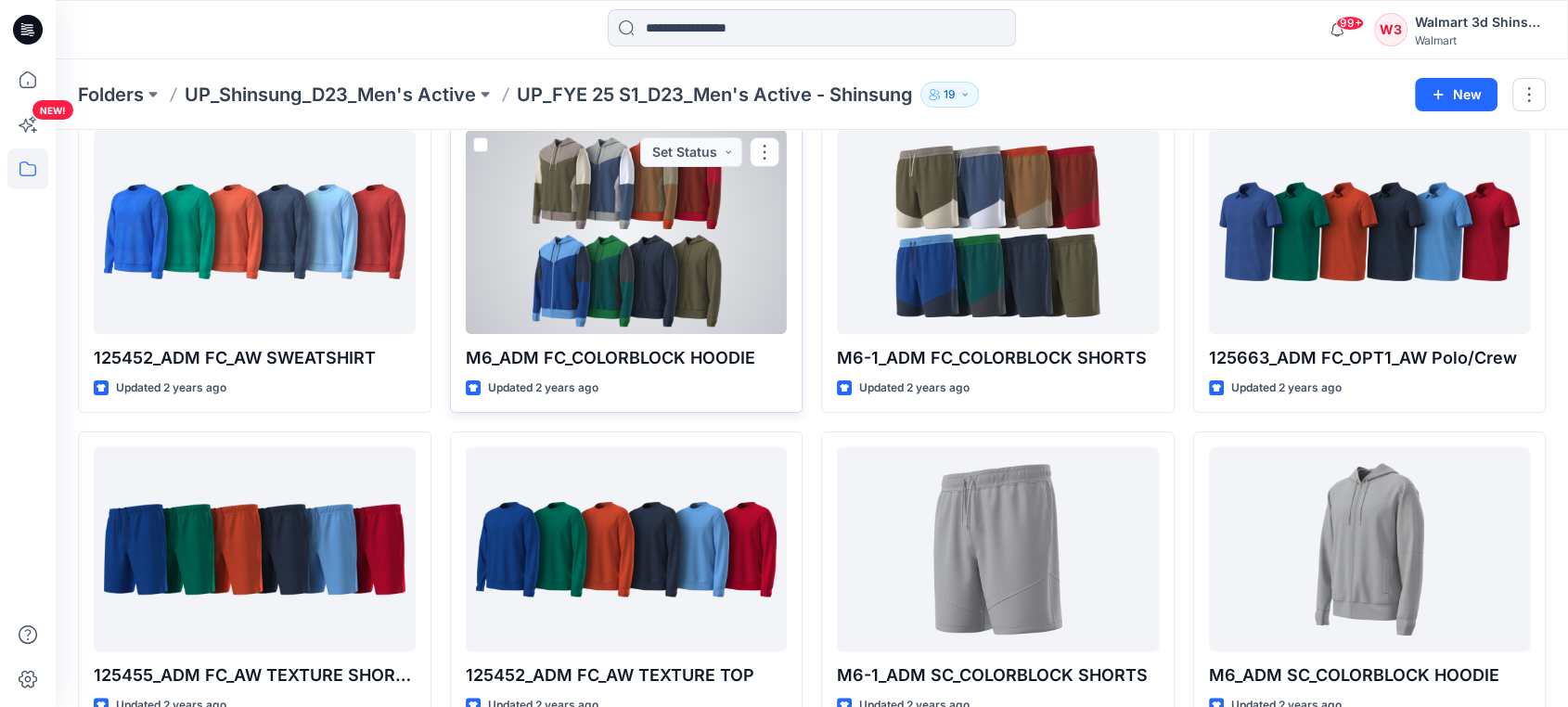 click at bounding box center [626, 232] 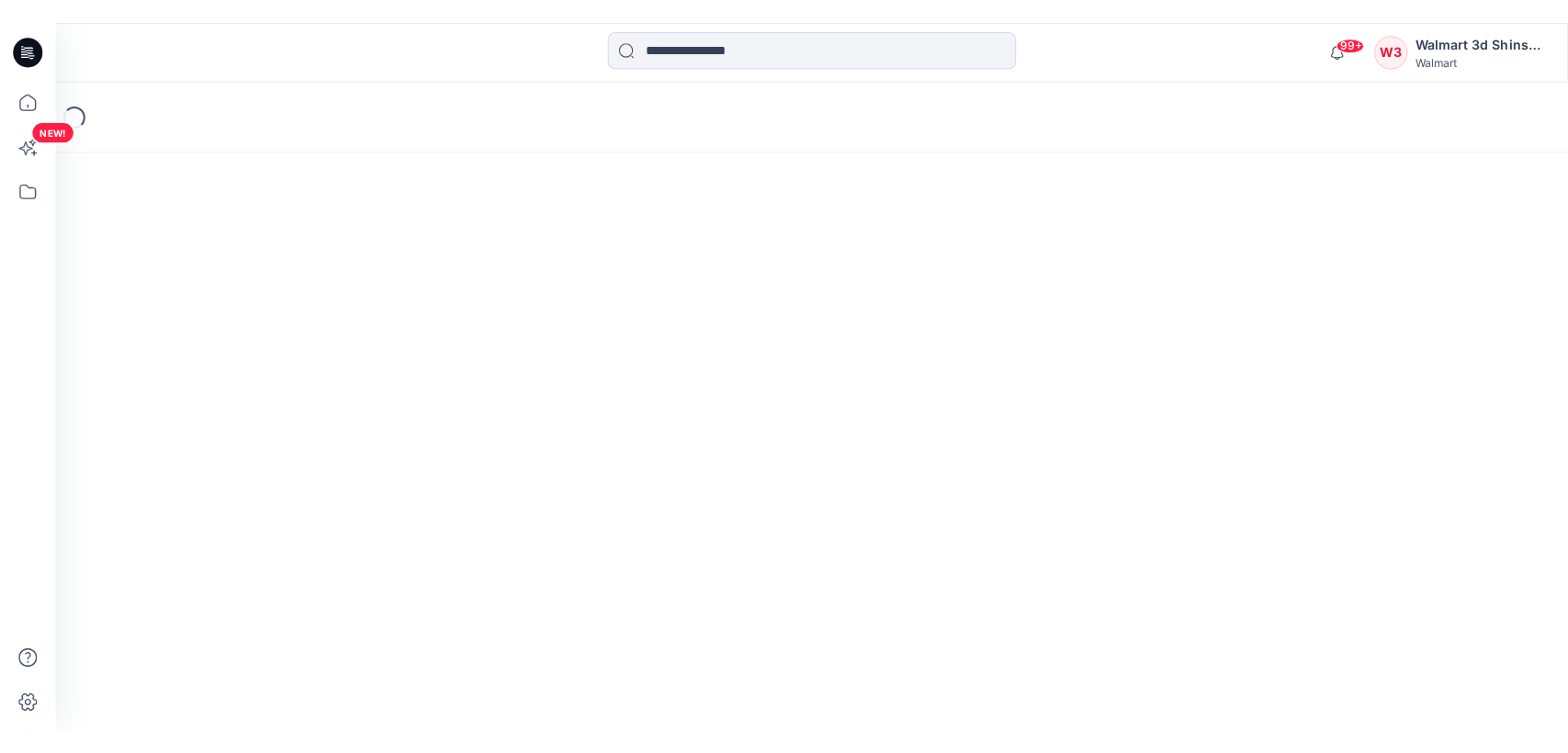 scroll, scrollTop: 0, scrollLeft: 0, axis: both 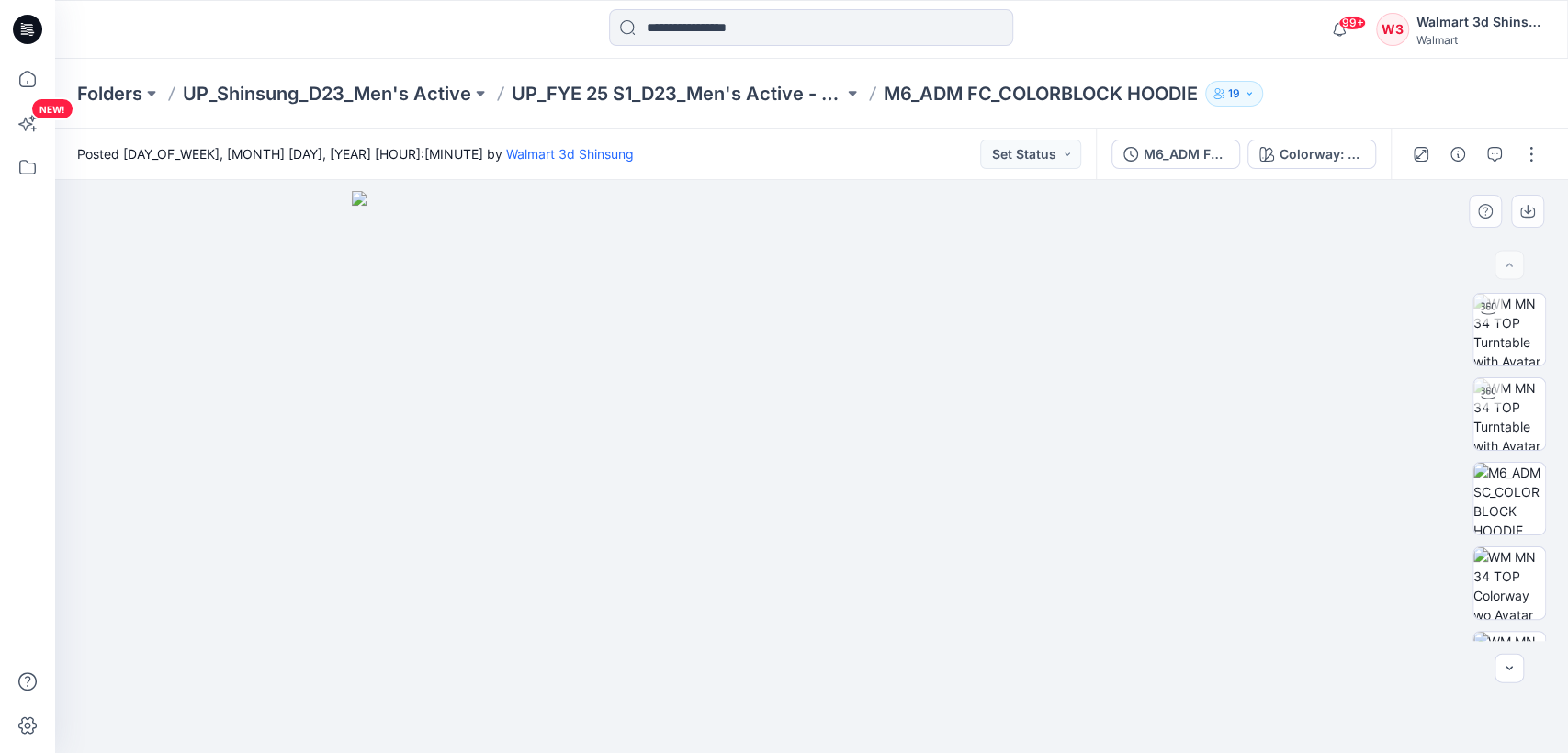 click at bounding box center (811, 472) 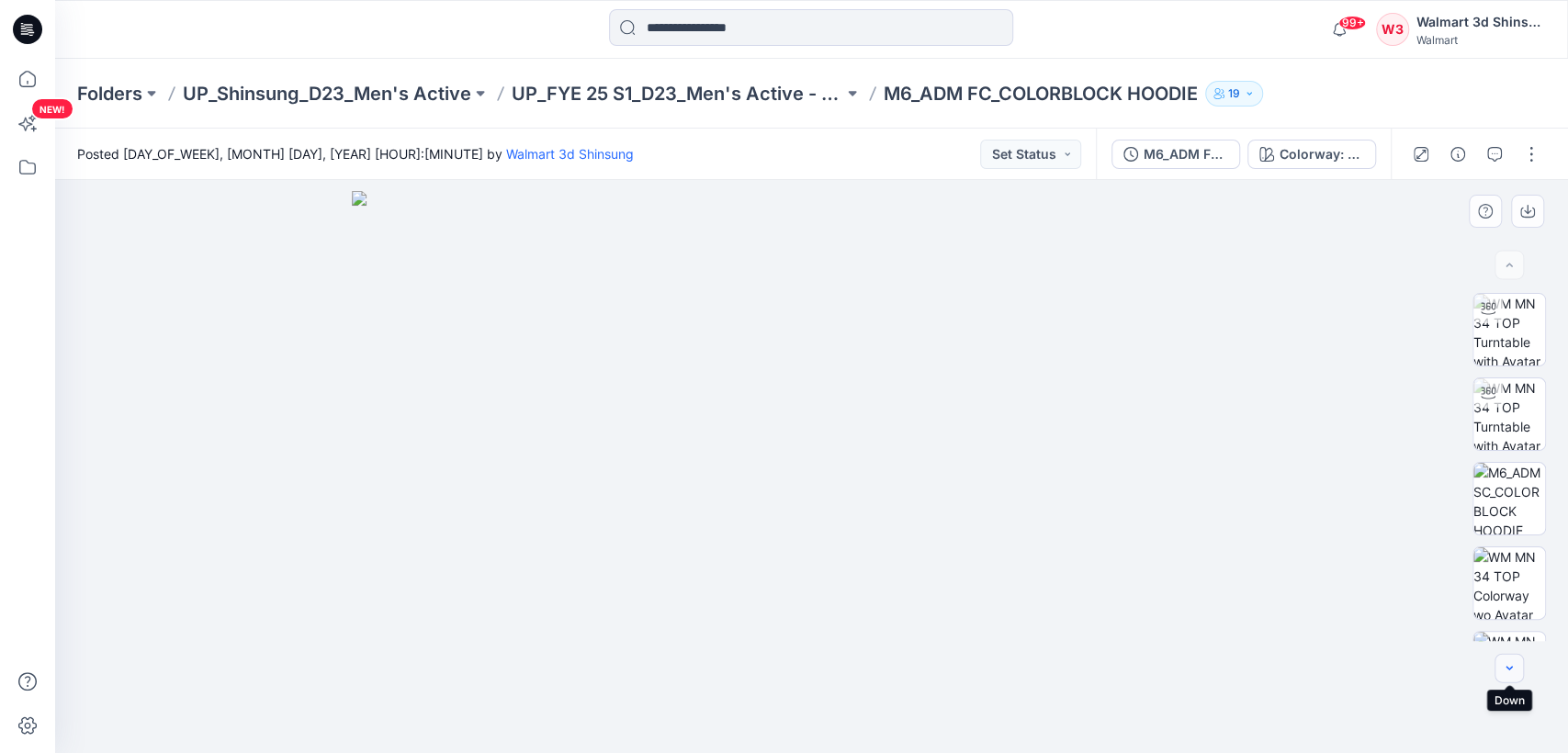 click 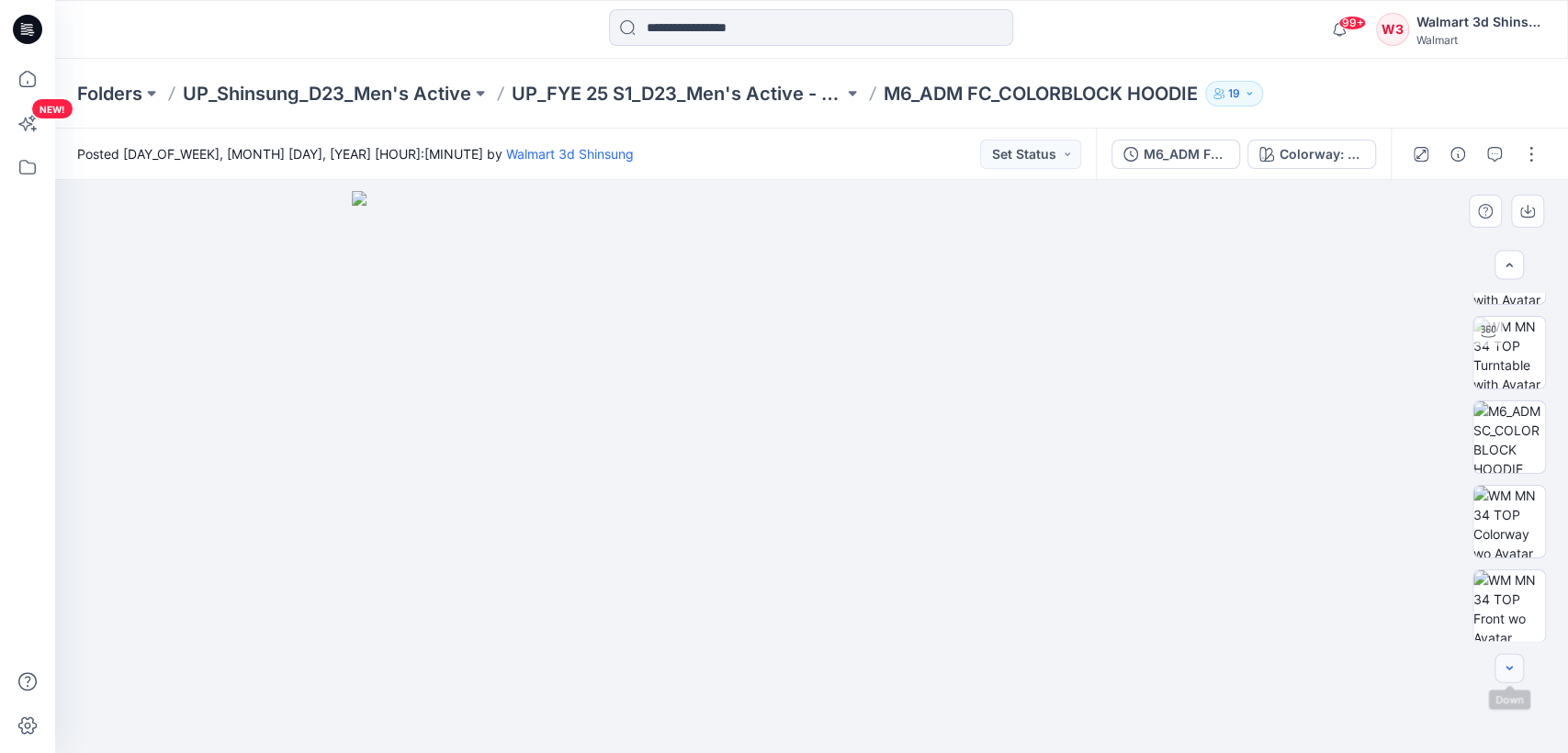 scroll, scrollTop: 72, scrollLeft: 0, axis: vertical 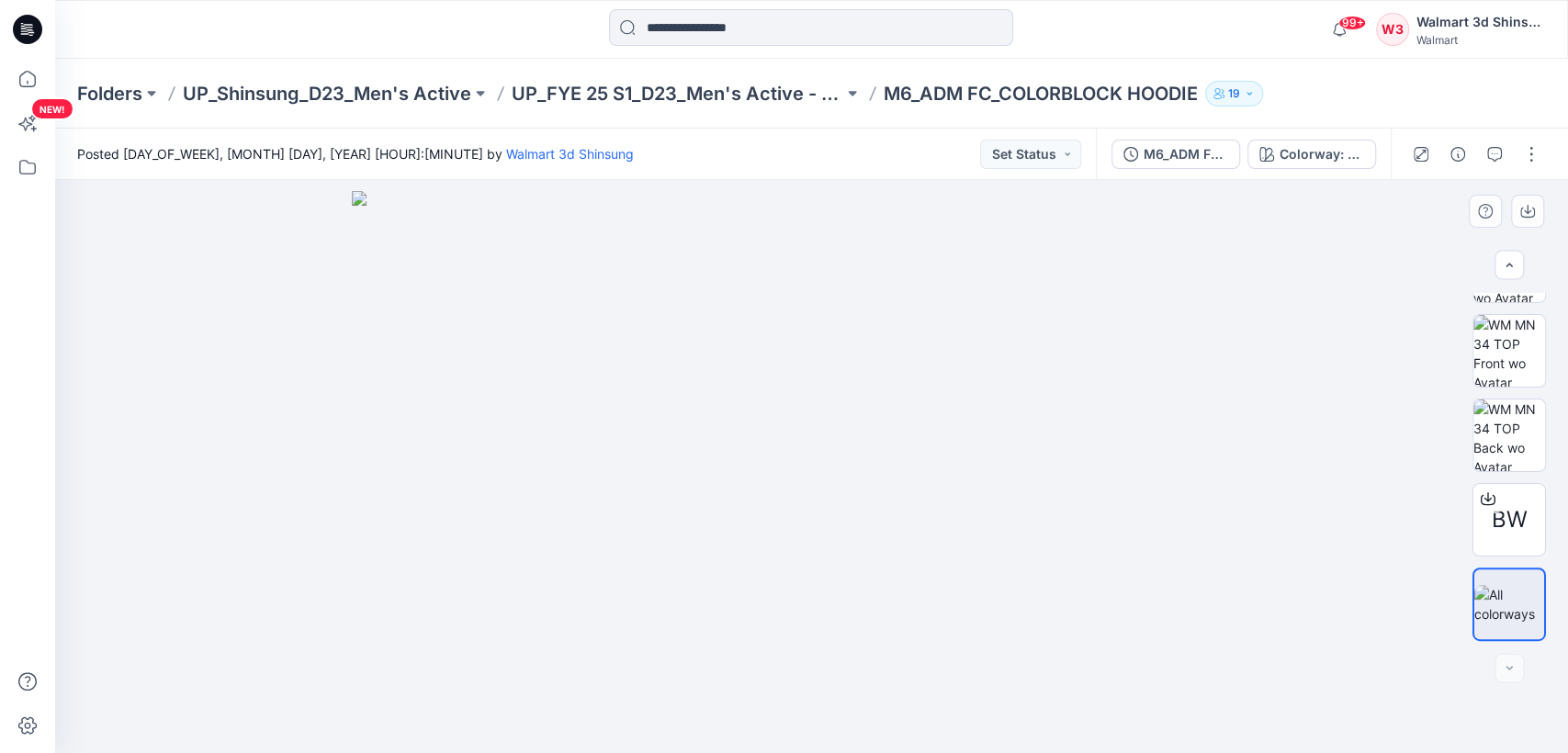 click at bounding box center (811, 472) 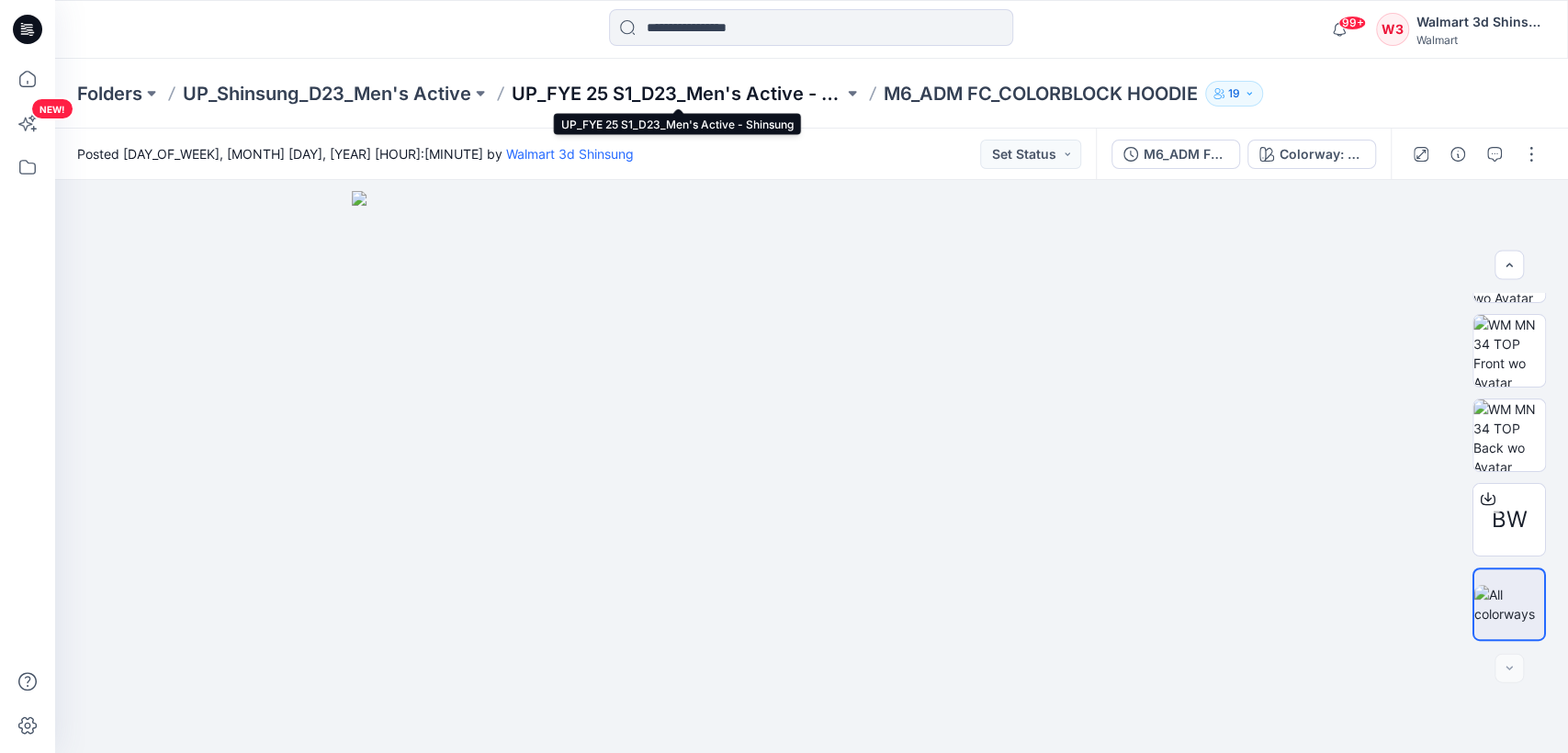 click on "UP_FYE 25 S1_D23_Men's Active - Shinsung" at bounding box center (677, 94) 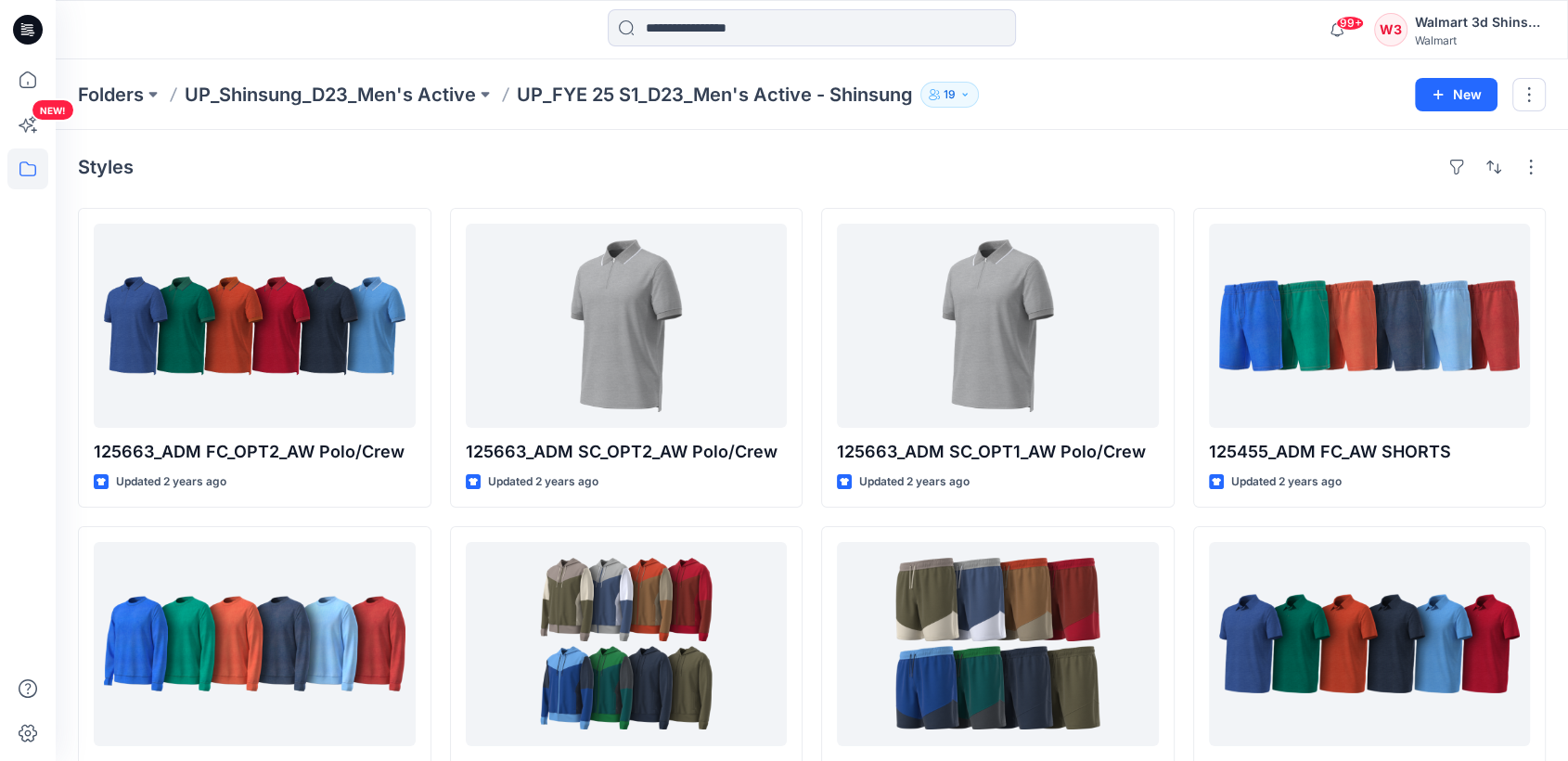 click on "UP_FYE 25 S1_D23_Men's Active - Shinsung" at bounding box center [714, 95] 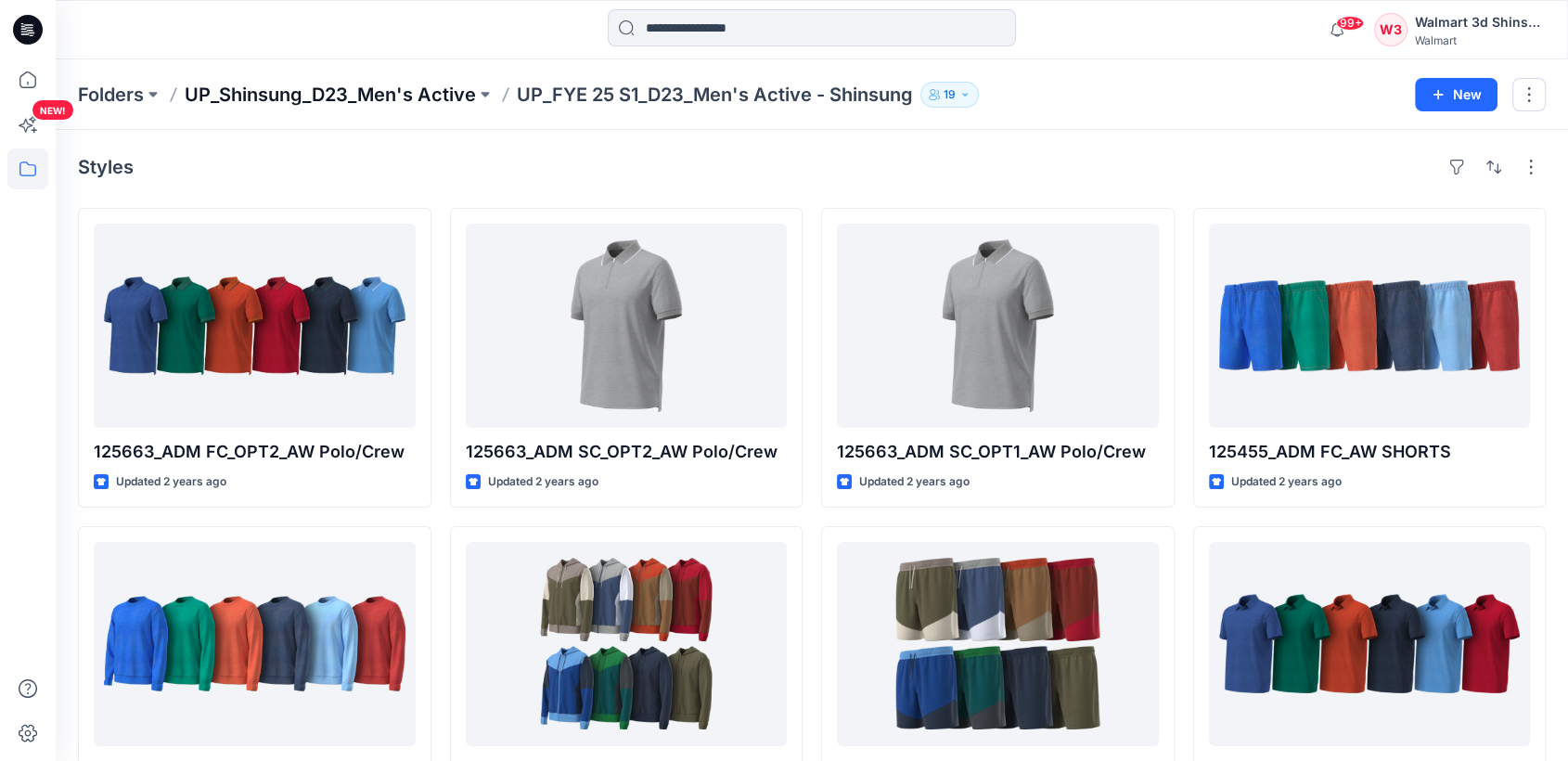 click on "UP_Shinsung_D23_Men's Active" at bounding box center [330, 95] 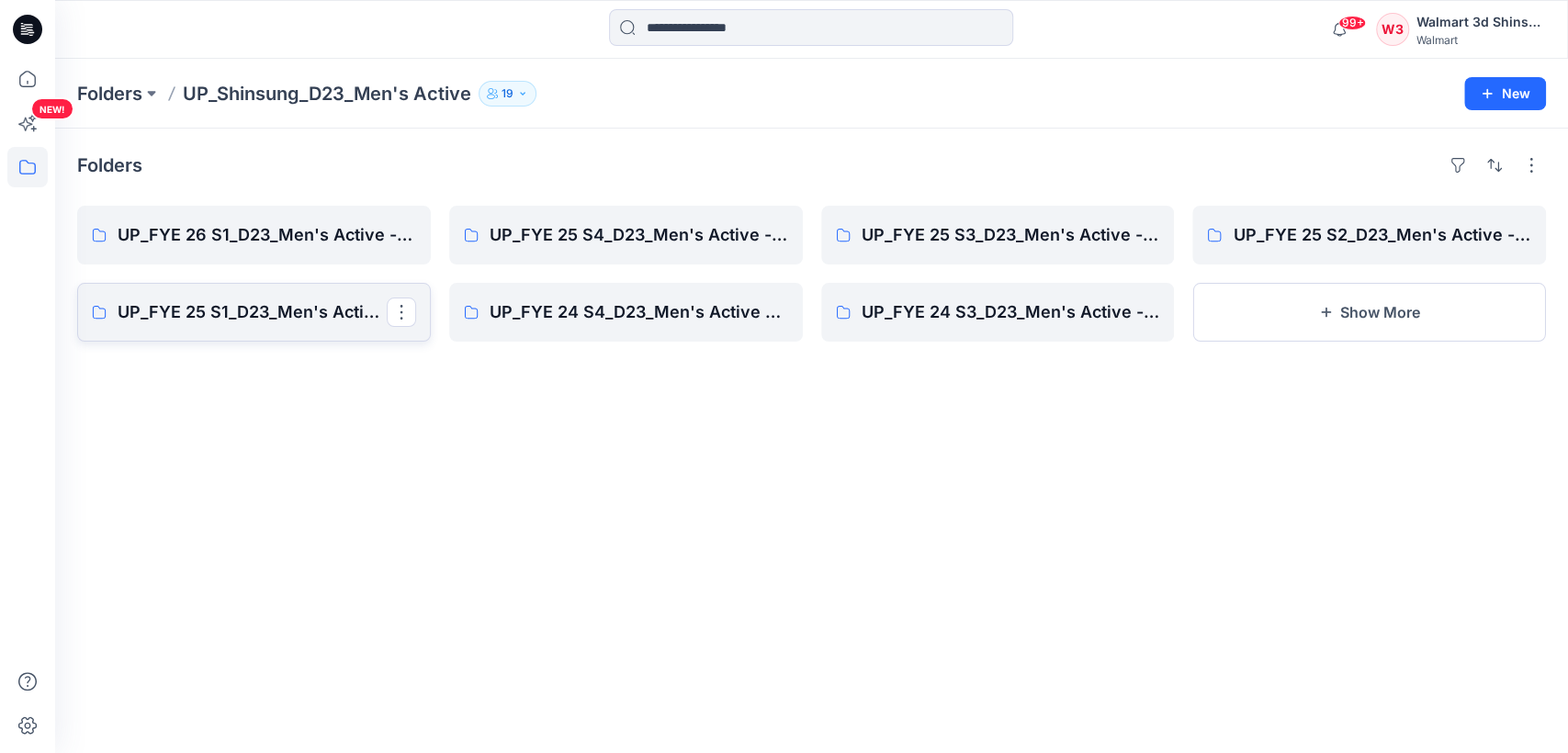 click on "UP_FYE 25 S1_D23_Men's Active - Shinsung" at bounding box center (252, 312) 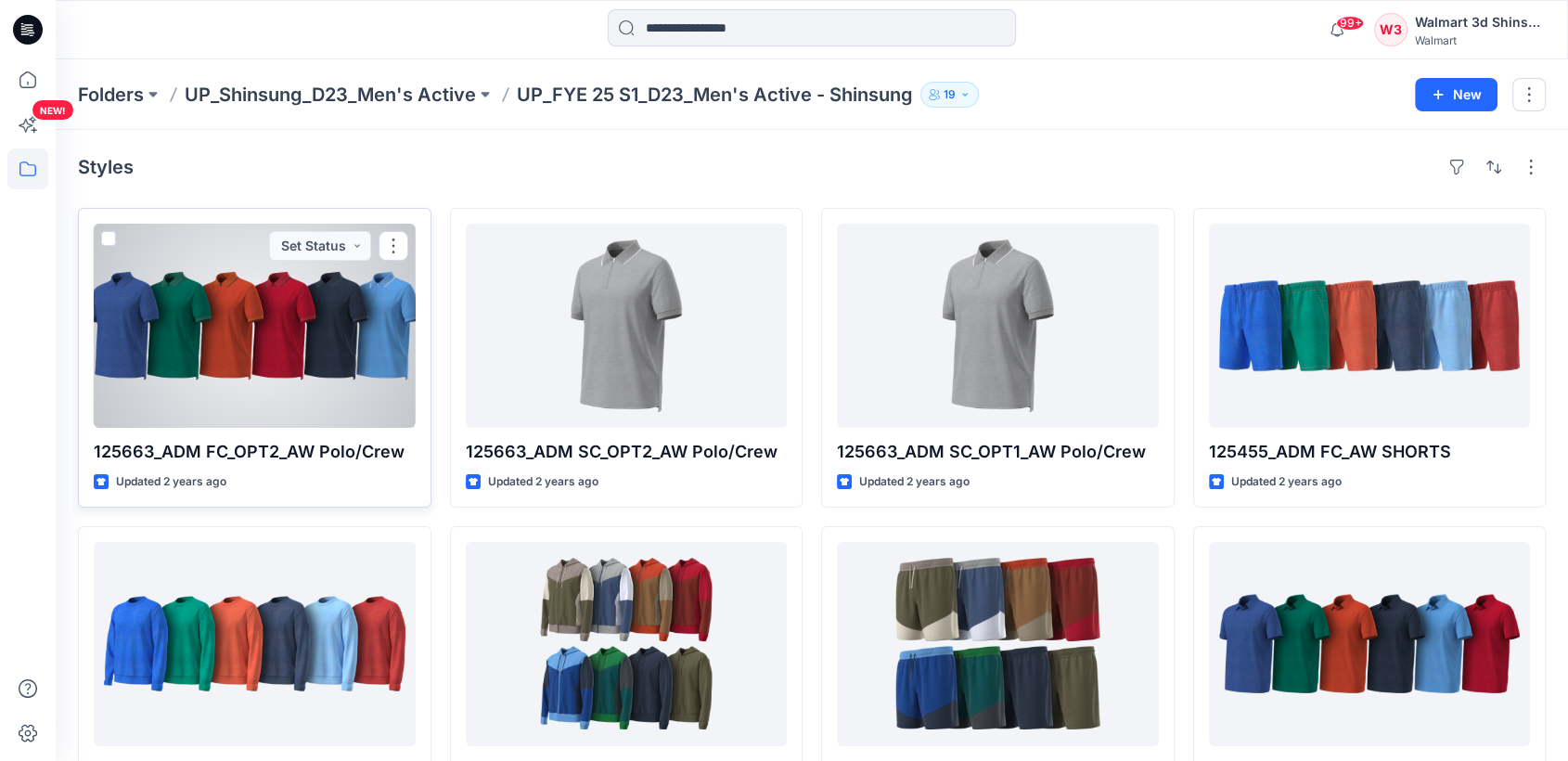click at bounding box center (254, 326) 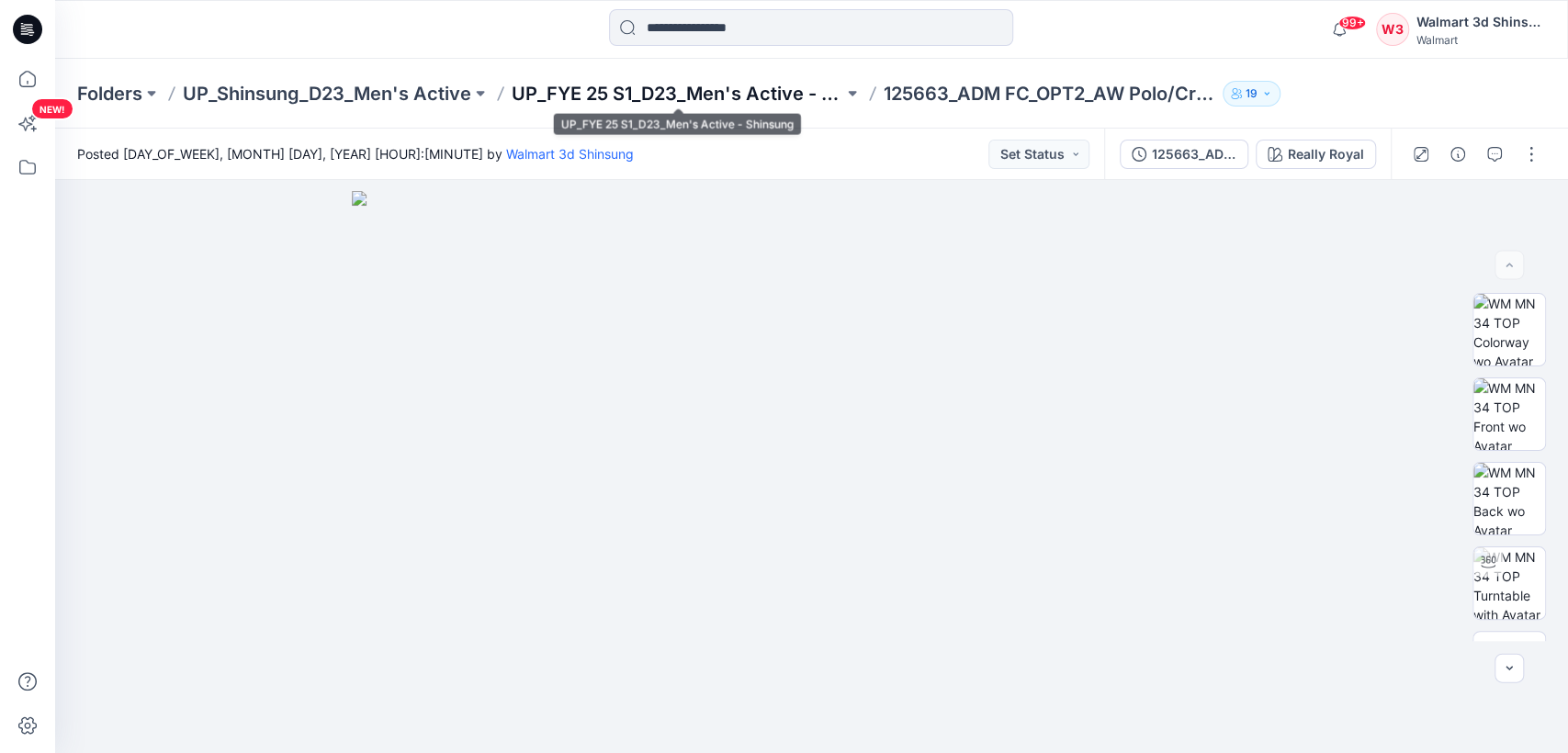 click on "UP_FYE 25 S1_D23_Men's Active - Shinsung" at bounding box center [677, 94] 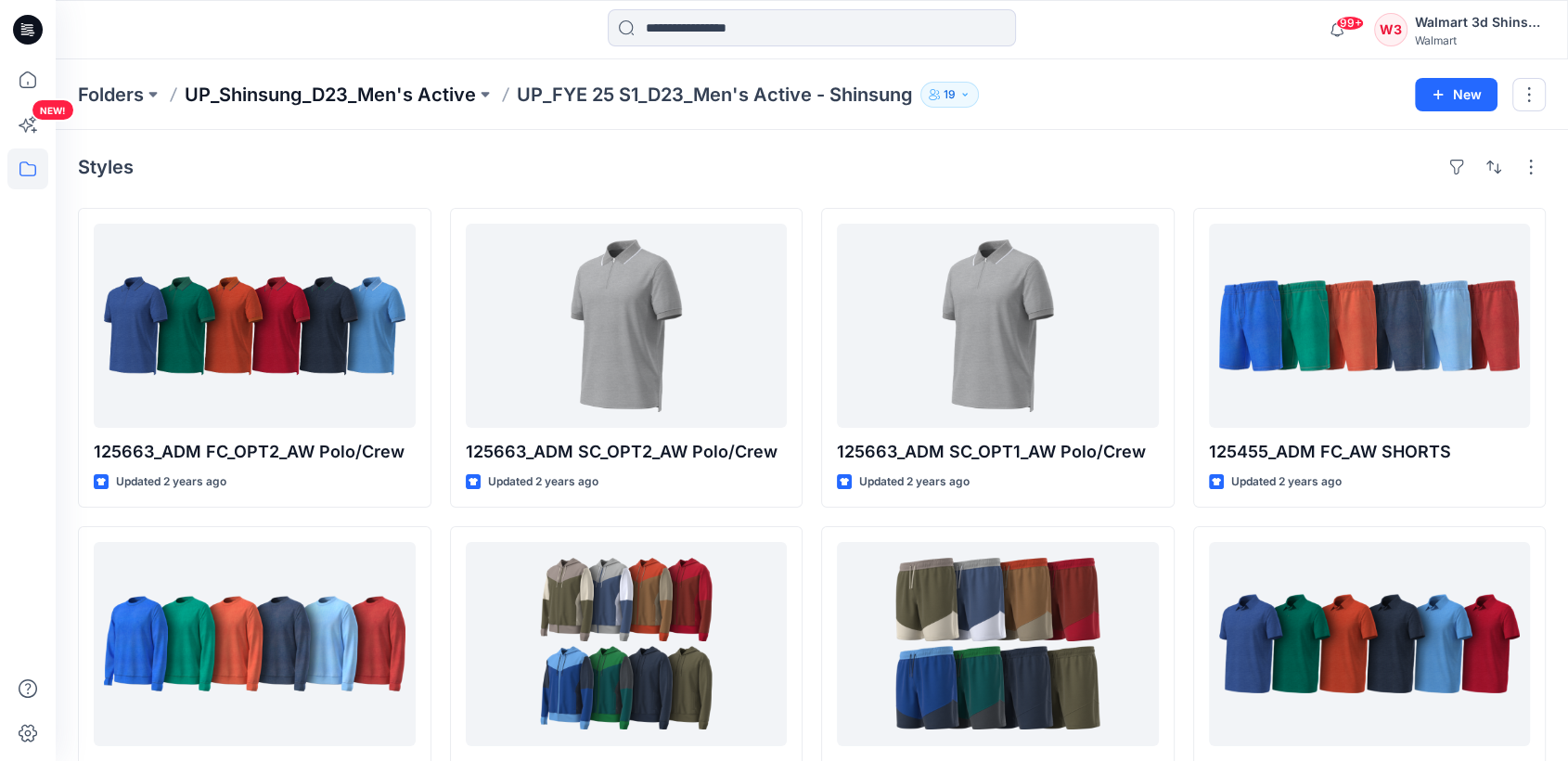 click on "UP_Shinsung_D23_Men's Active" at bounding box center (330, 95) 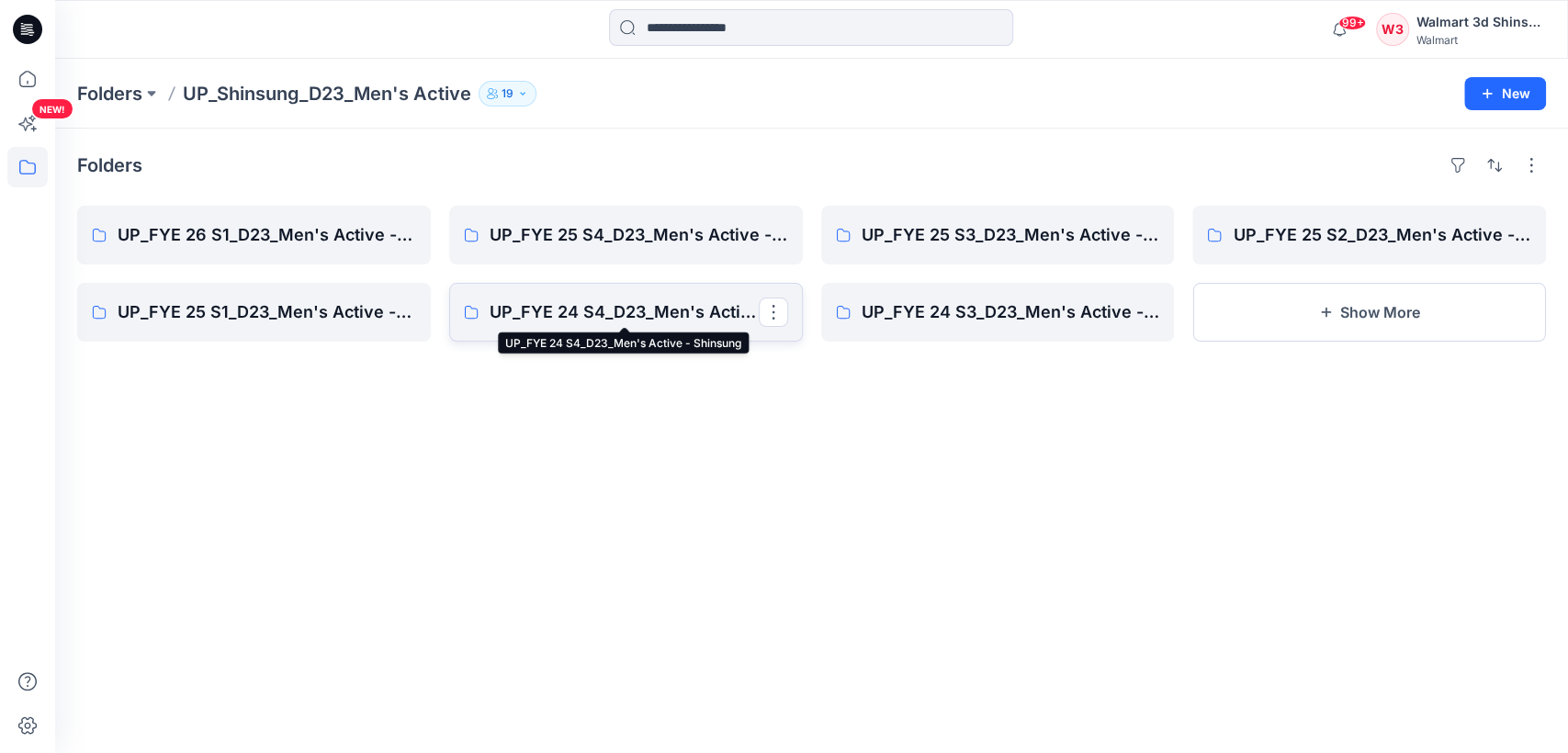 click on "UP_FYE 24 S4_D23_Men's Active - Shinsung" at bounding box center [624, 312] 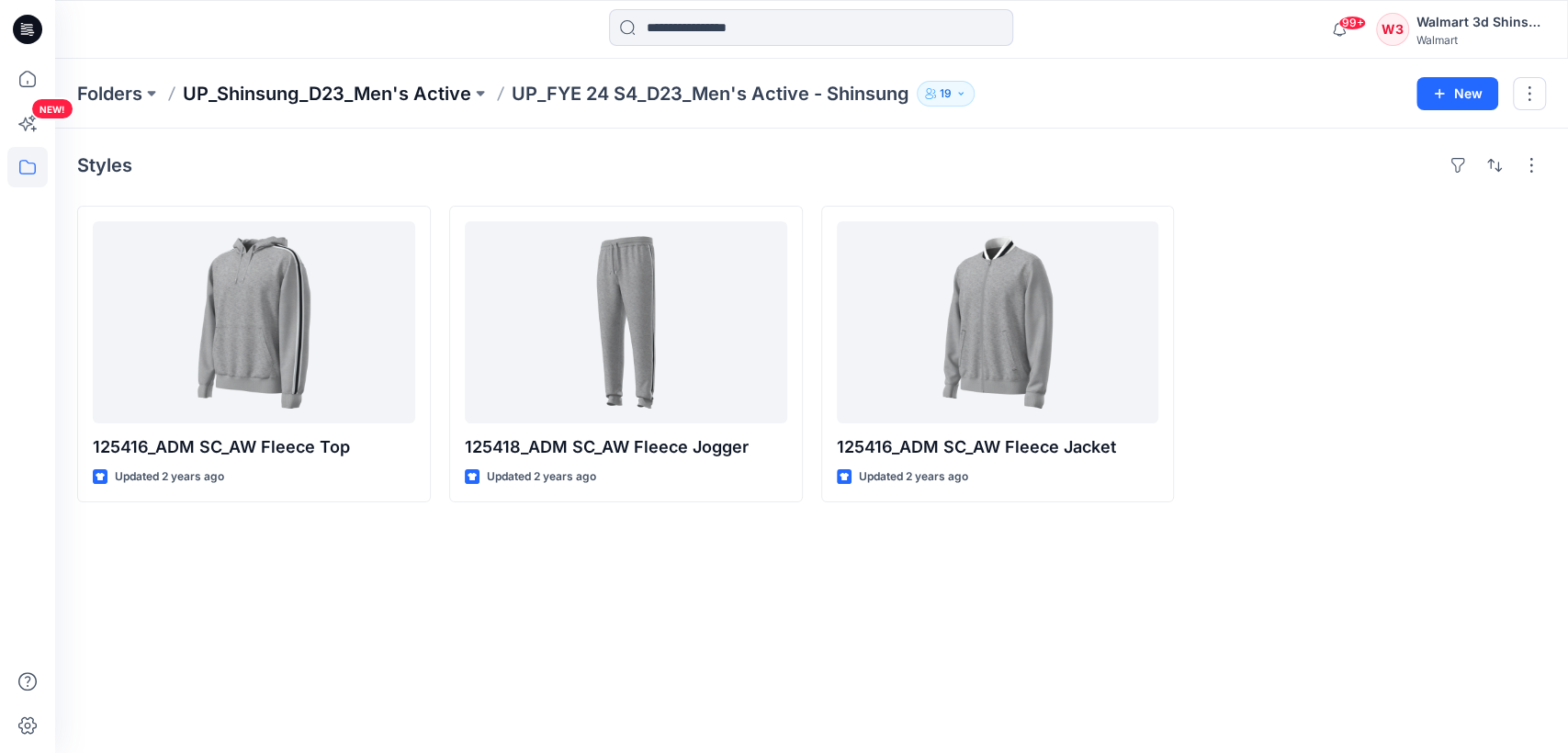 click on "UP_Shinsung_D23_Men's Active" at bounding box center [327, 94] 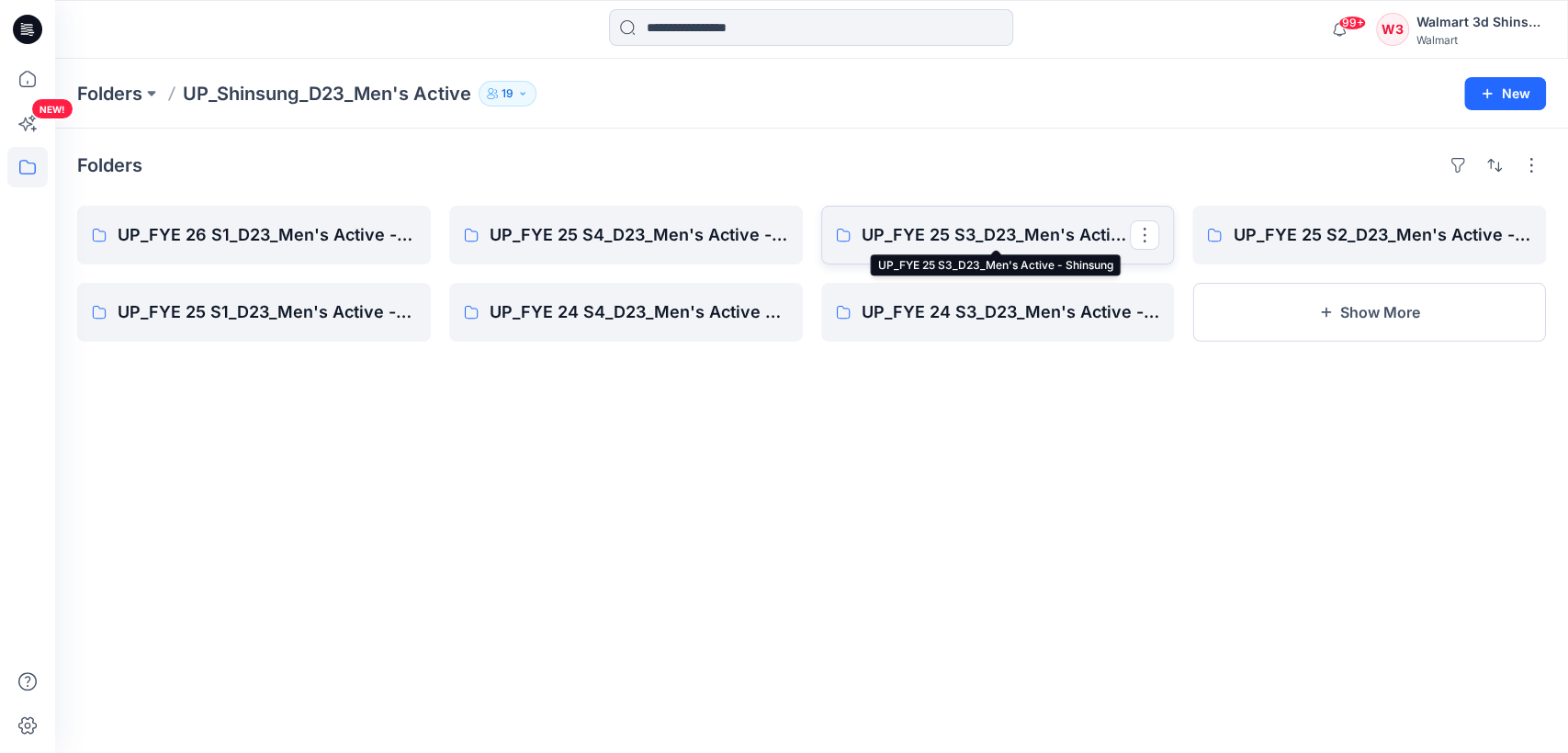 click on "UP_FYE 25 S3_D23_Men's Active - Shinsung" at bounding box center (996, 235) 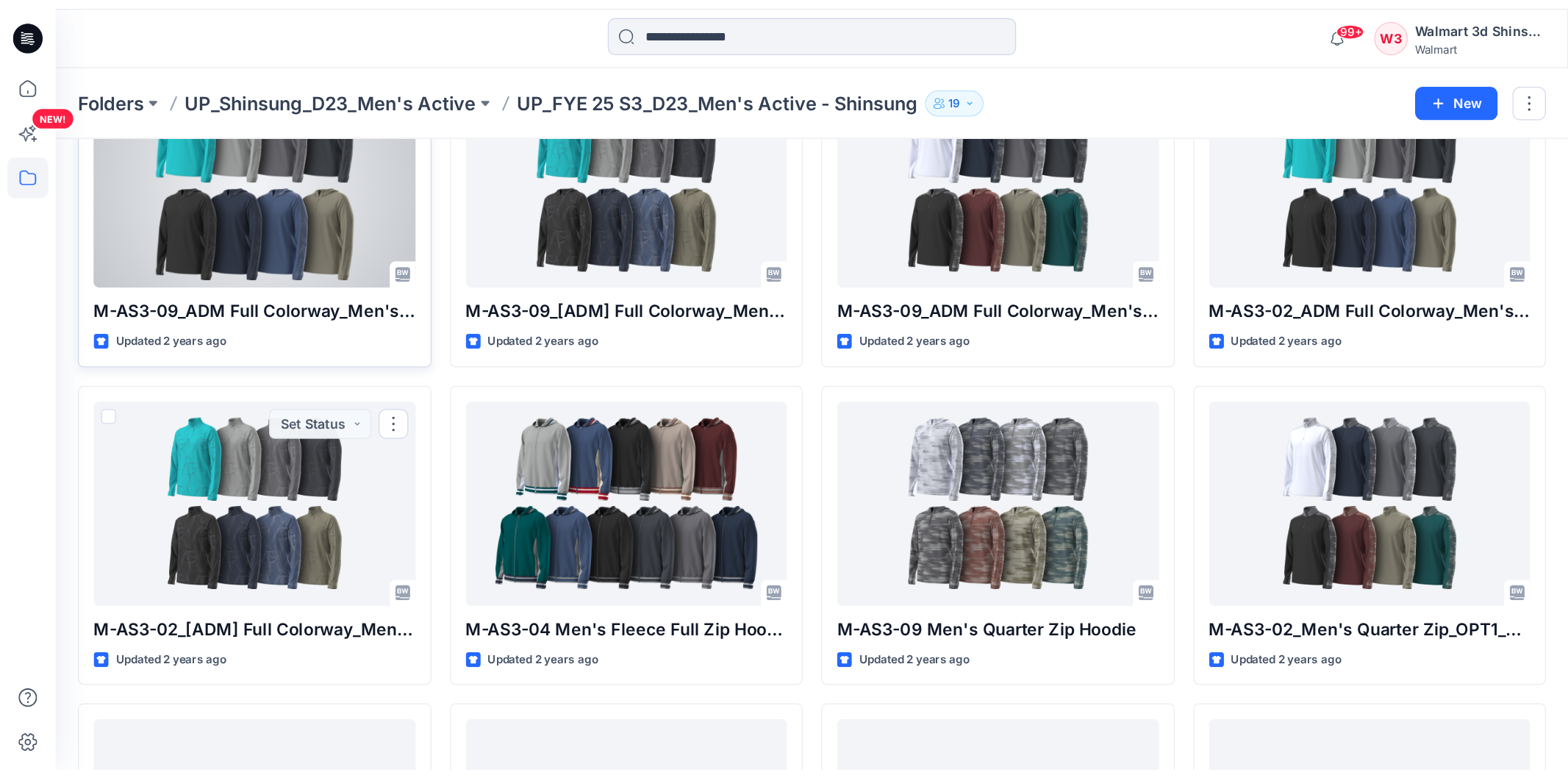 scroll, scrollTop: 0, scrollLeft: 0, axis: both 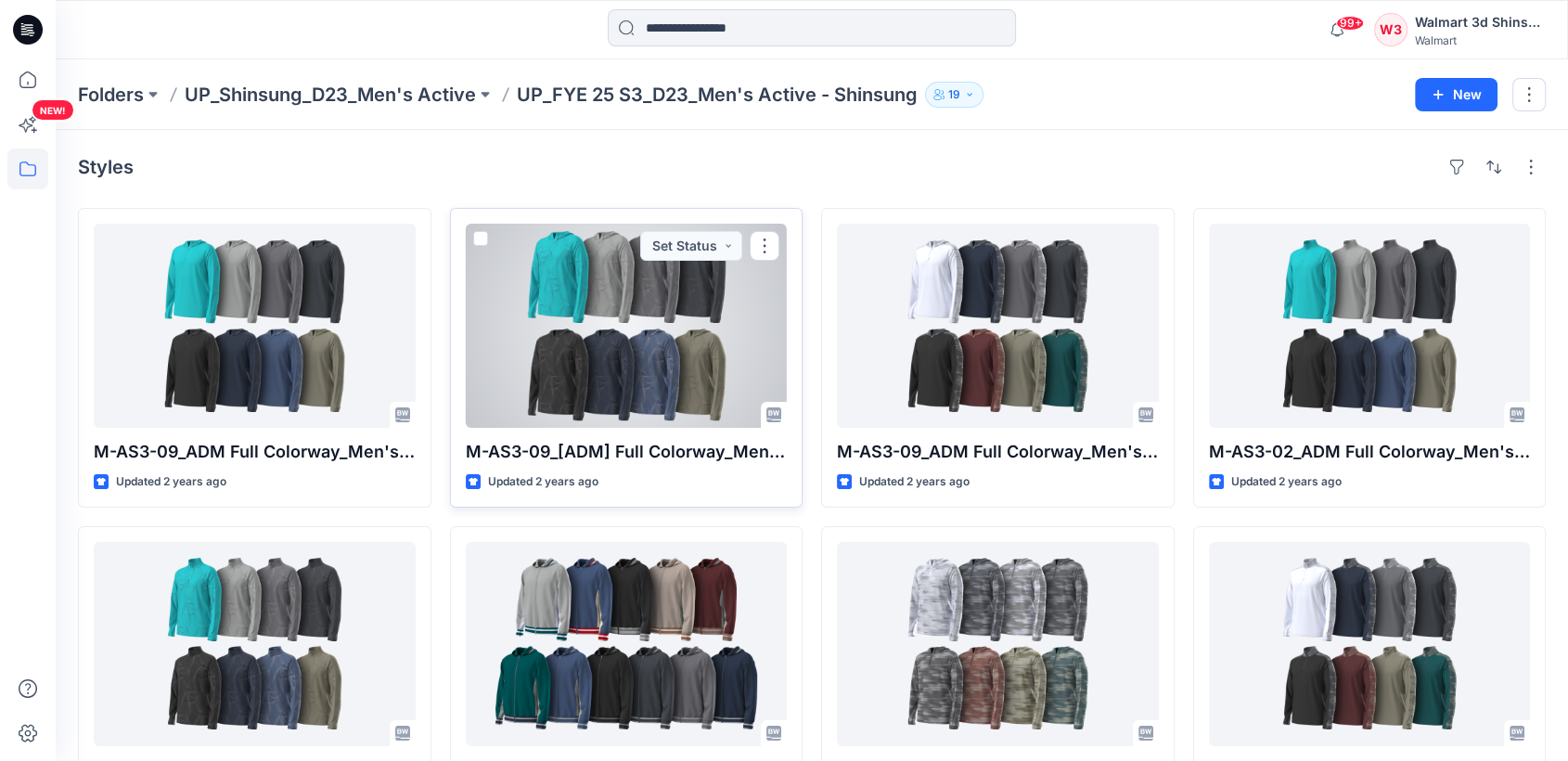 click at bounding box center (626, 326) 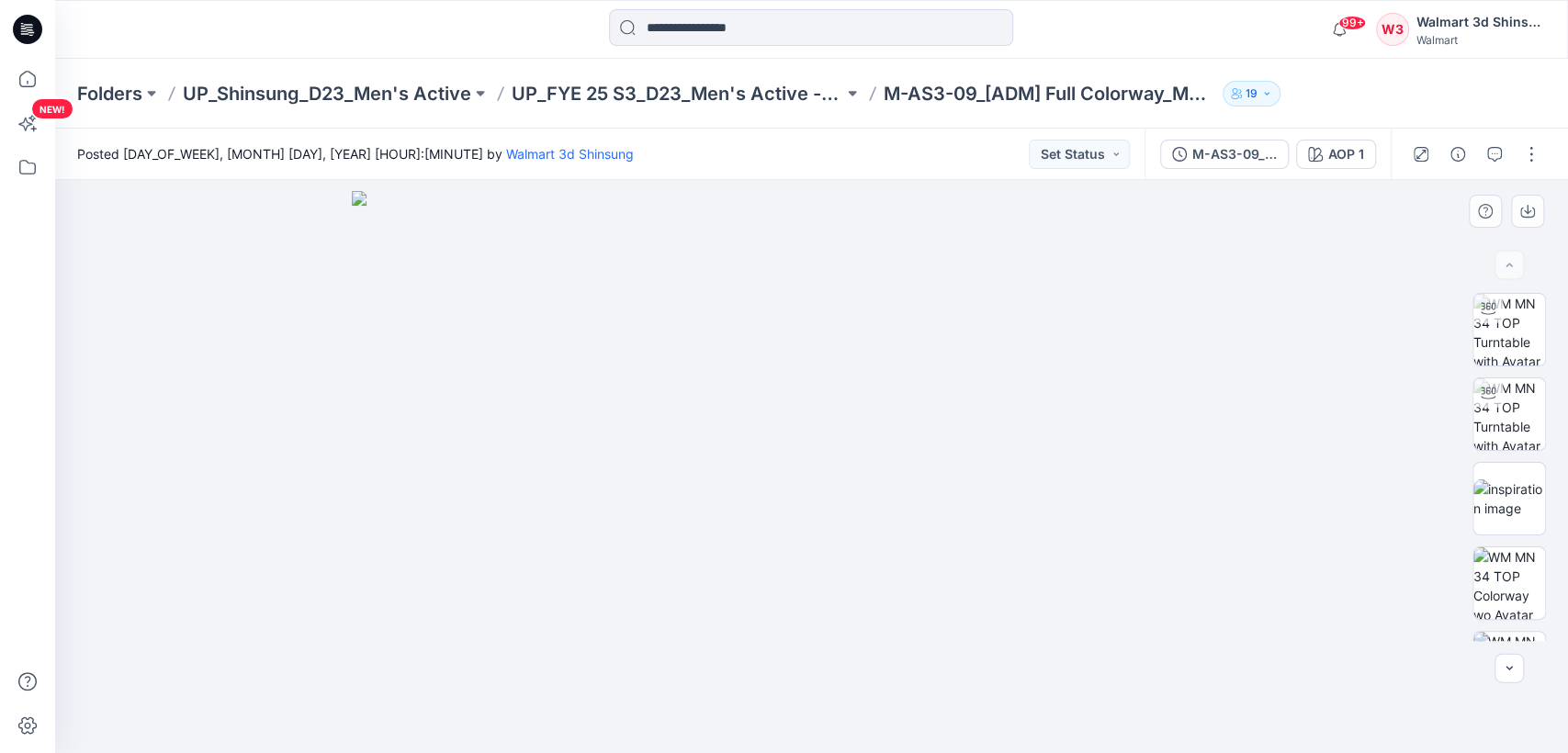 click at bounding box center [811, 472] 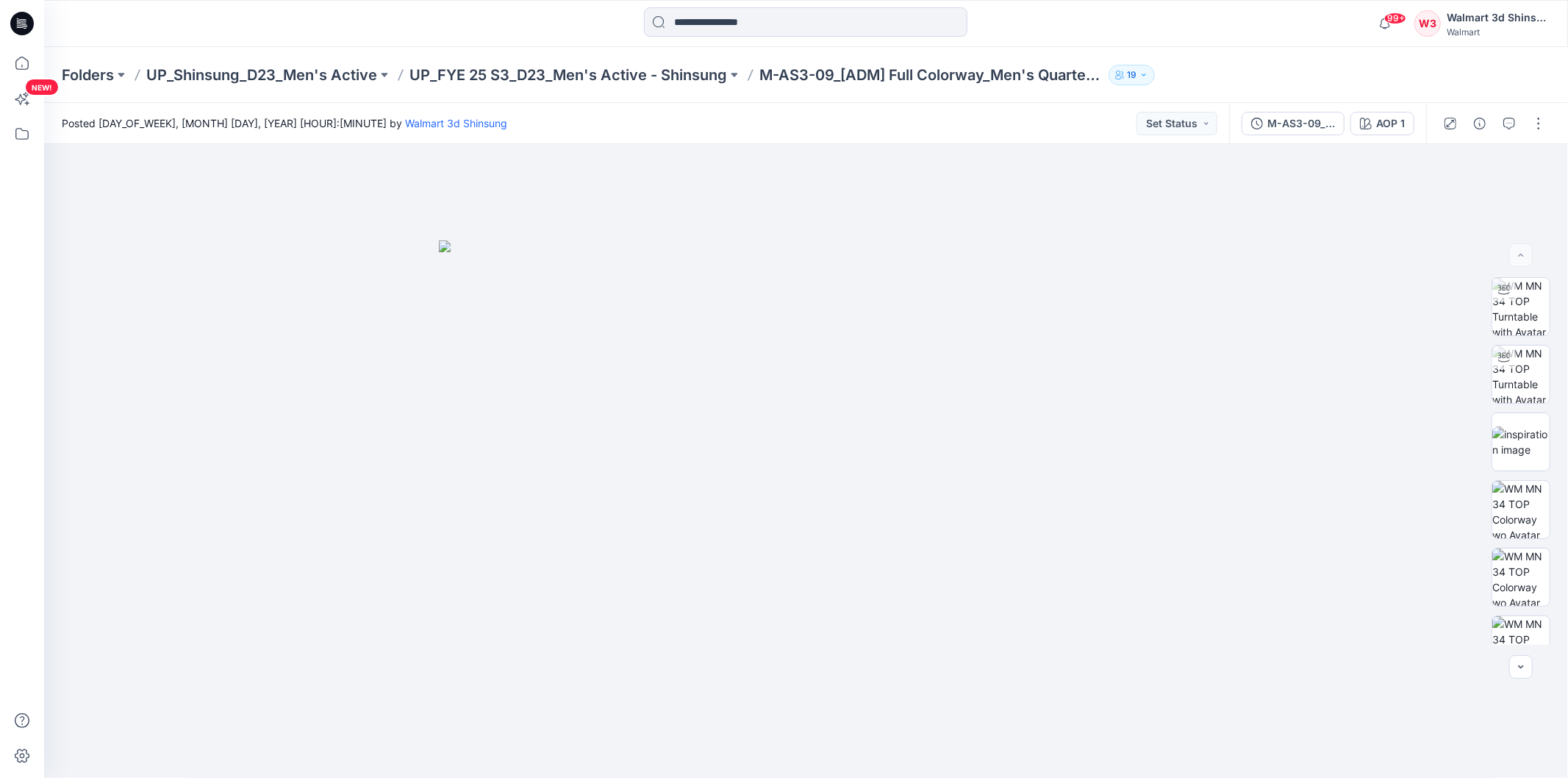 click on "Folders UP_Shinsung_D23_Men's Active UP_FYE 25 S3_D23_Men's Active - Shinsung M-AS3-09_ADM Full Colorway_Men's Quarter Zip Hoodie_OPT2_AOP Only 19" at bounding box center (748, 75) 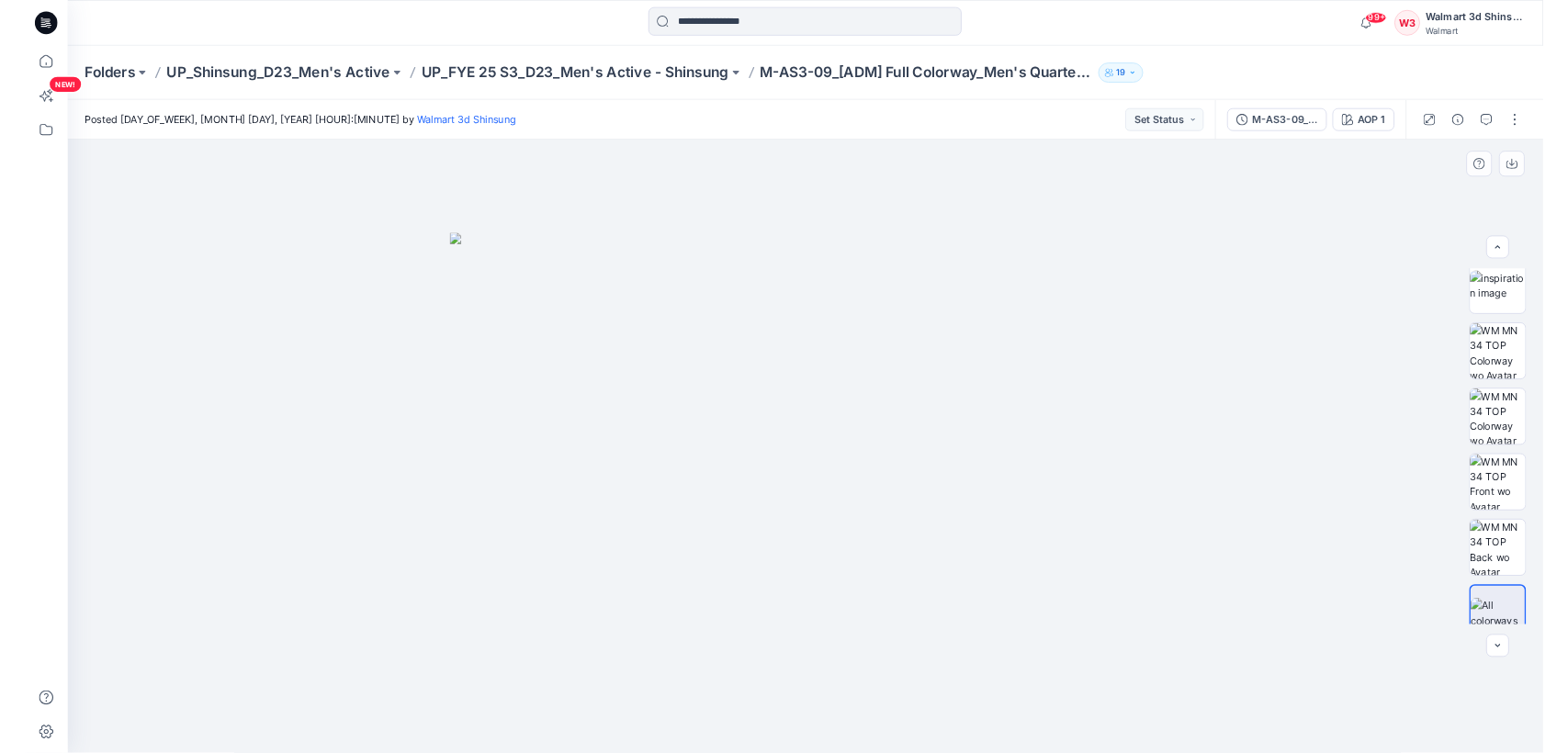 scroll, scrollTop: 205, scrollLeft: 0, axis: vertical 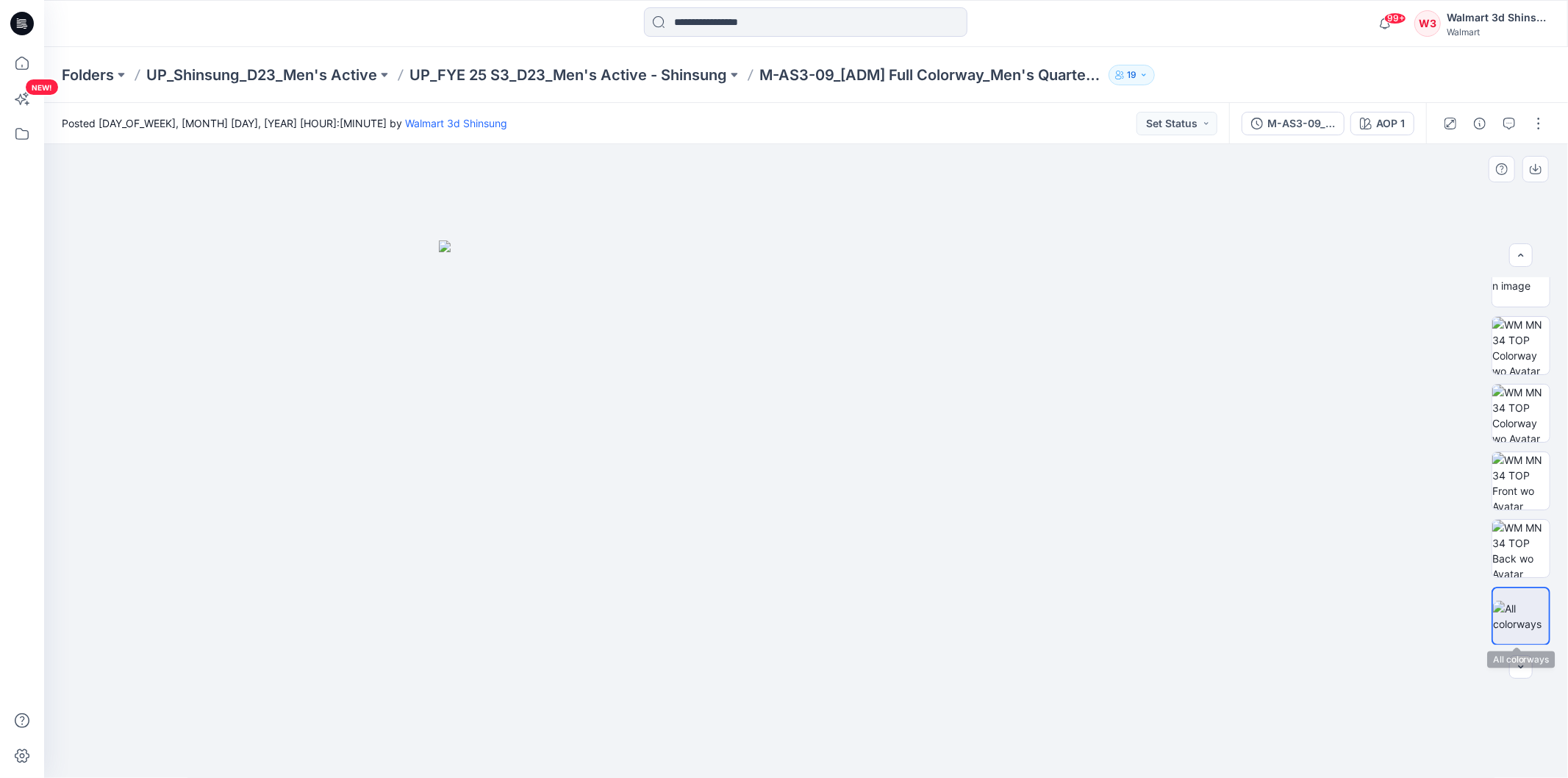 click at bounding box center [1521, 616] 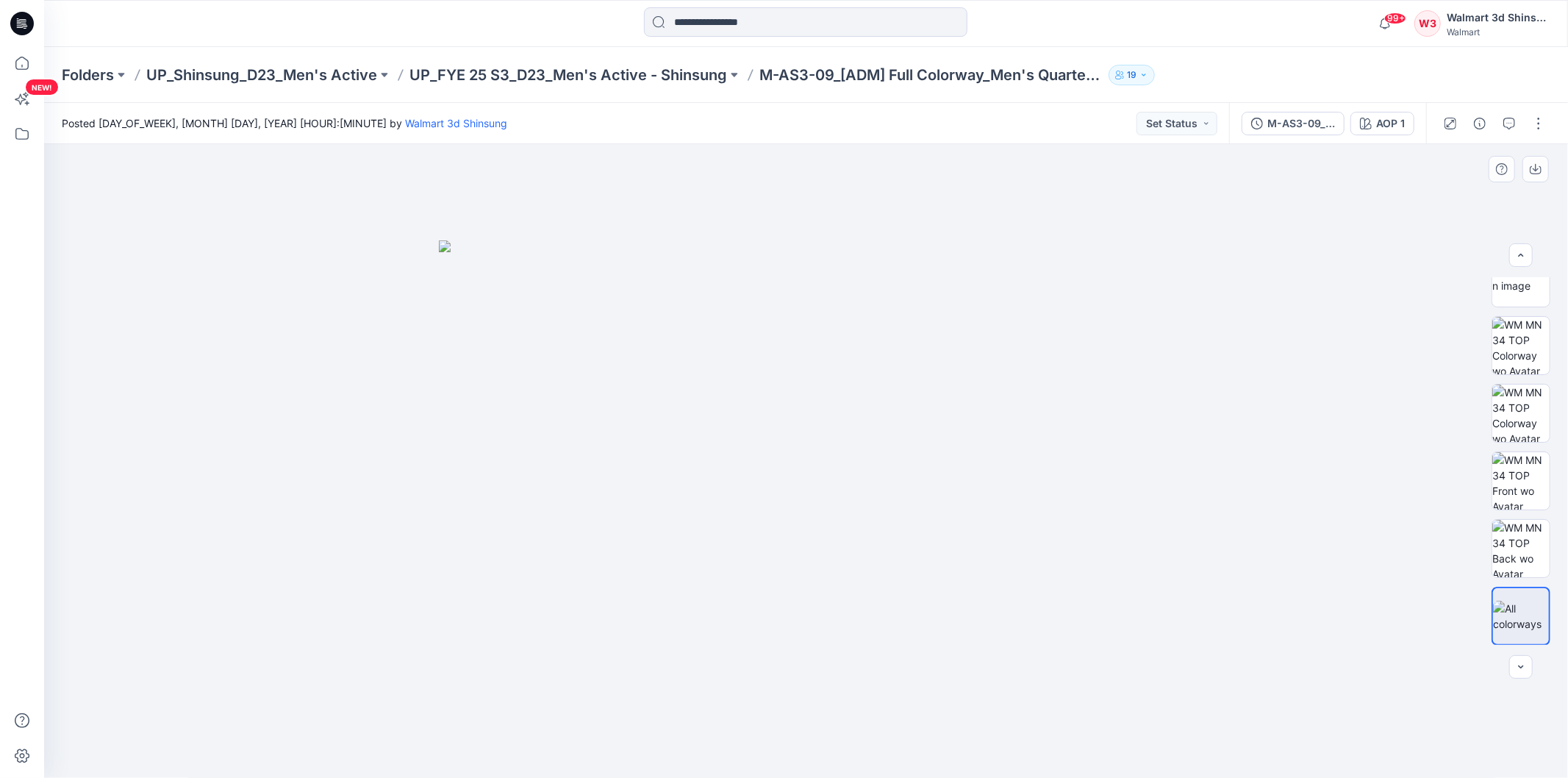 drag, startPoint x: 848, startPoint y: 574, endPoint x: 847, endPoint y: 588, distance: 14.03567 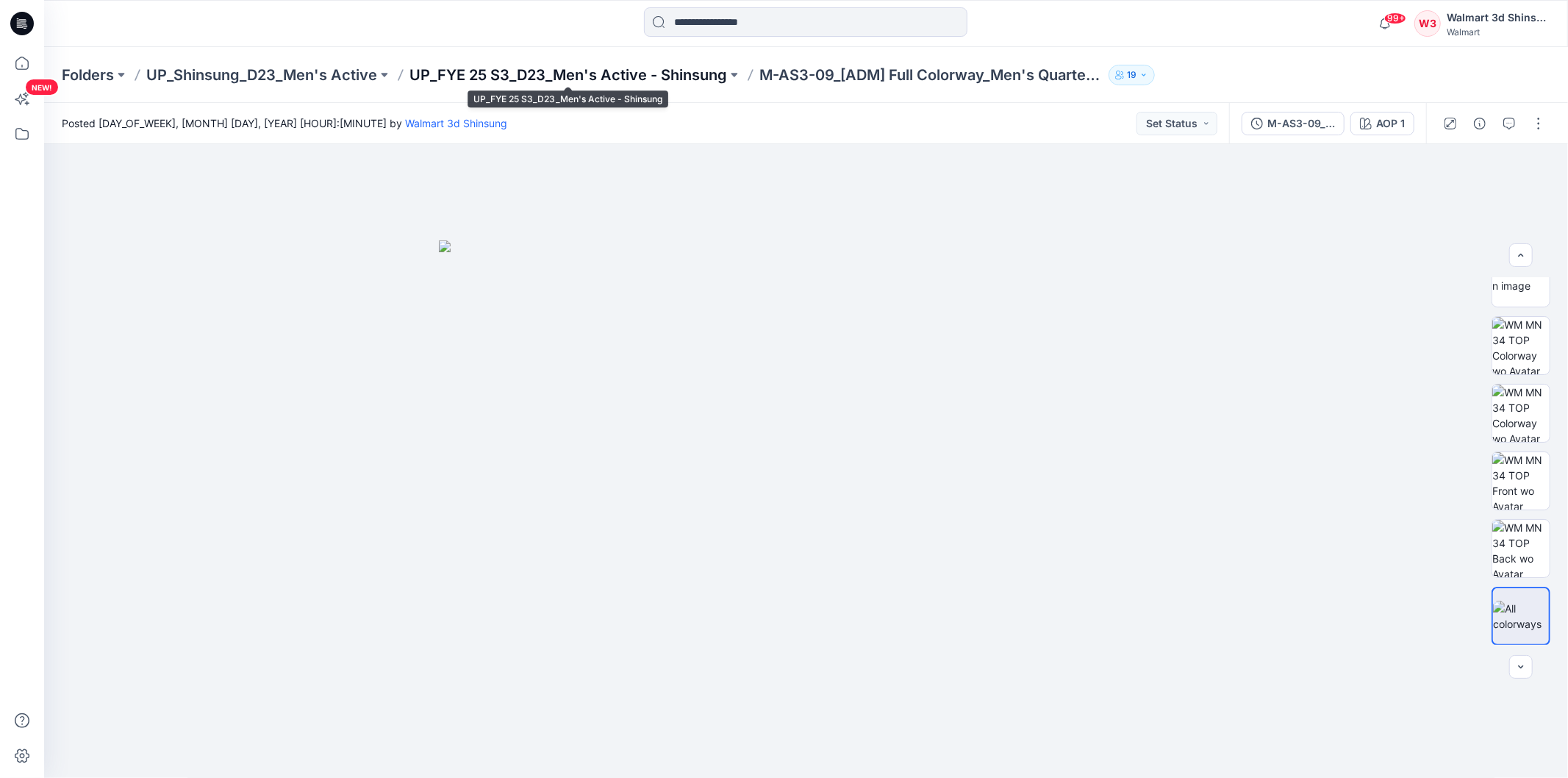 click on "UP_FYE 25 S3_D23_Men's Active - Shinsung" at bounding box center [568, 75] 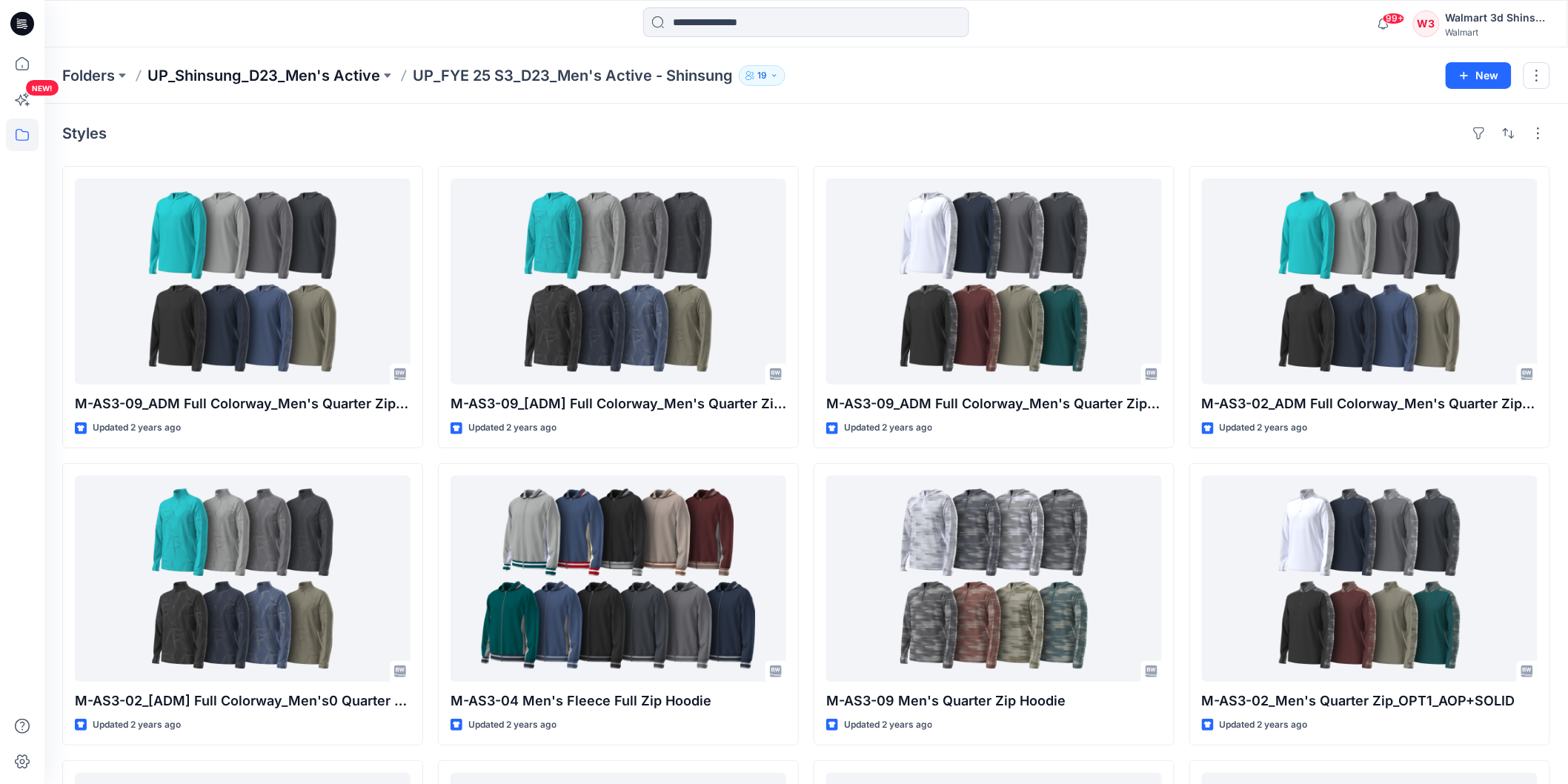 click on "UP_Shinsung_D23_Men's Active" at bounding box center [264, 76] 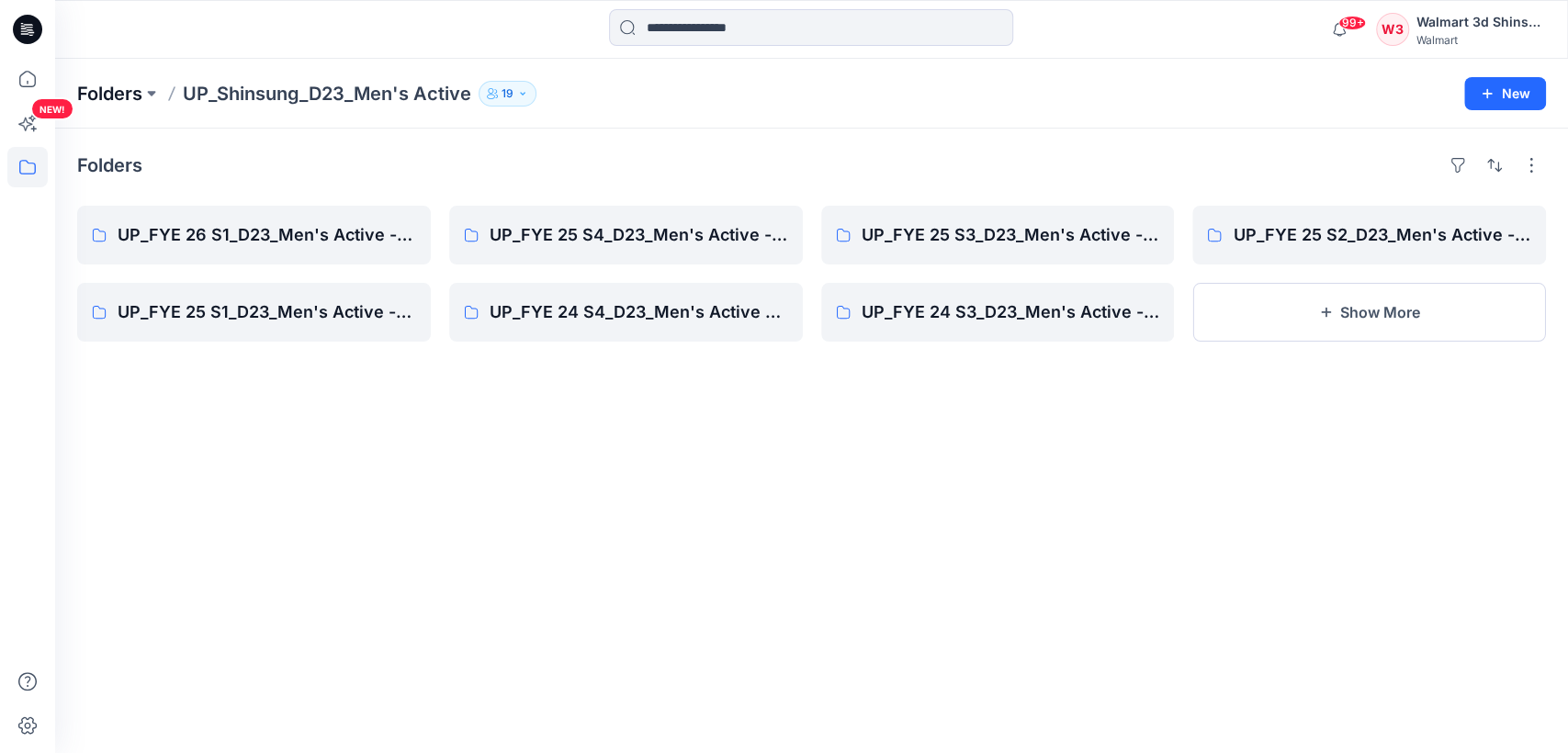 click on "Folders" at bounding box center (109, 94) 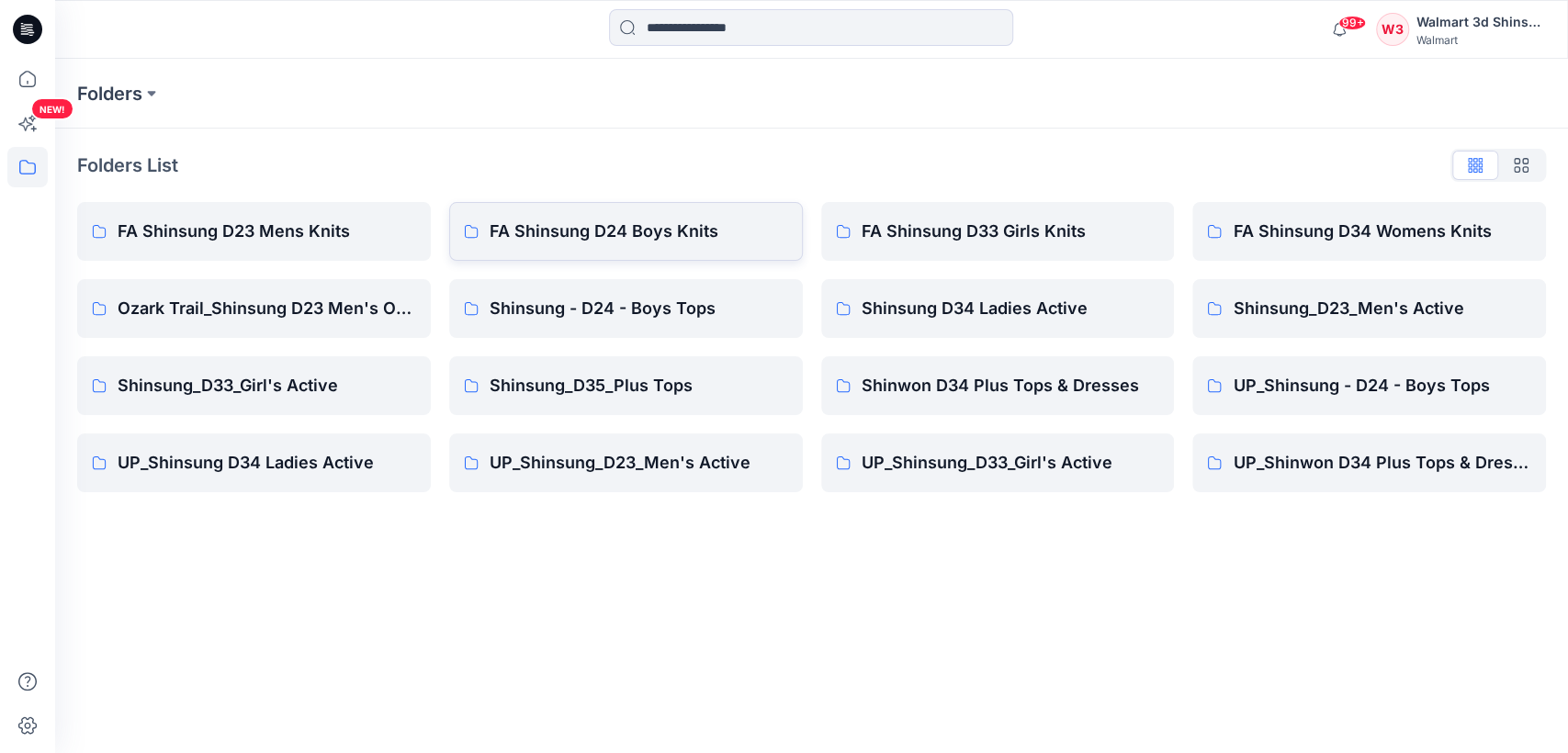 click on "FA Shinsung D24 Boys Knits" at bounding box center [638, 231] 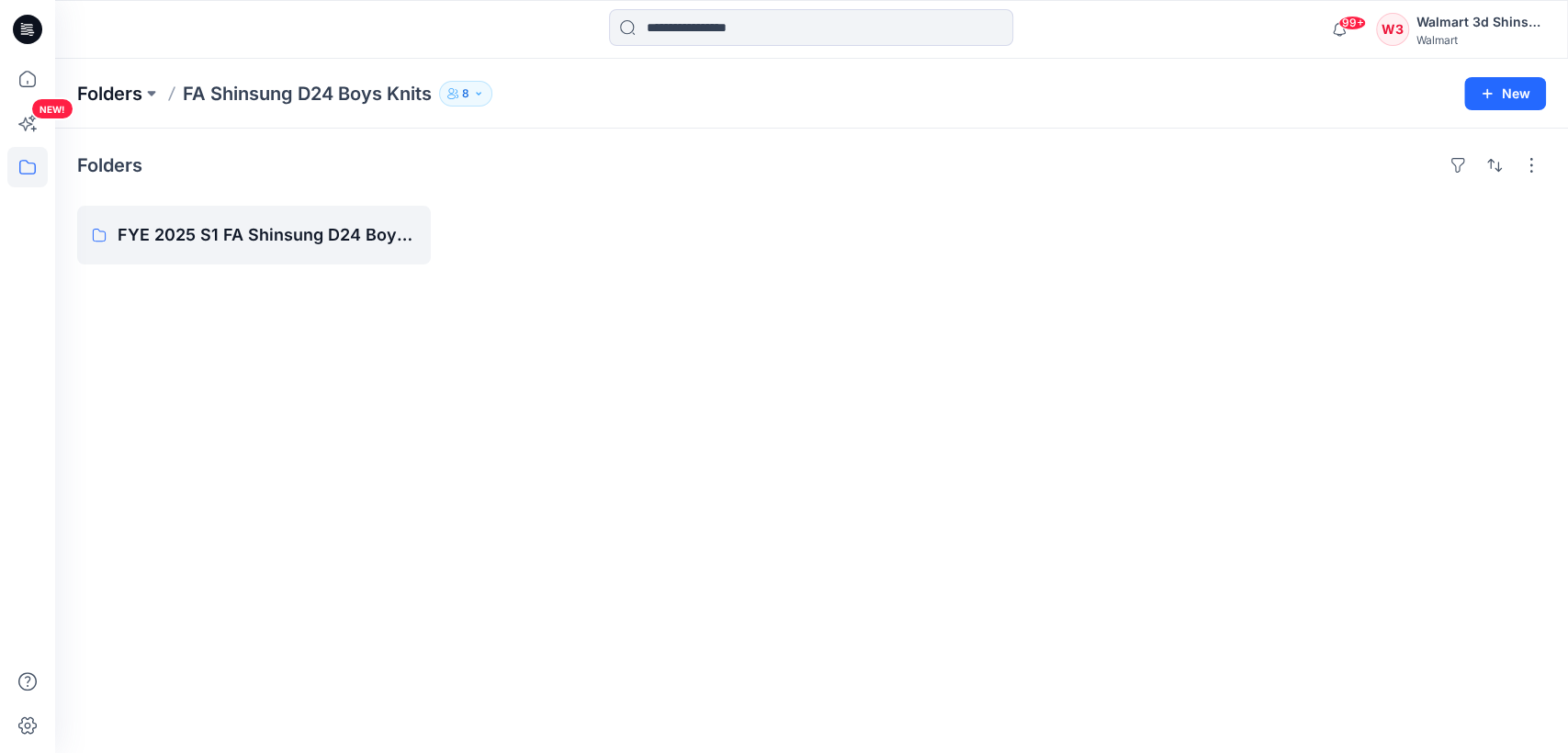 click on "Folders" at bounding box center [109, 94] 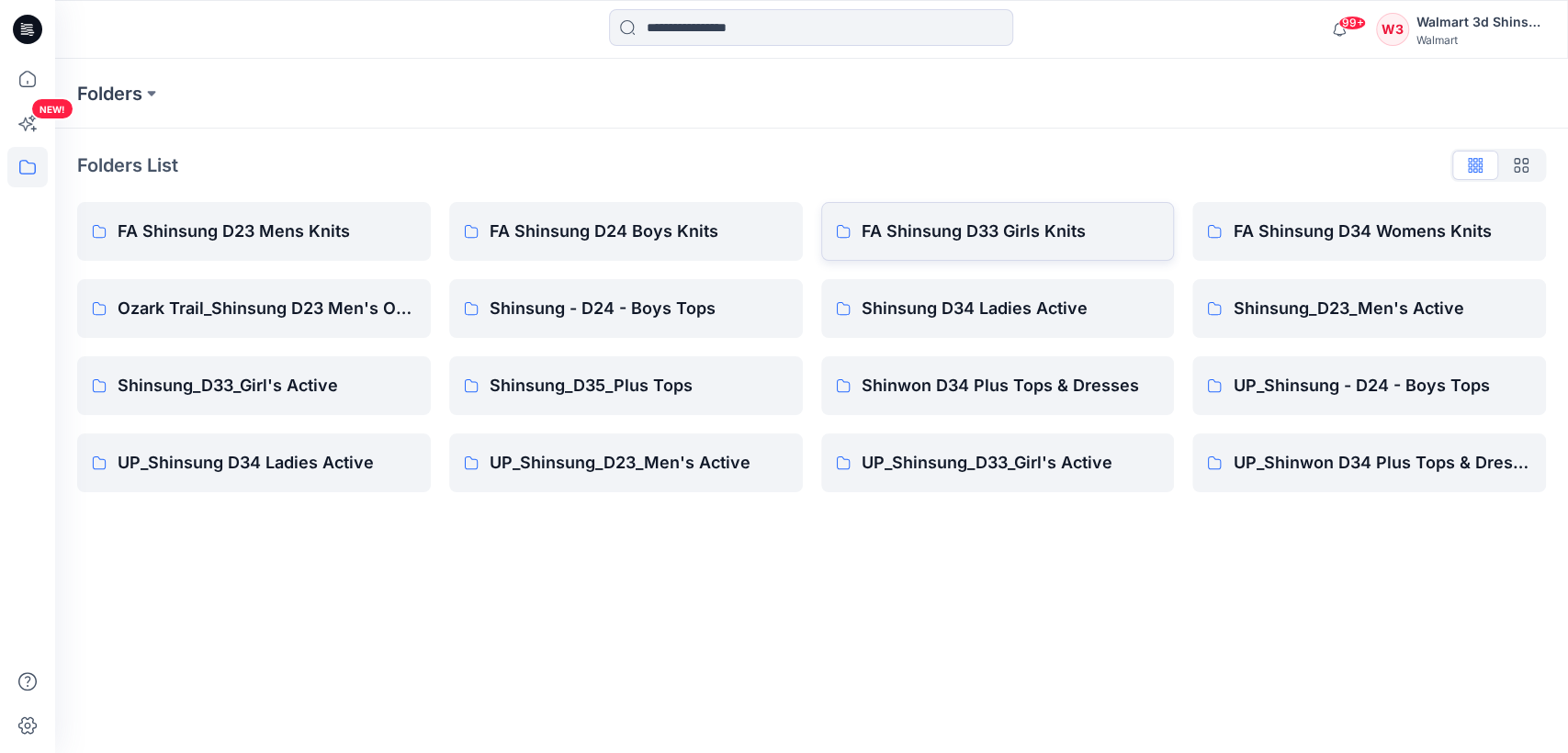 click on "FA Shinsung D33 Girls Knits" at bounding box center (1010, 231) 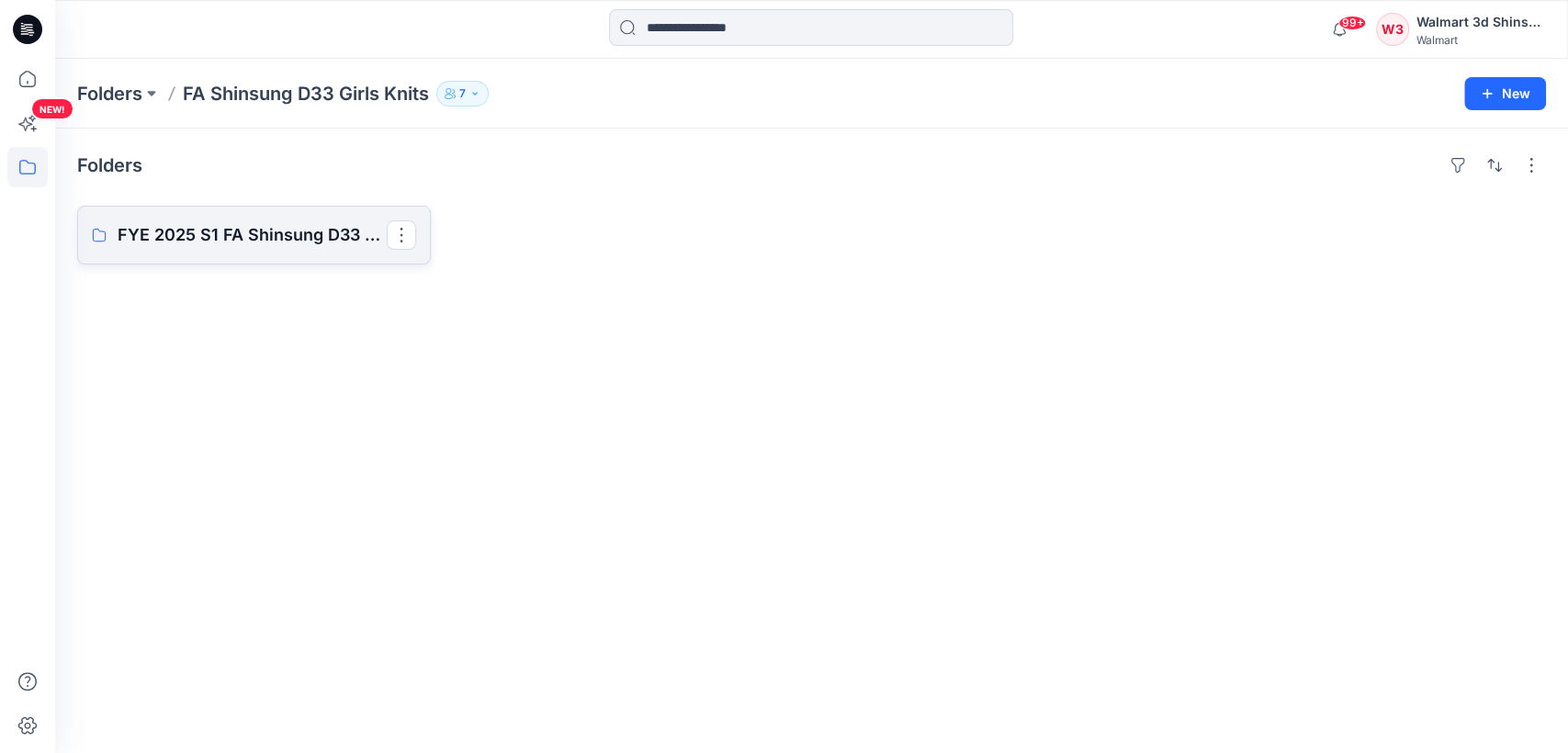 click on "FYE 2025 S1 FA Shinsung D33 Girls Knits" at bounding box center [252, 235] 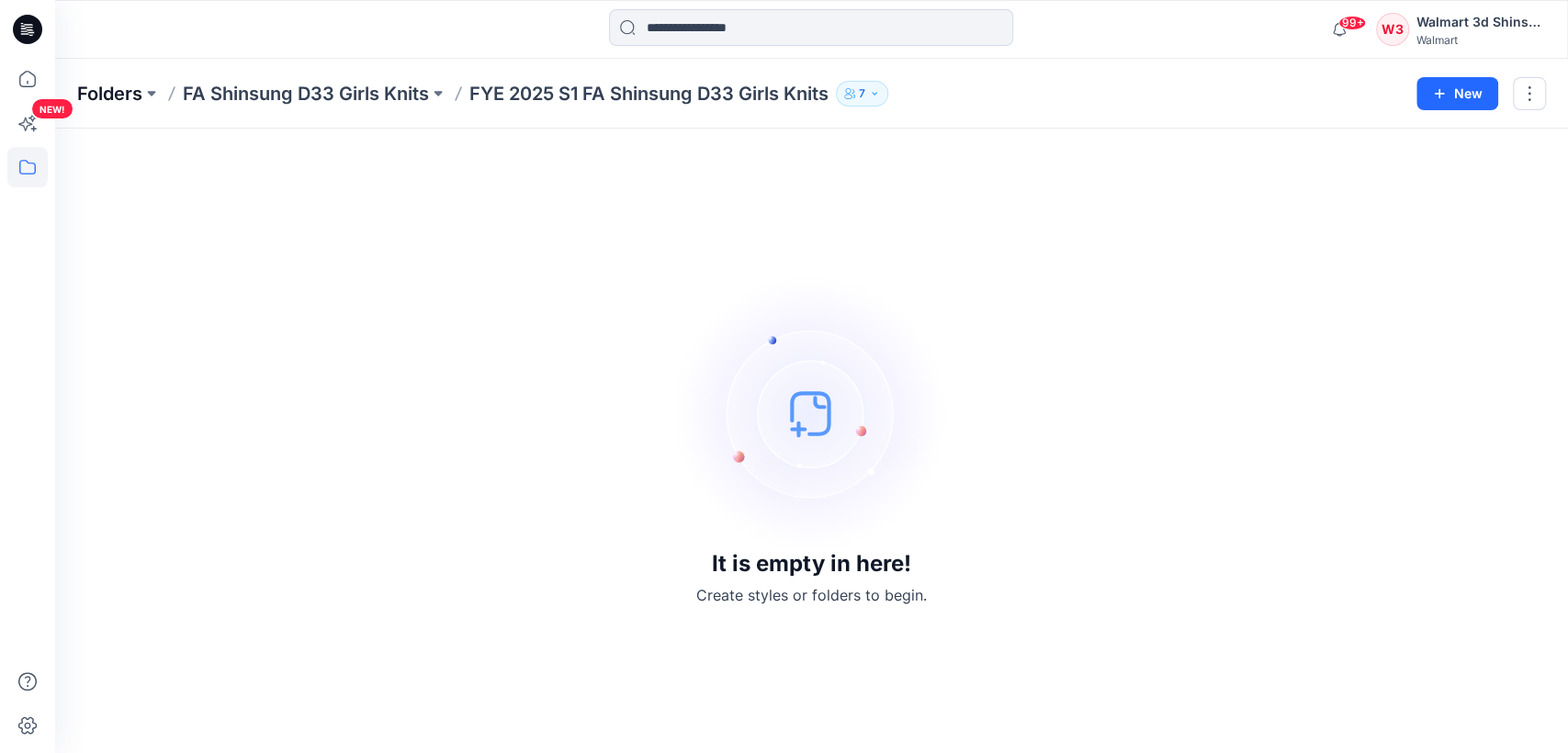 click on "Folders" at bounding box center (109, 94) 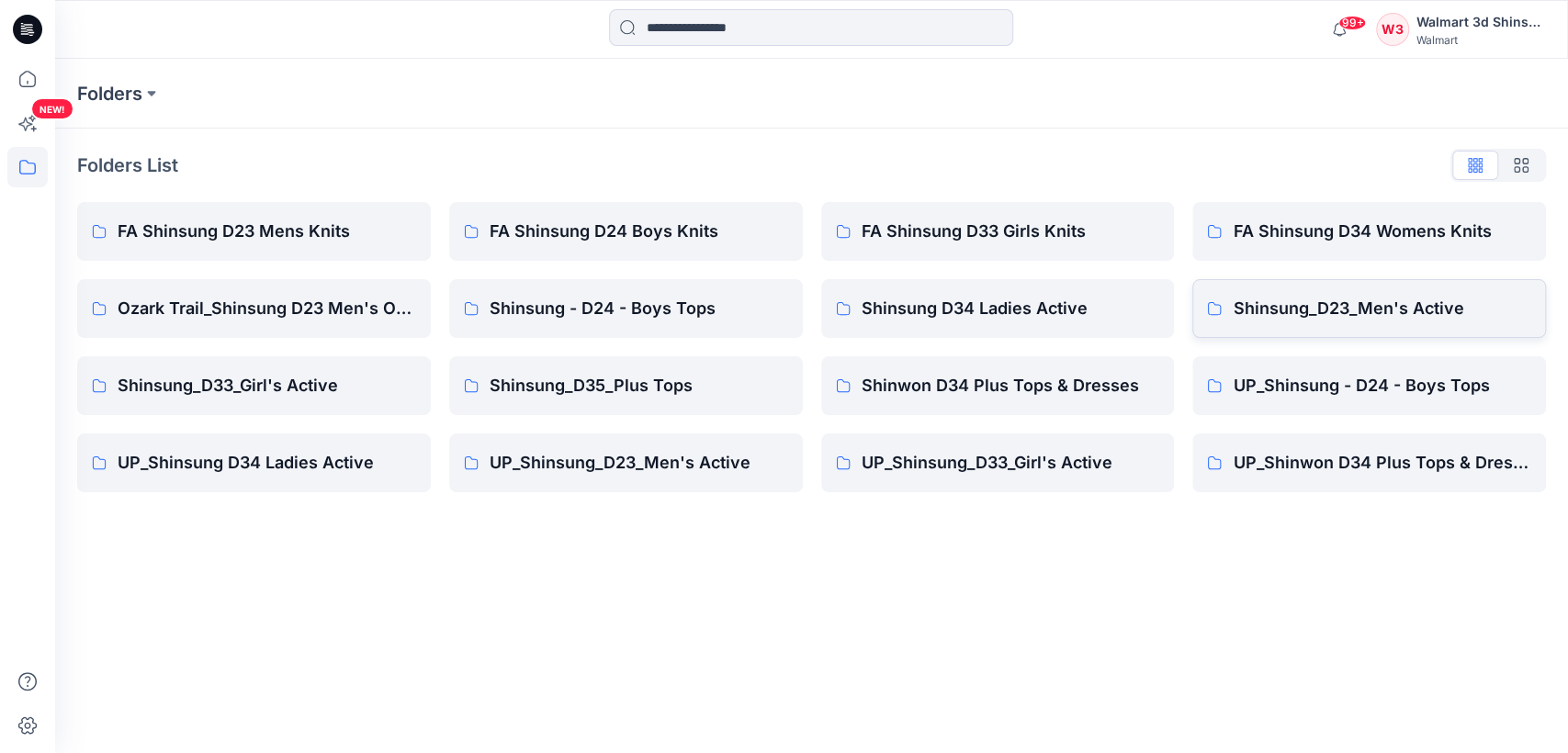 click on "Shinsung_D23_Men's Active" at bounding box center [1382, 309] 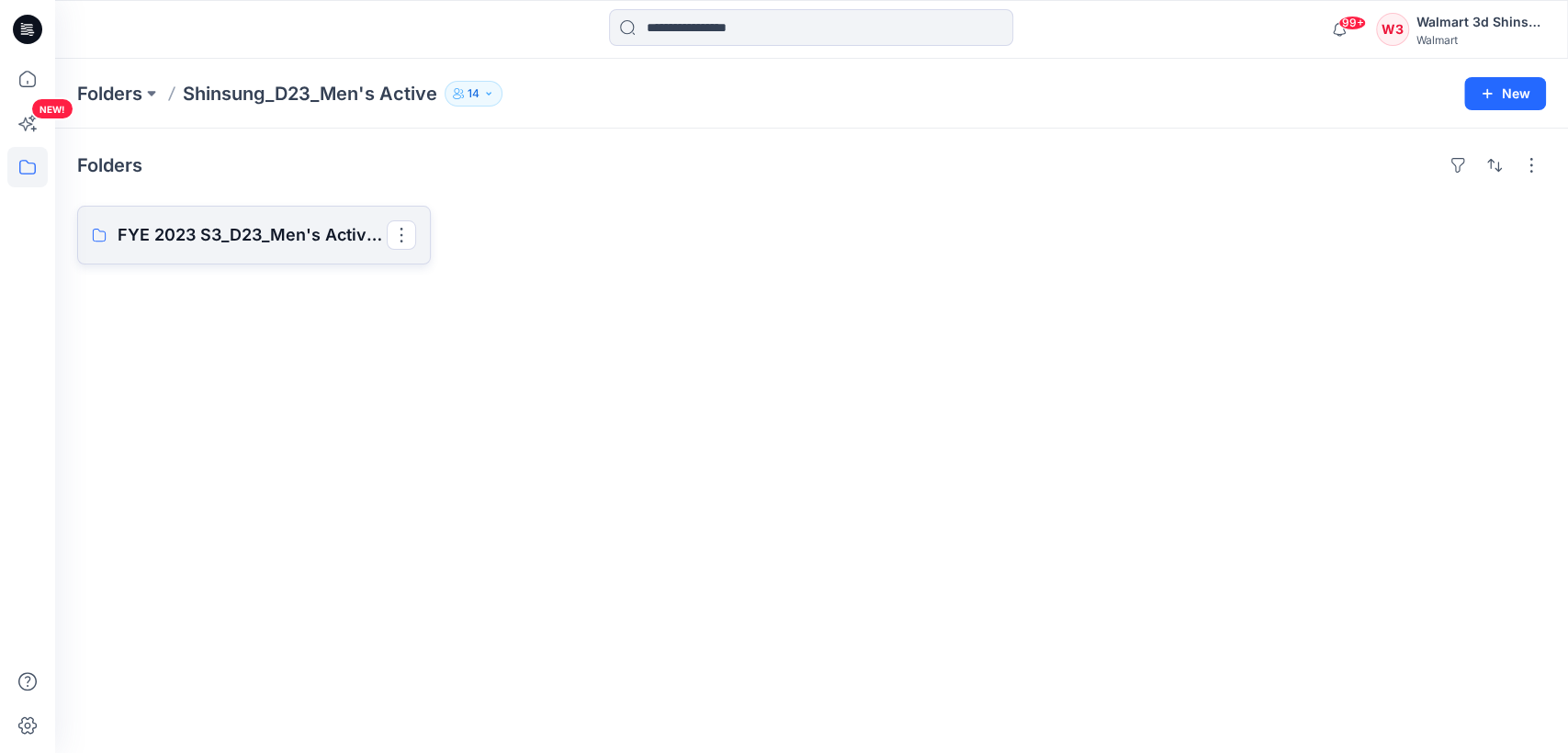 click on "FYE 2023 S3_D23_Men's Active - Shinsung" at bounding box center [252, 235] 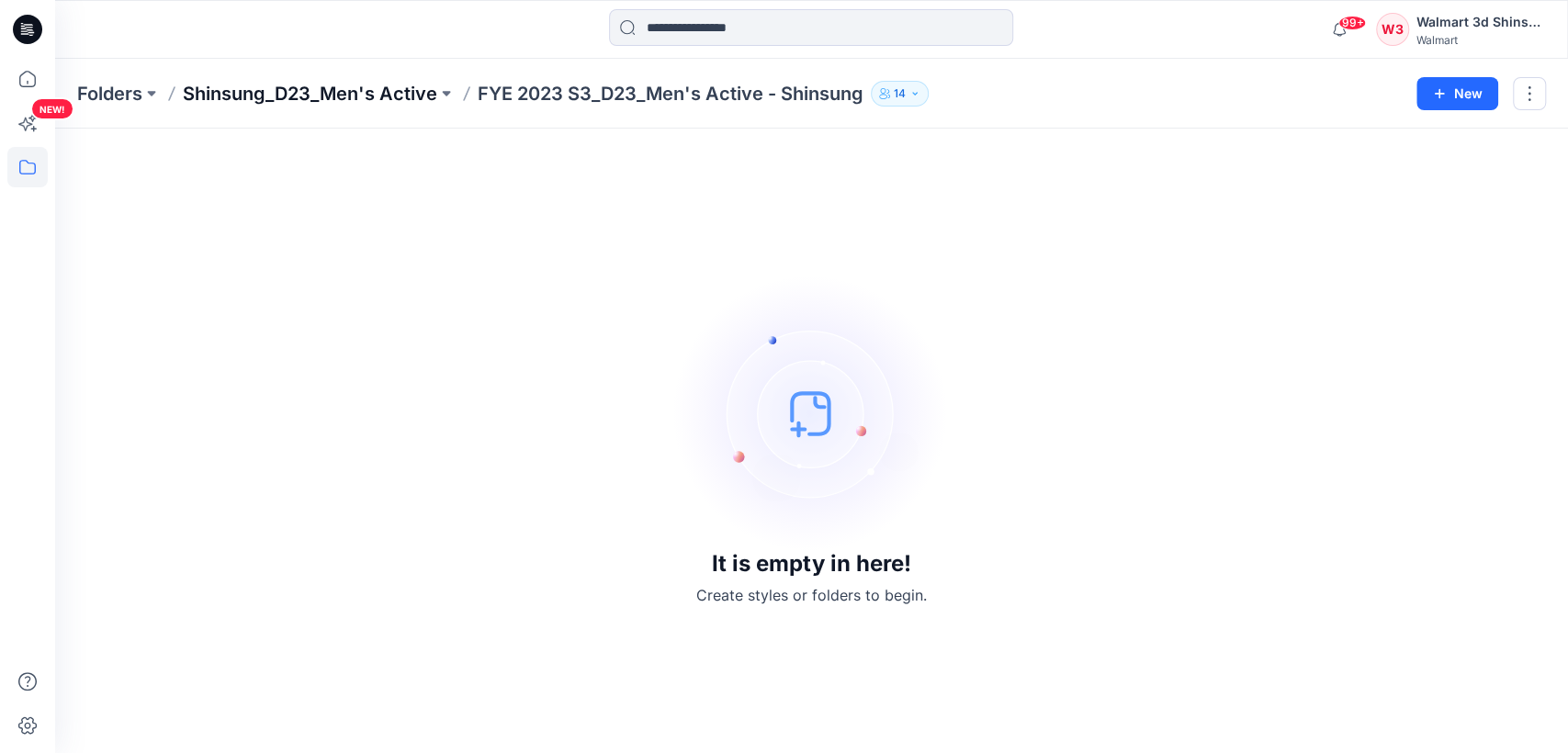 click on "Shinsung_D23_Men's Active" at bounding box center (310, 94) 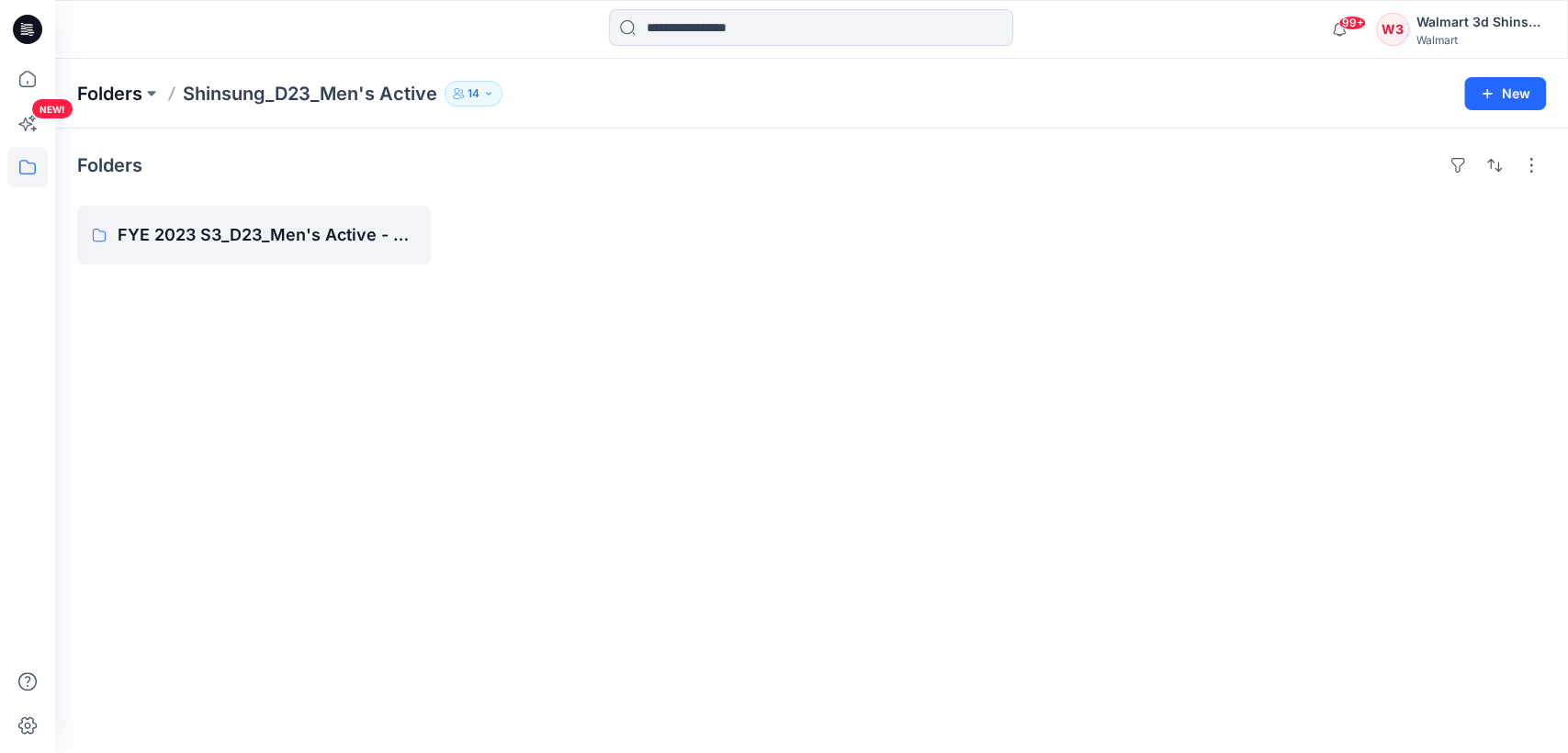 click on "Folders" at bounding box center (109, 94) 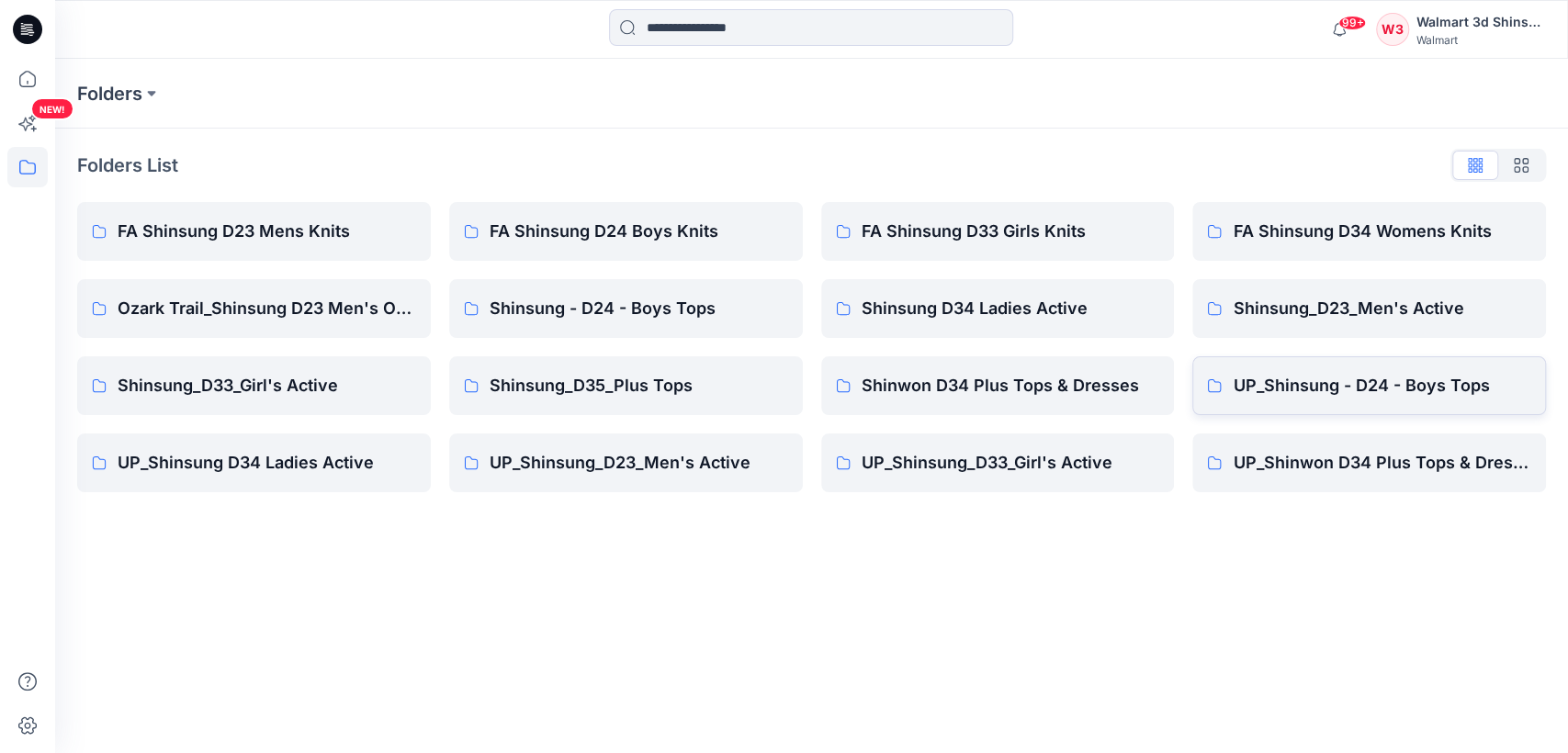 click on "UP_Shinsung - D24 - Boys Tops" at bounding box center (1382, 386) 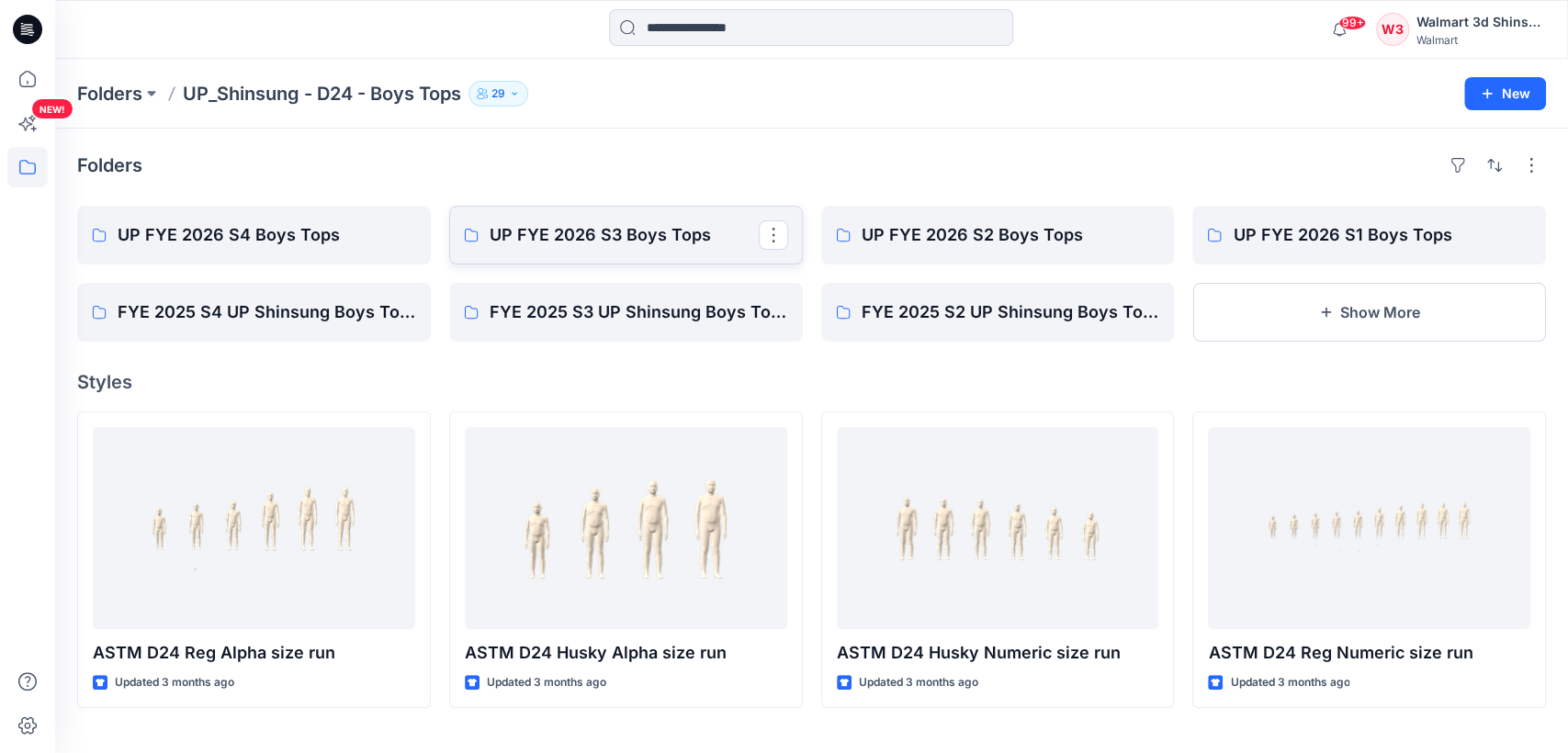 click on "UP FYE 2026 S3 Boys Tops" at bounding box center (624, 235) 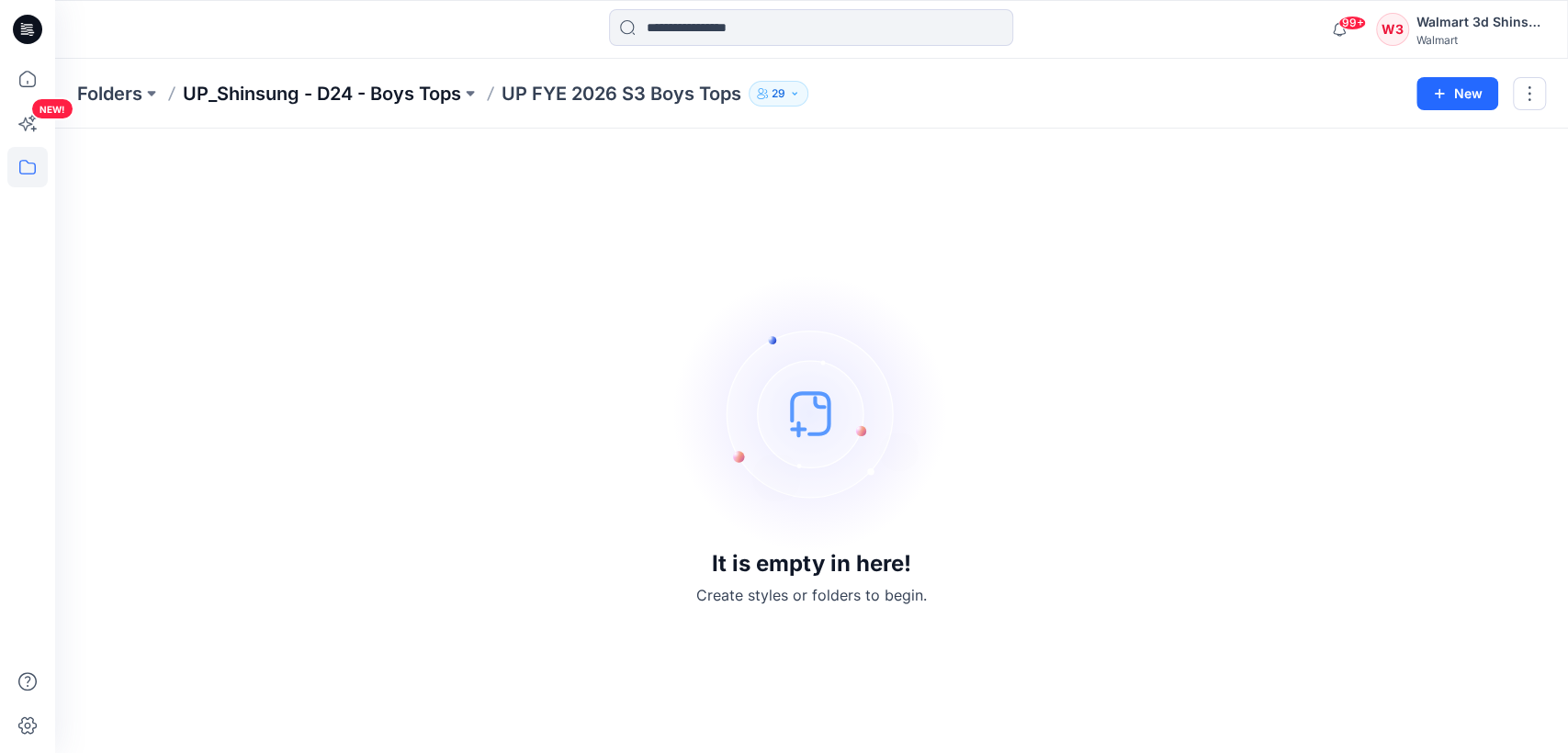 click on "UP_Shinsung - D24 - Boys Tops" at bounding box center [321, 94] 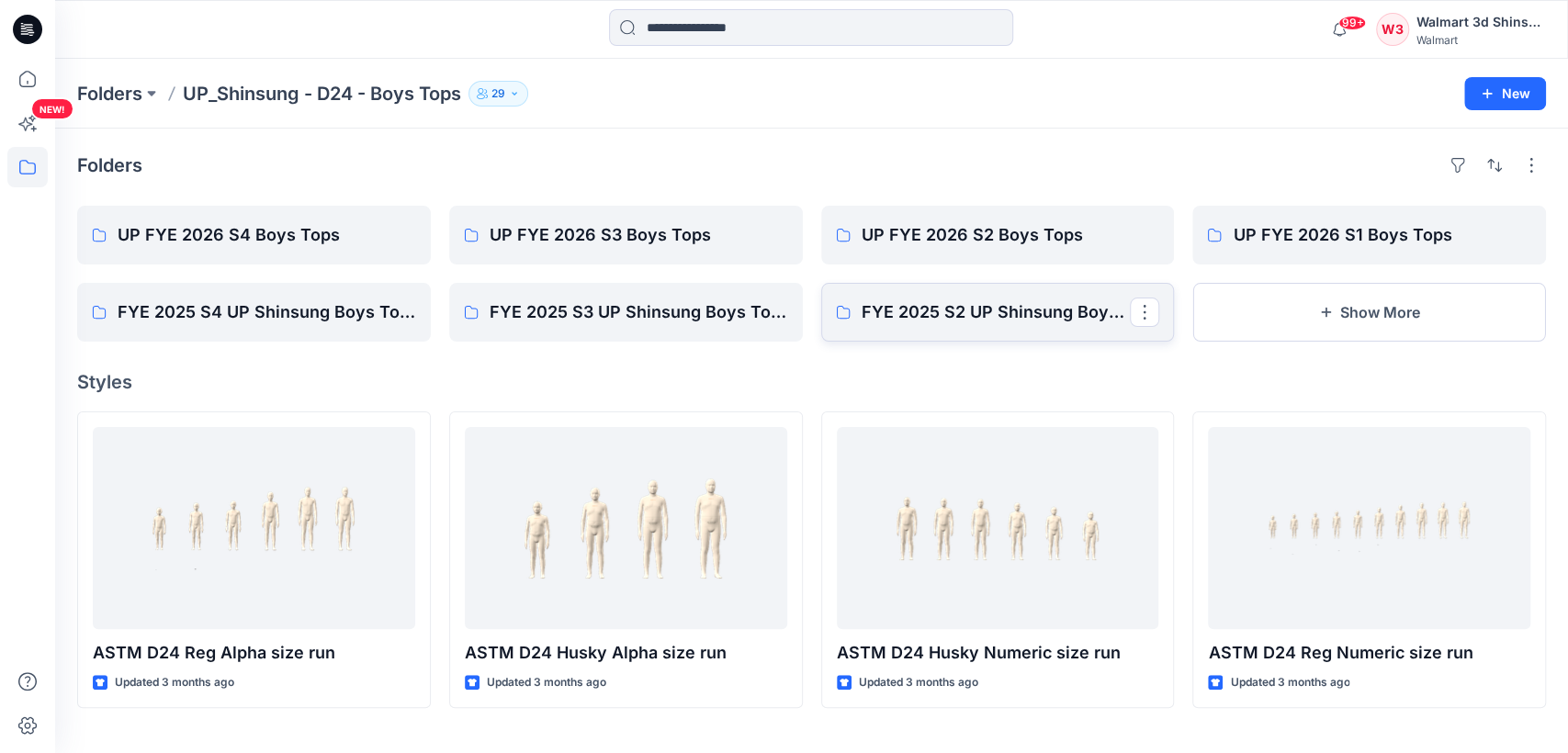 click on "FYE 2025 S2 UP Shinsung Boys Tops" at bounding box center (996, 312) 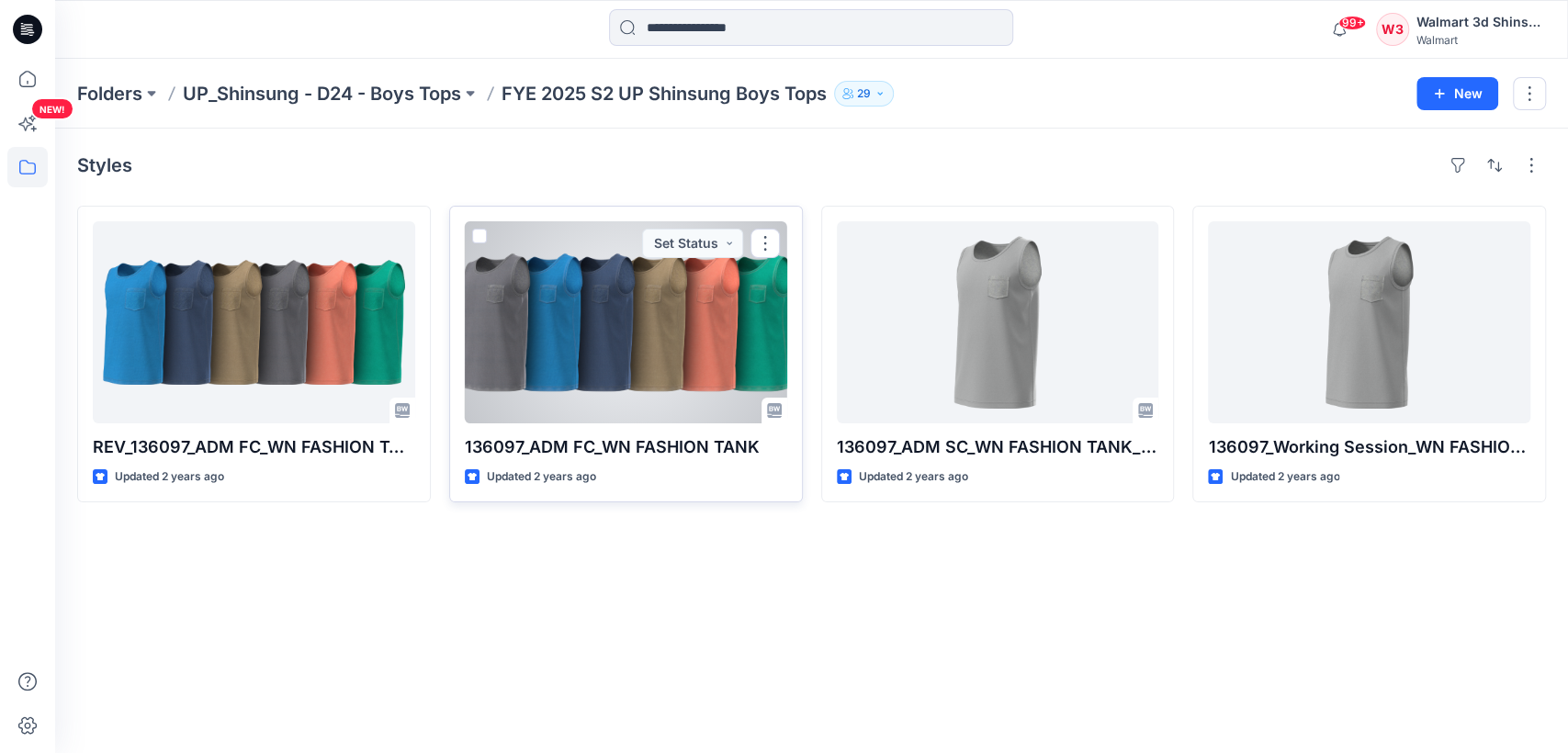 click at bounding box center (626, 322) 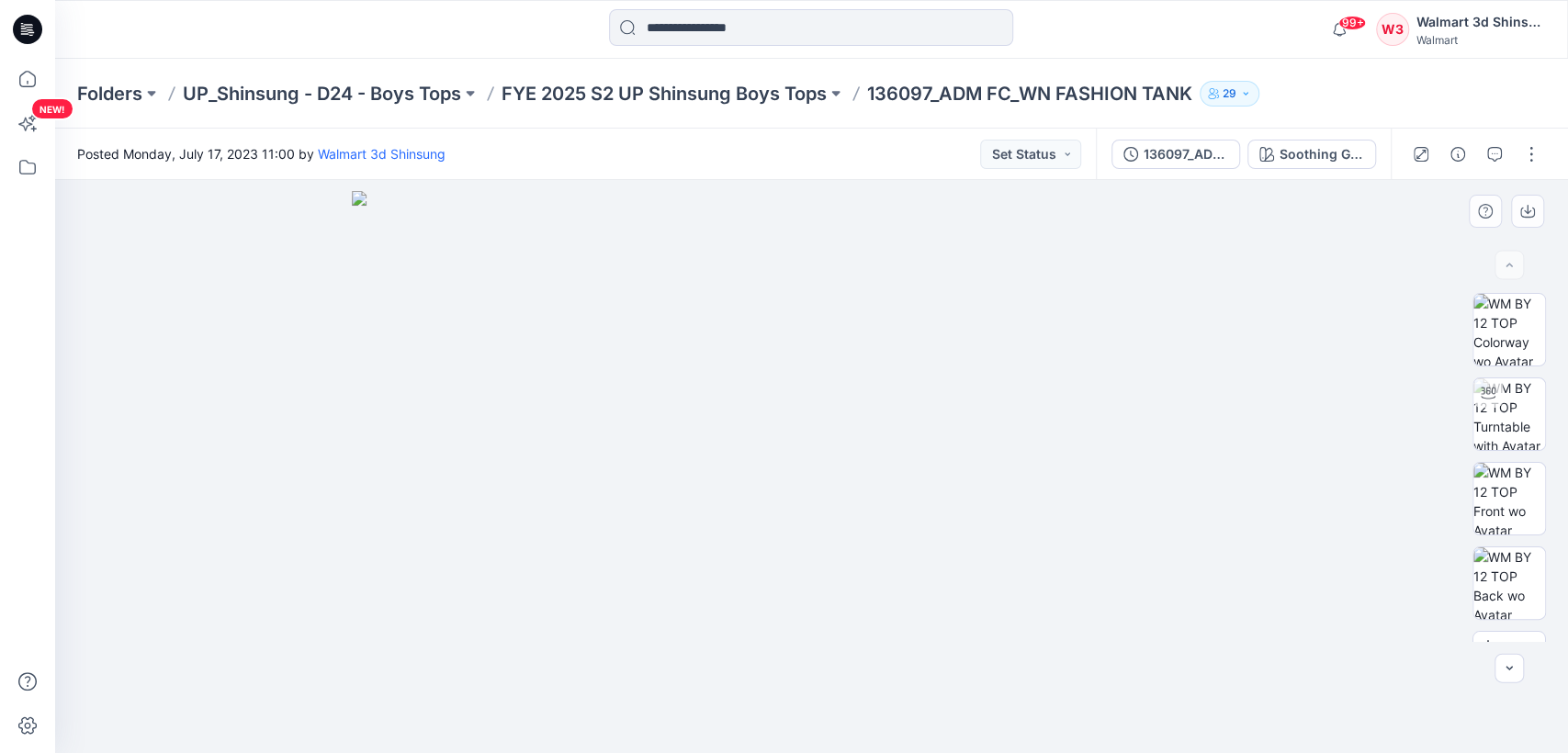 click at bounding box center [811, 472] 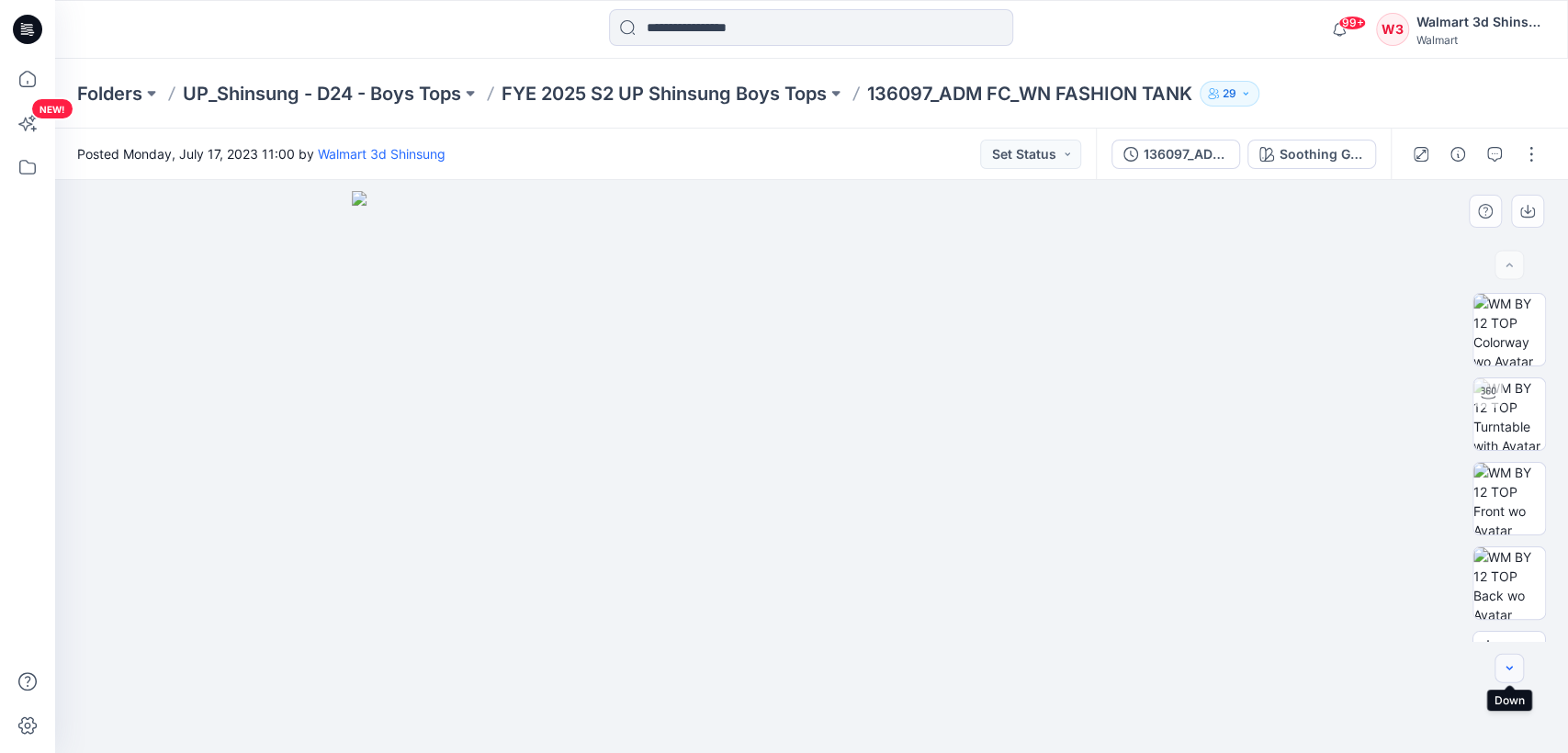click 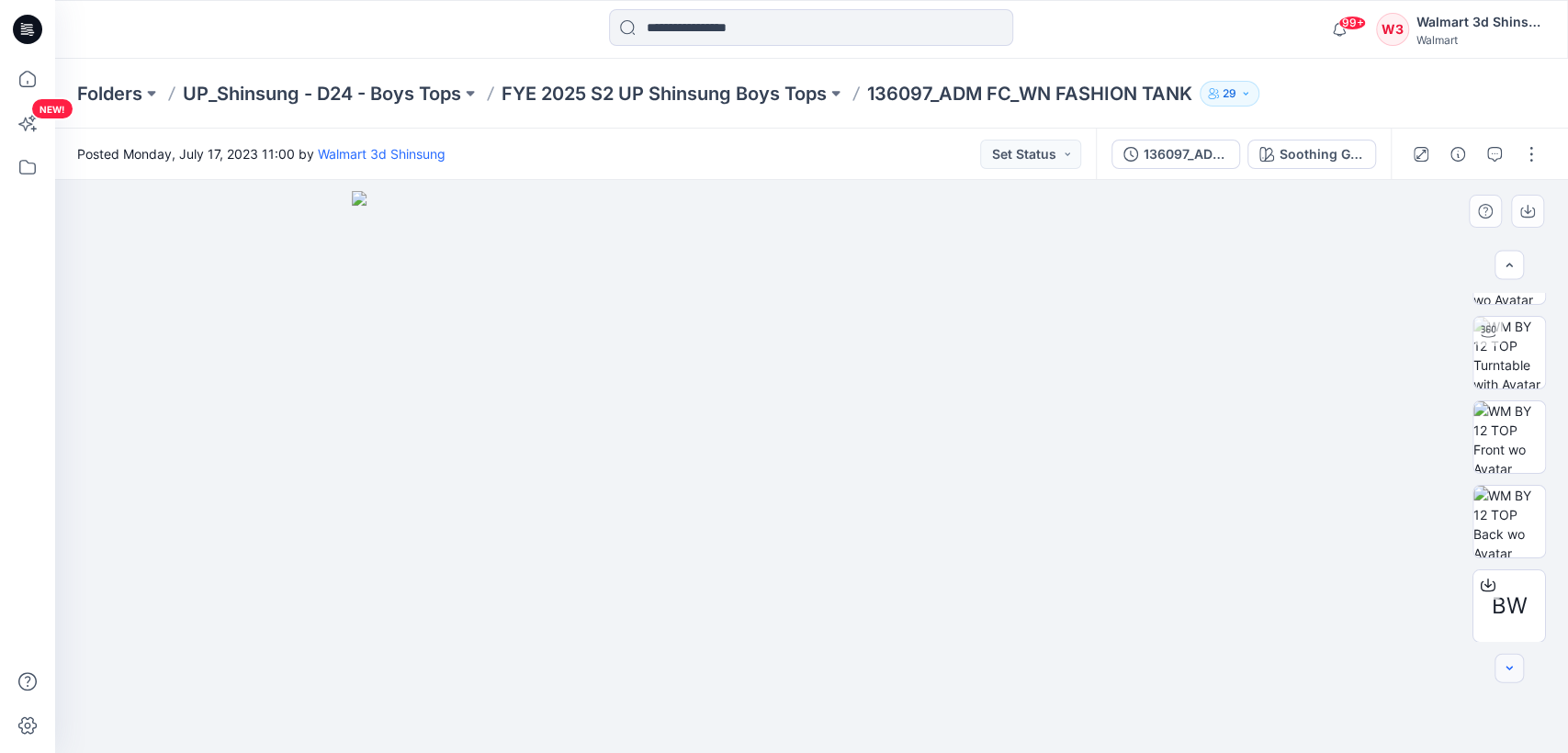 click 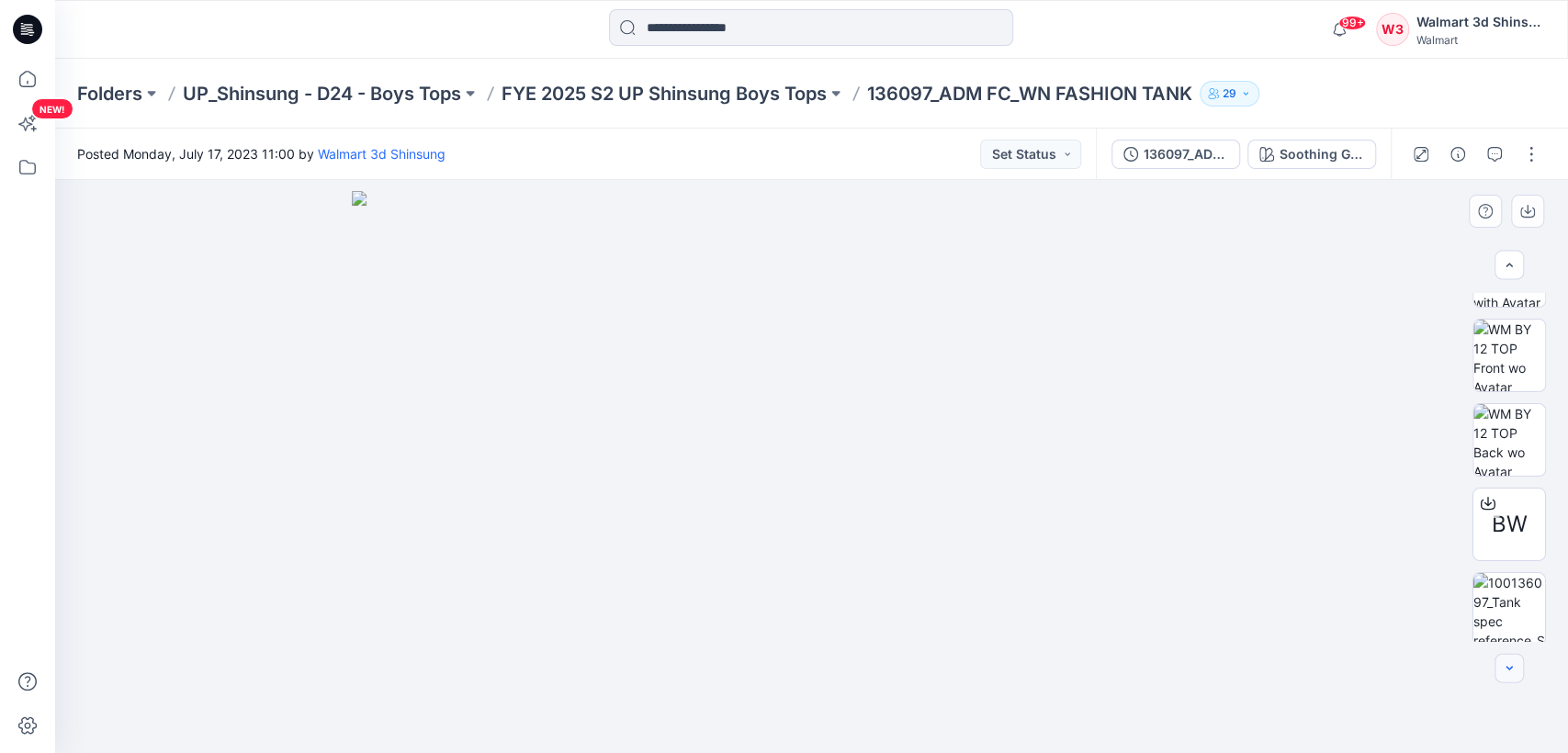 click 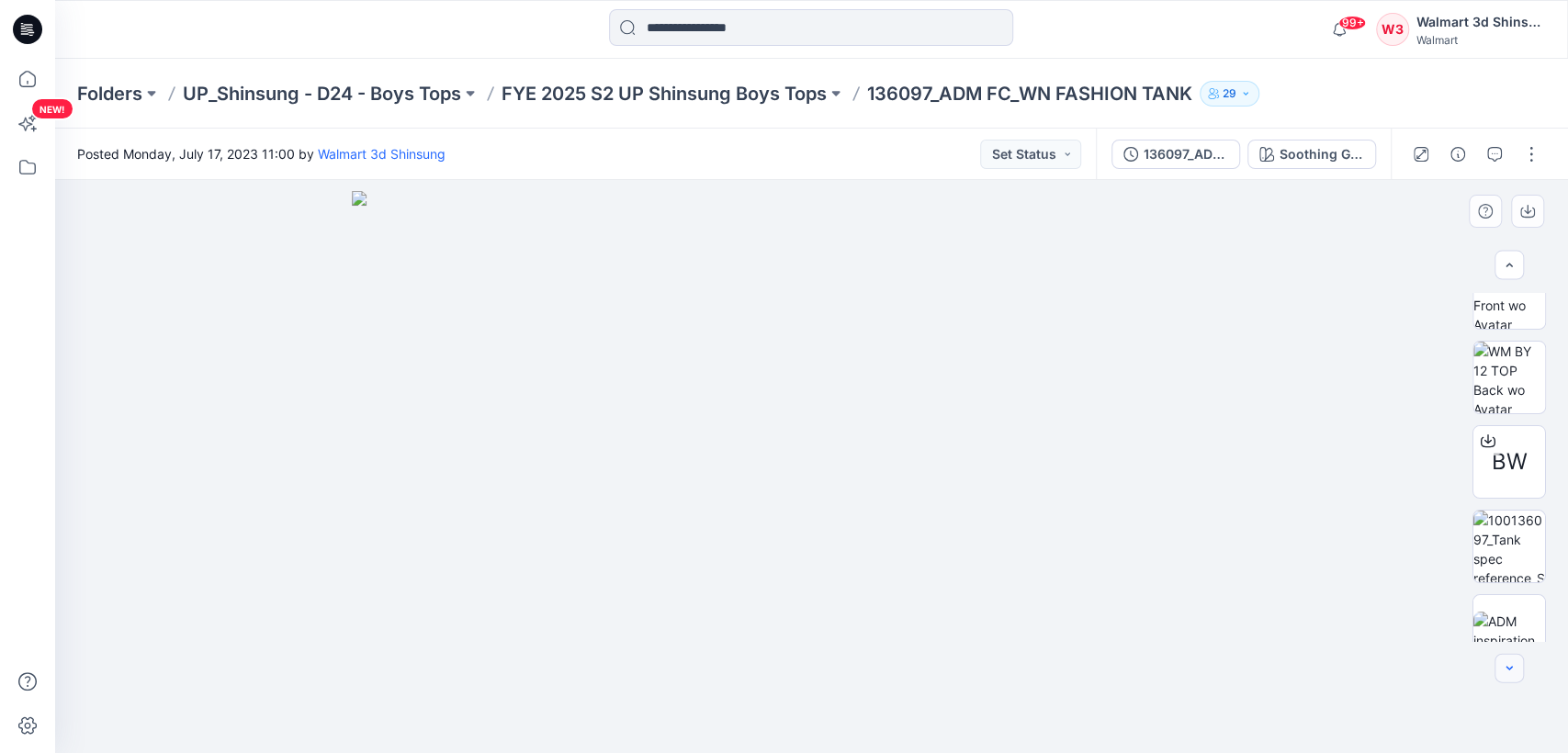 click 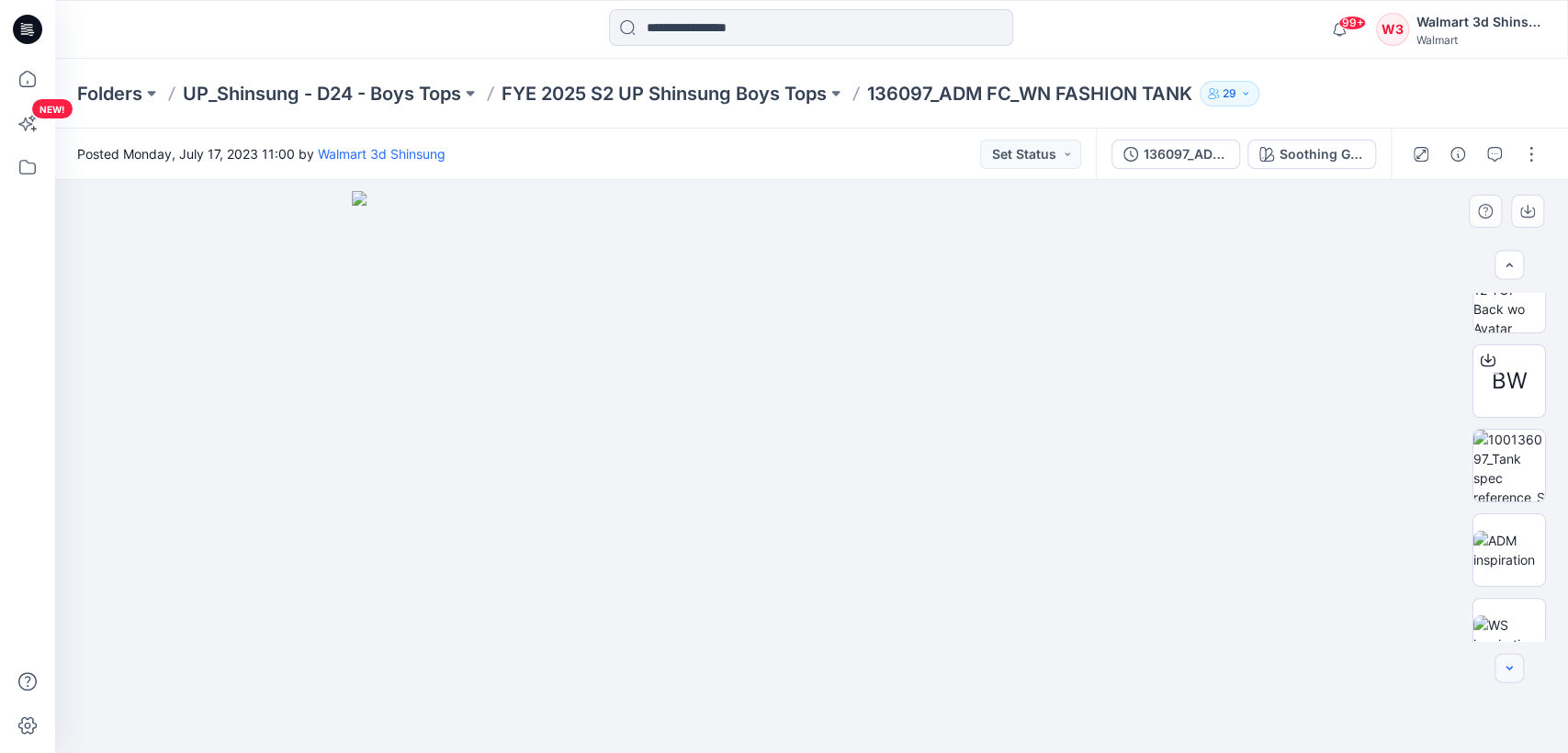 click 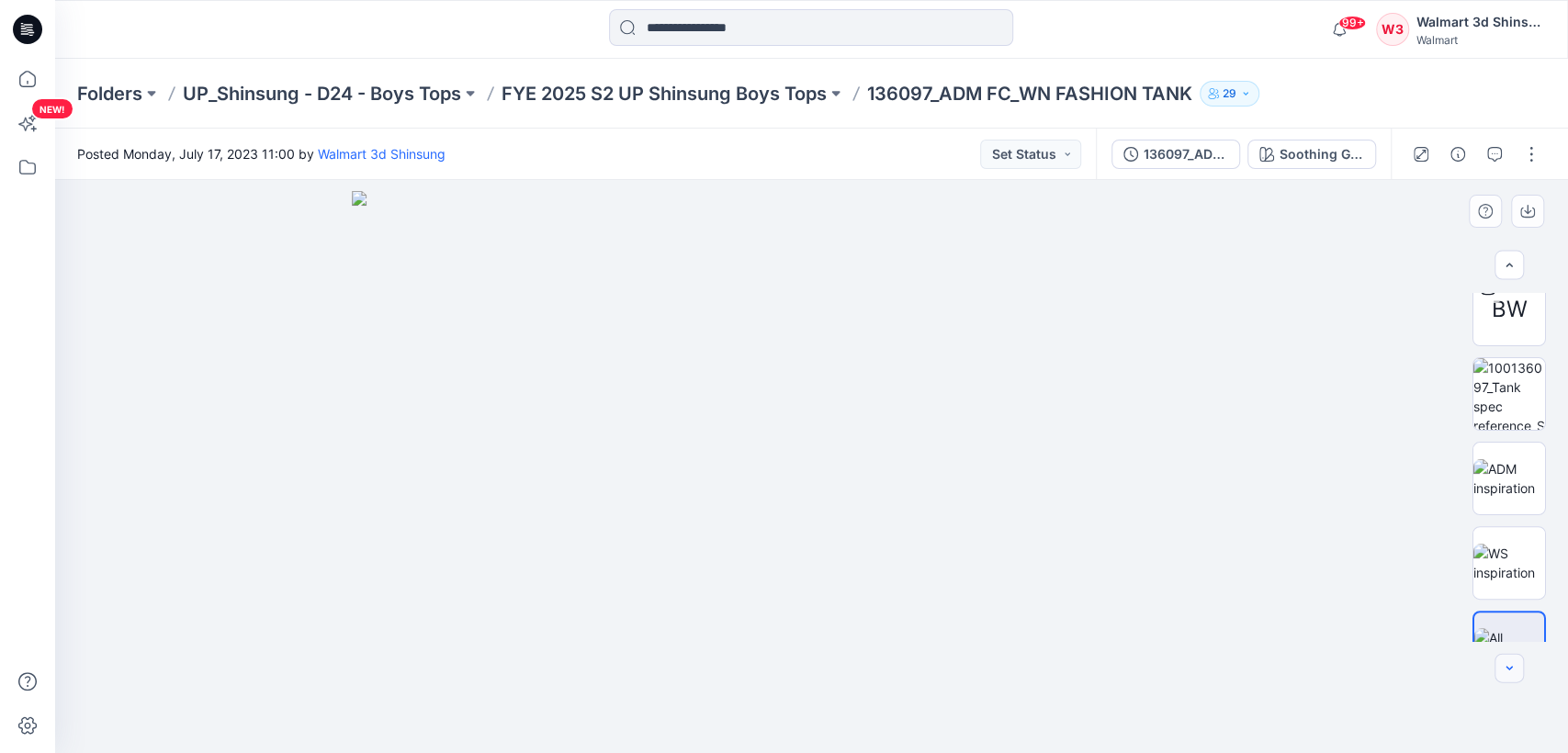 click 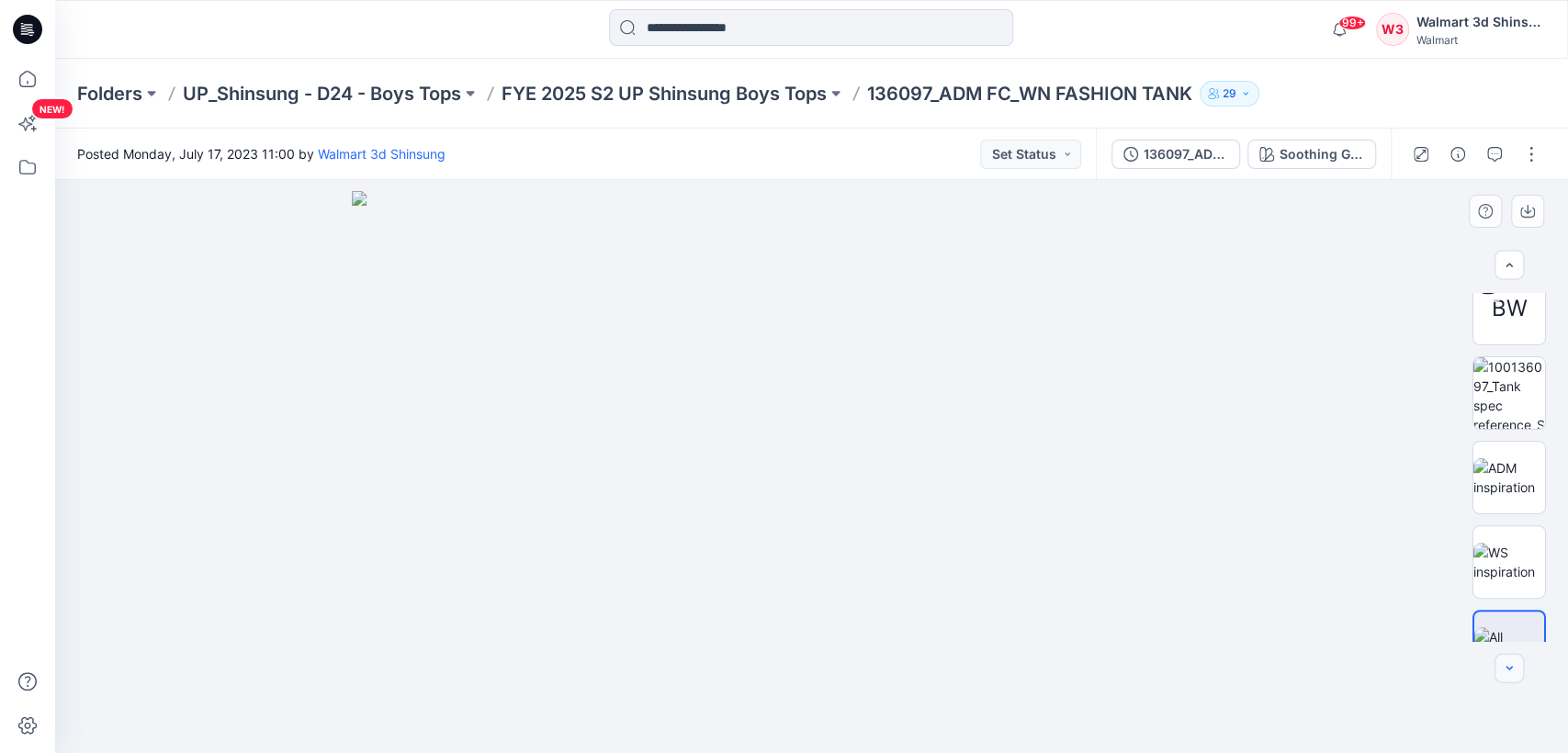scroll, scrollTop: 401, scrollLeft: 0, axis: vertical 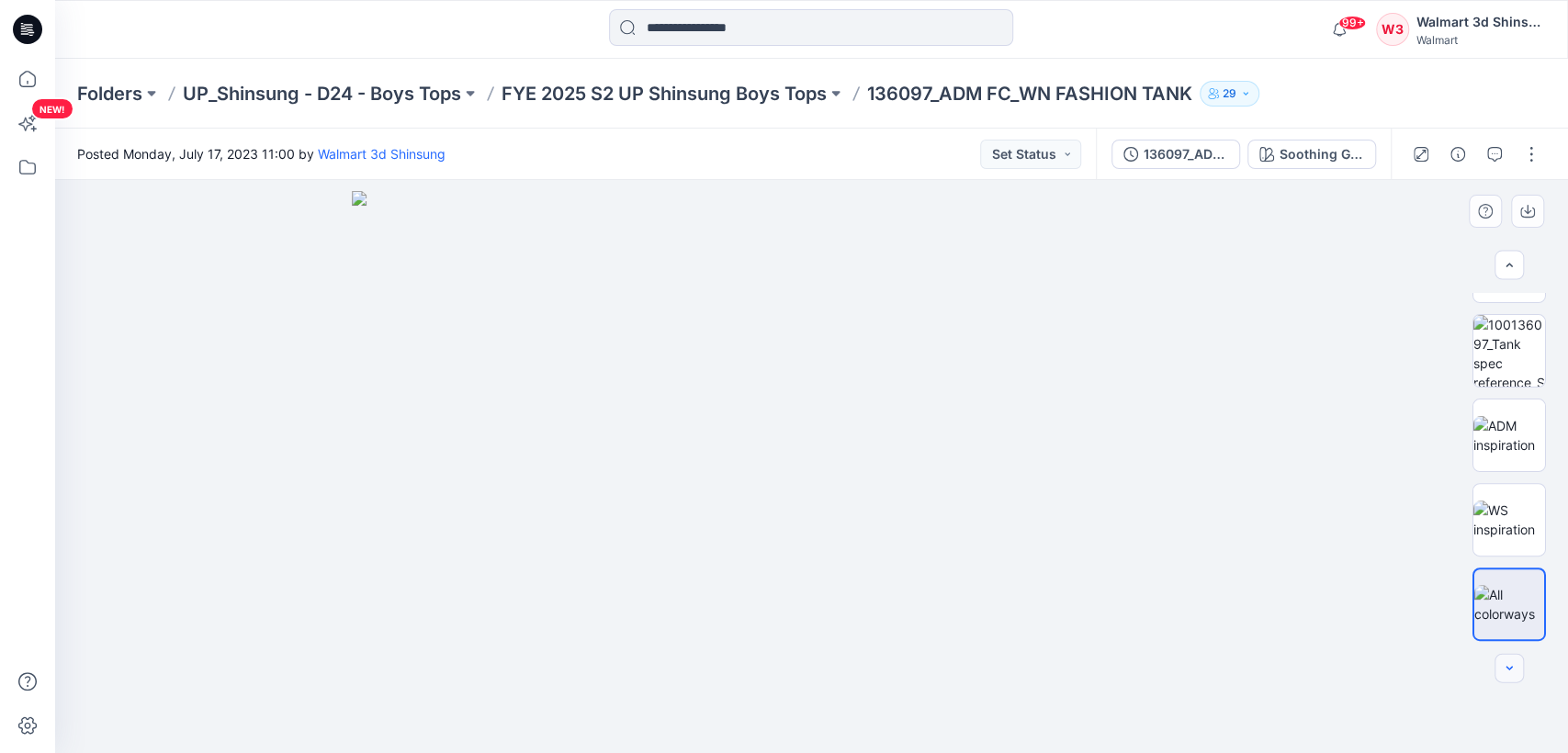 click at bounding box center [1509, 669] 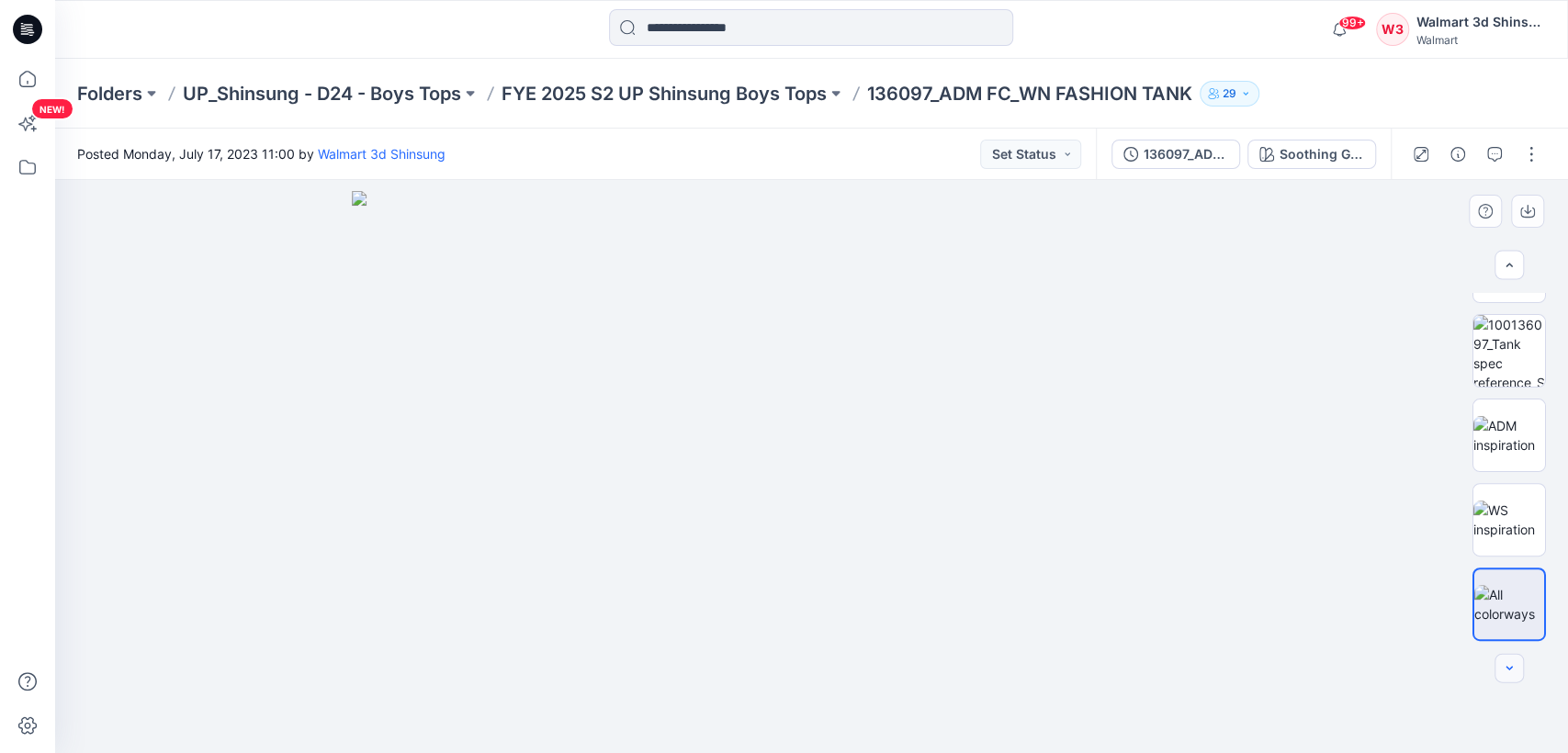 click at bounding box center [1509, 669] 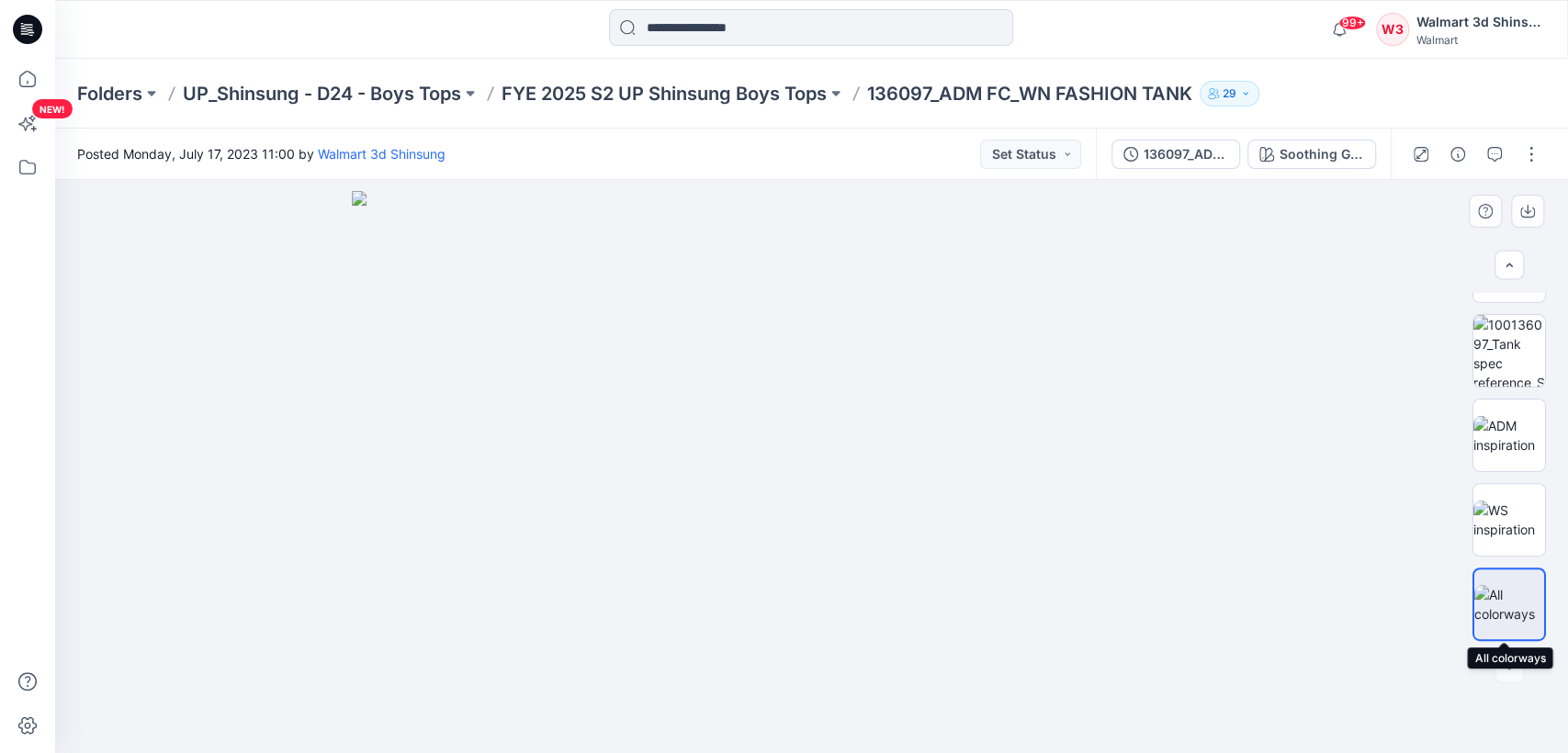 click at bounding box center (1509, 604) 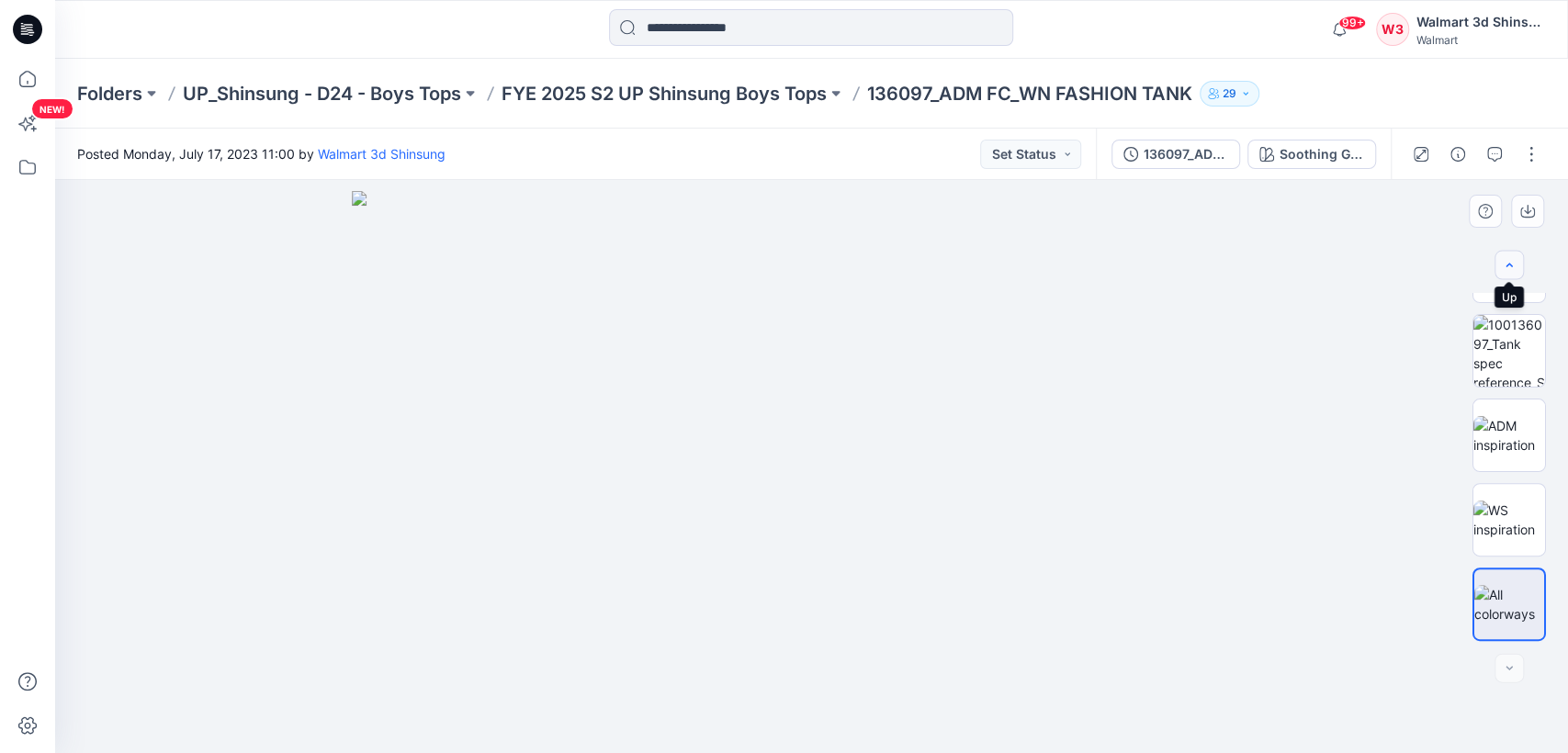 click 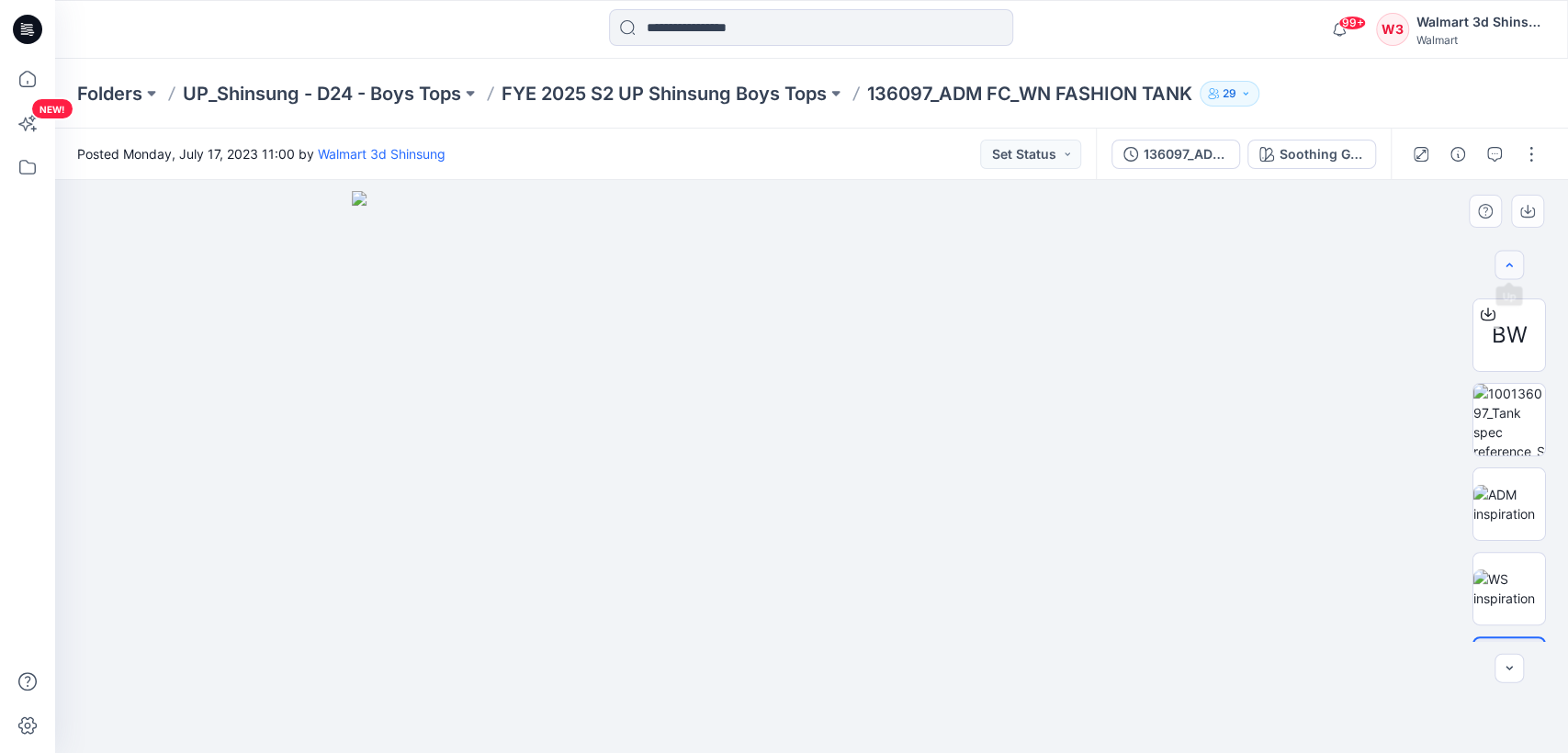 click 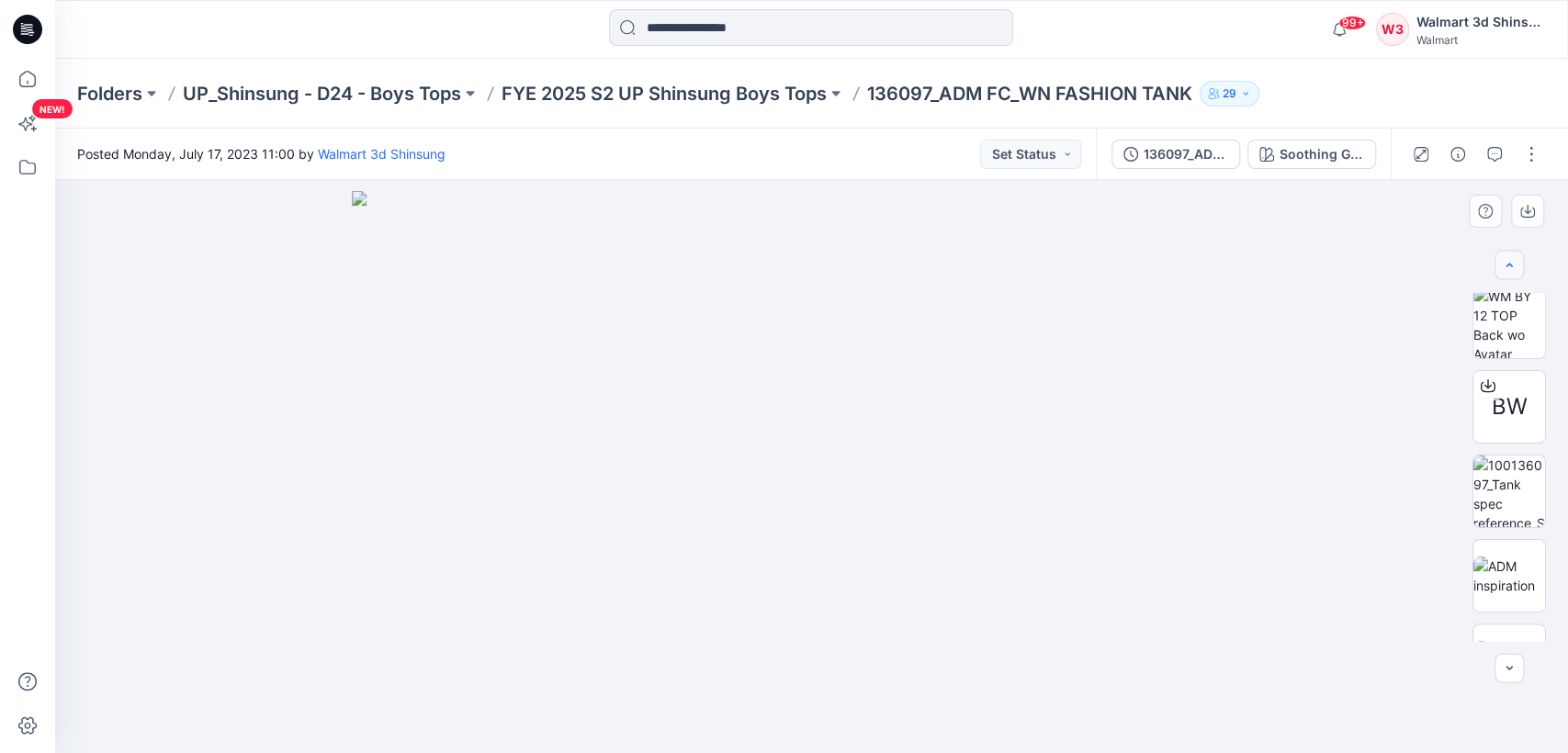 click 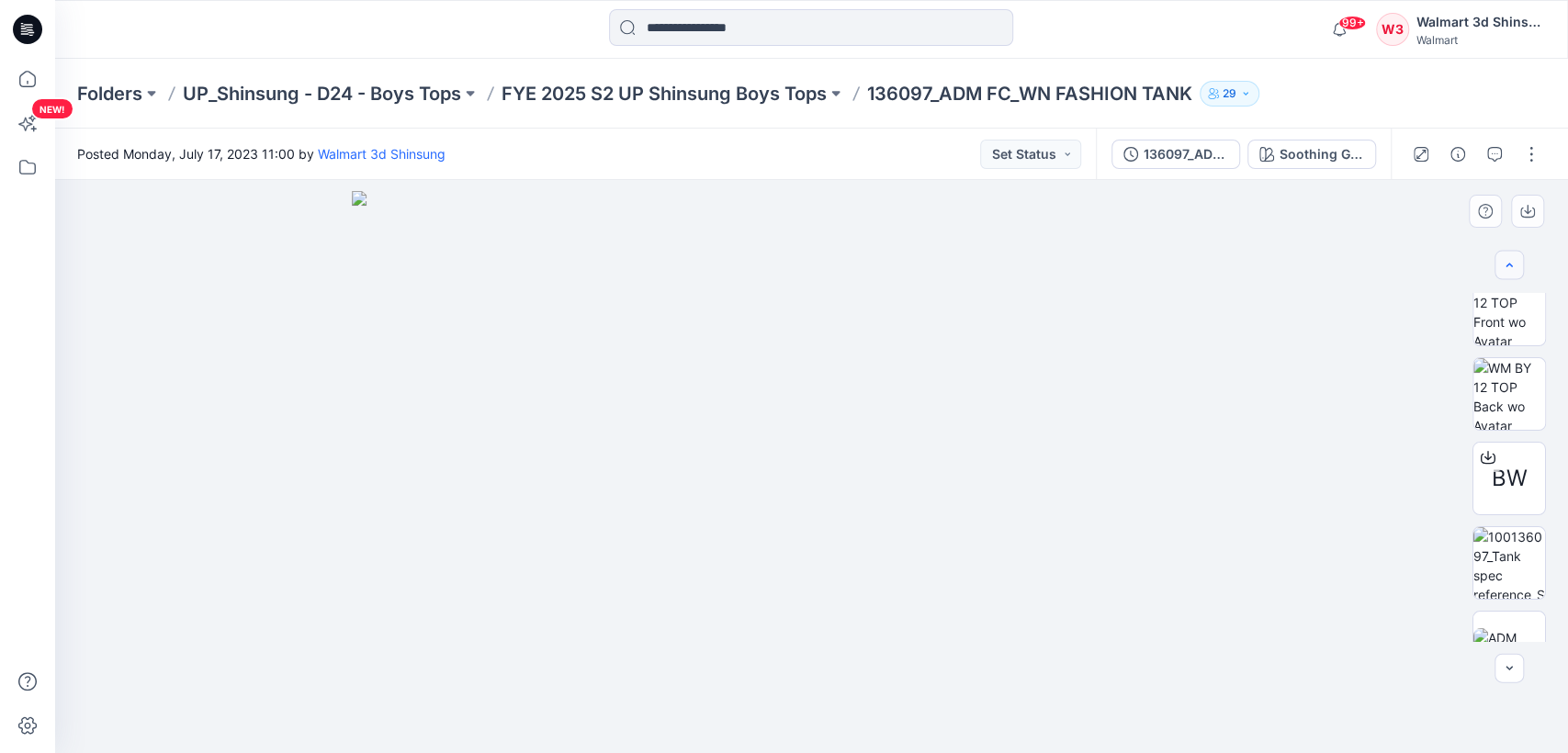 click 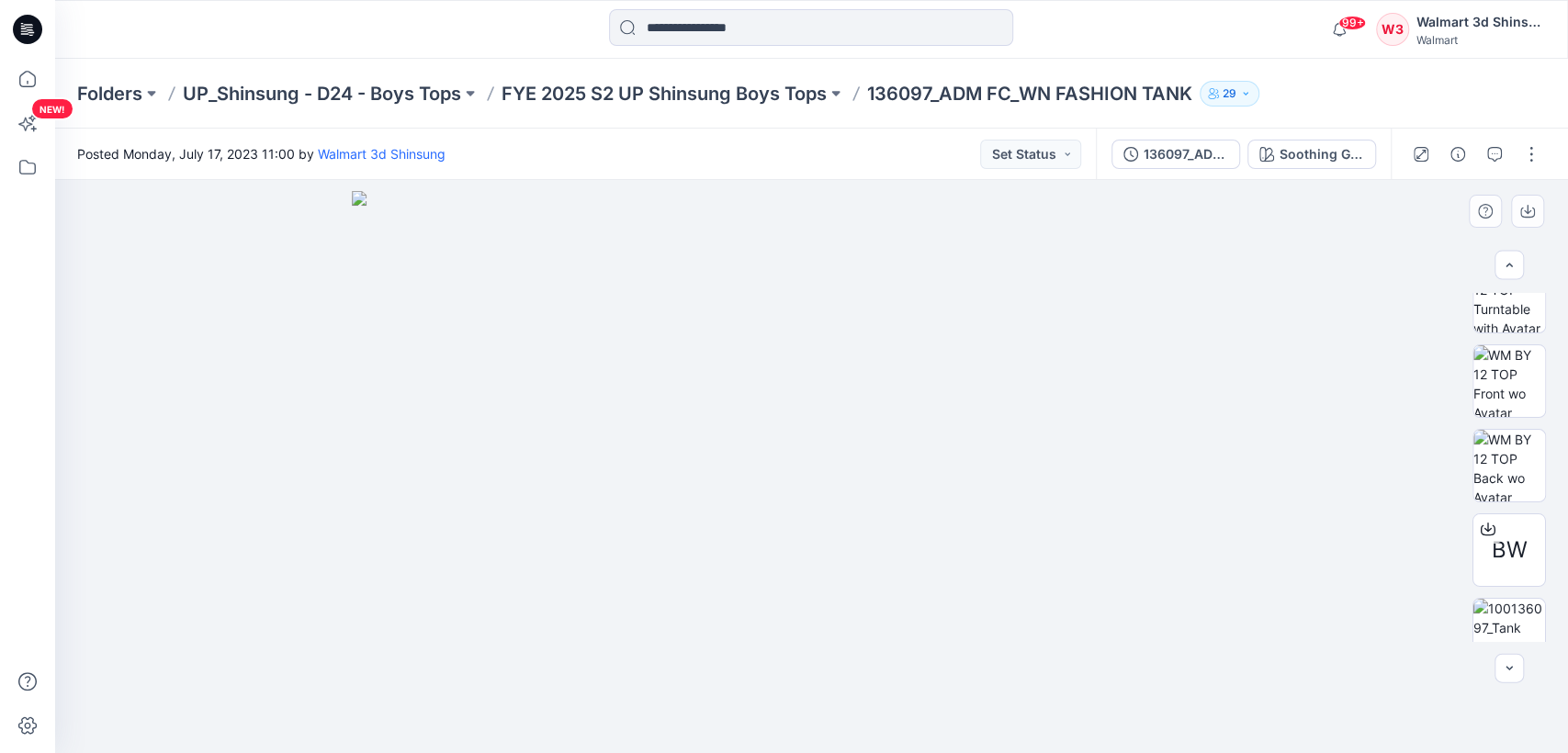 scroll, scrollTop: 114, scrollLeft: 0, axis: vertical 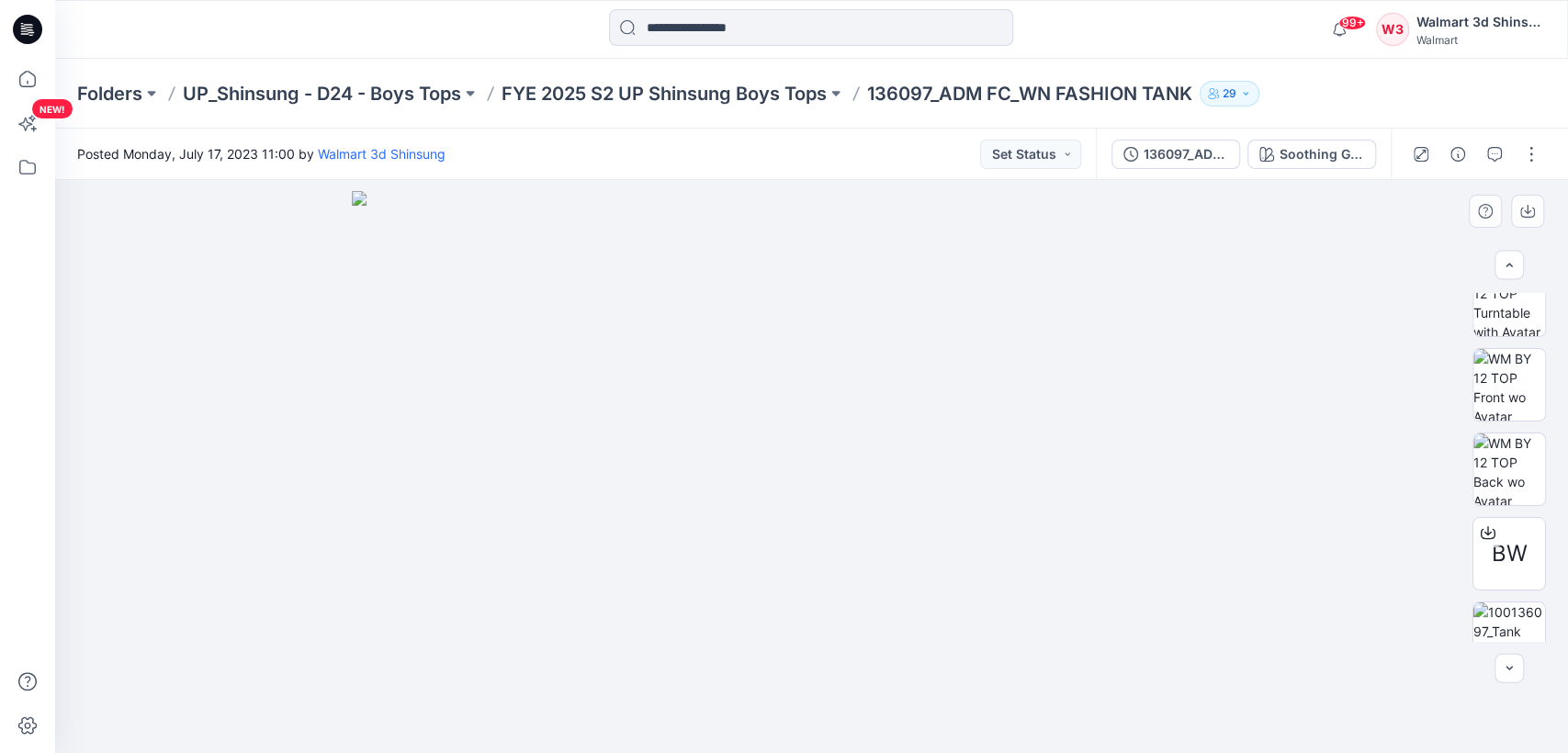 click at bounding box center (811, 472) 